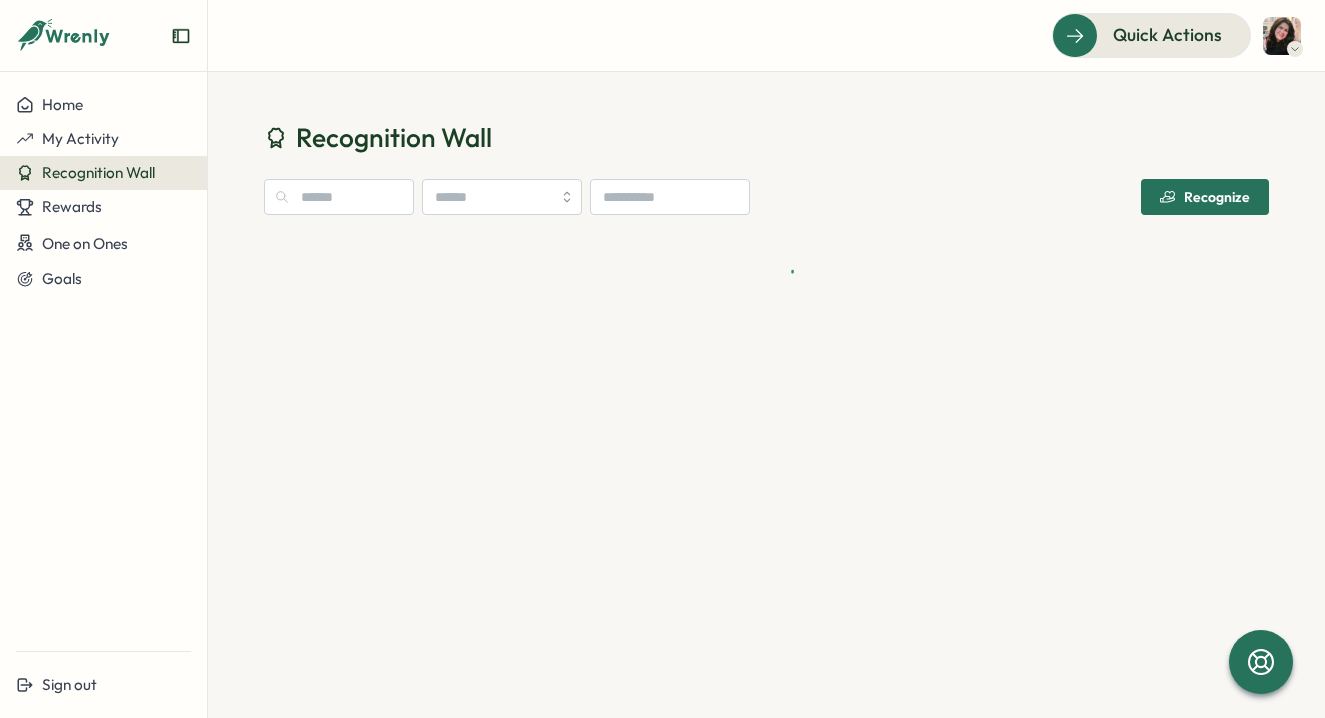 scroll, scrollTop: 0, scrollLeft: 0, axis: both 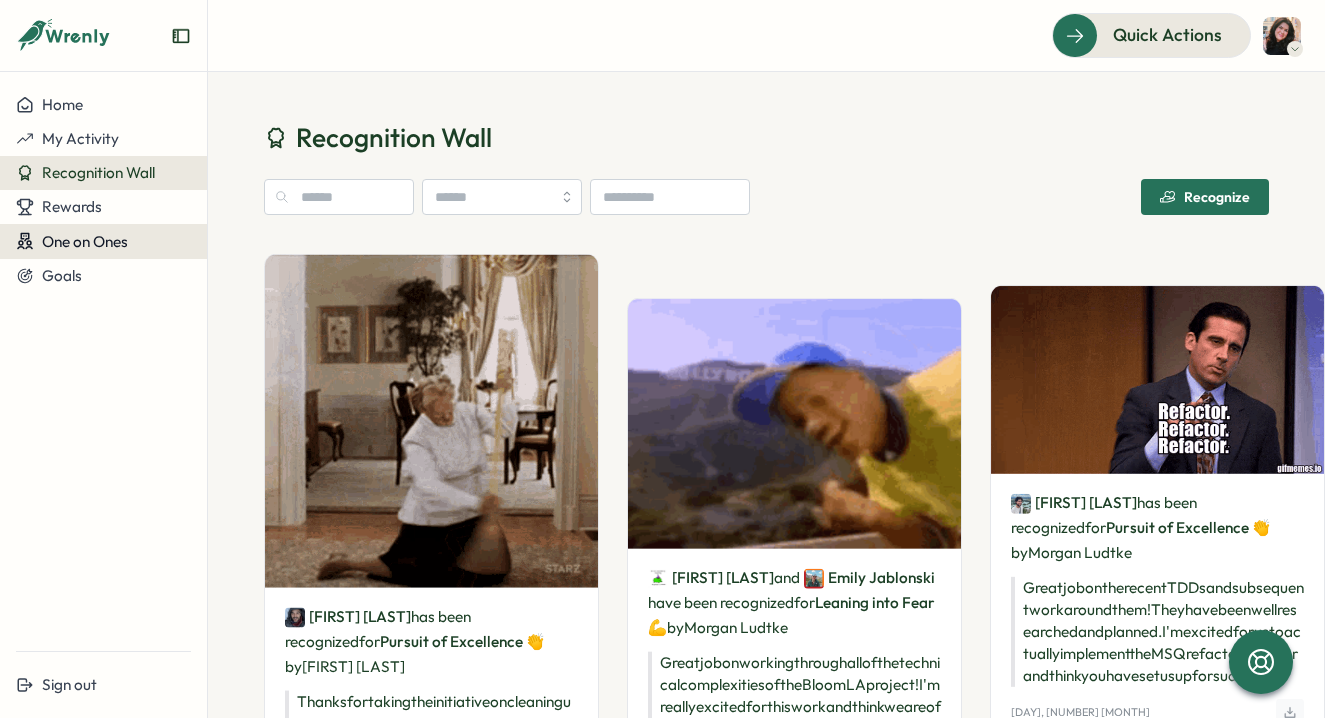 click on "One on Ones" at bounding box center [85, 241] 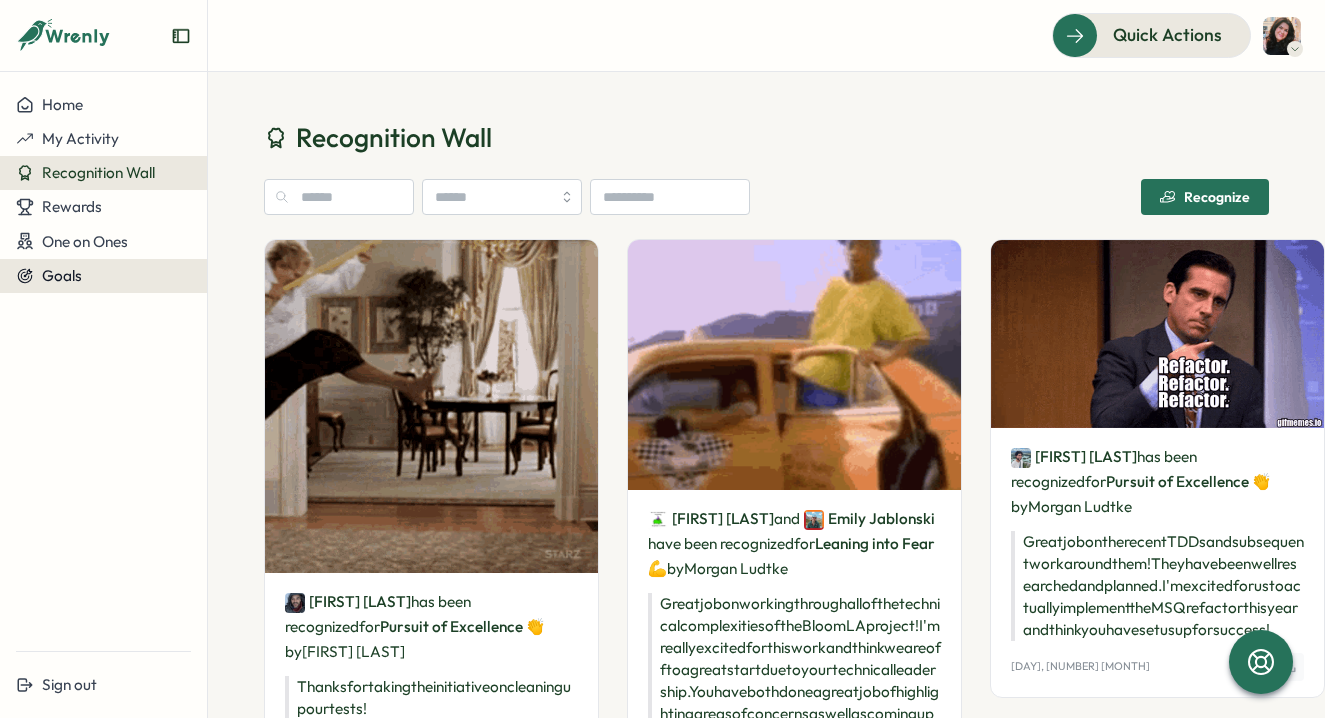 click on "Goals" at bounding box center (103, 276) 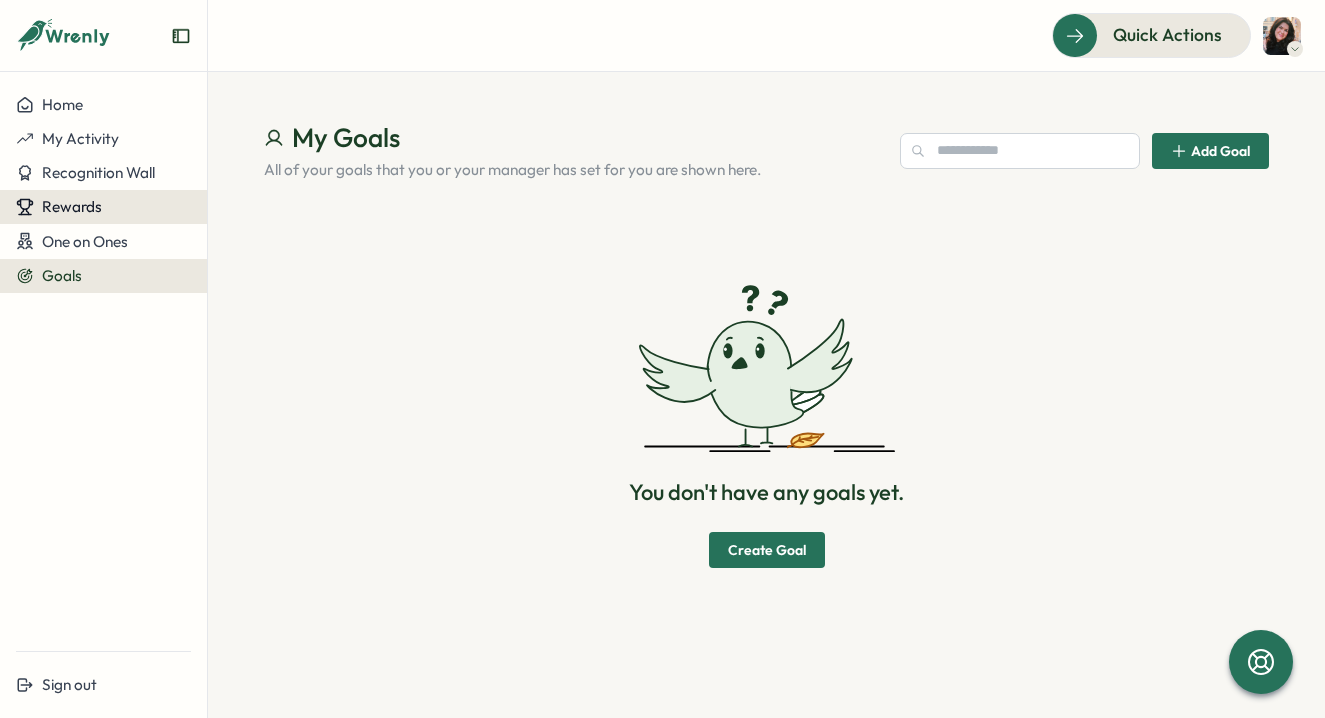 click on "Rewards" at bounding box center [72, 206] 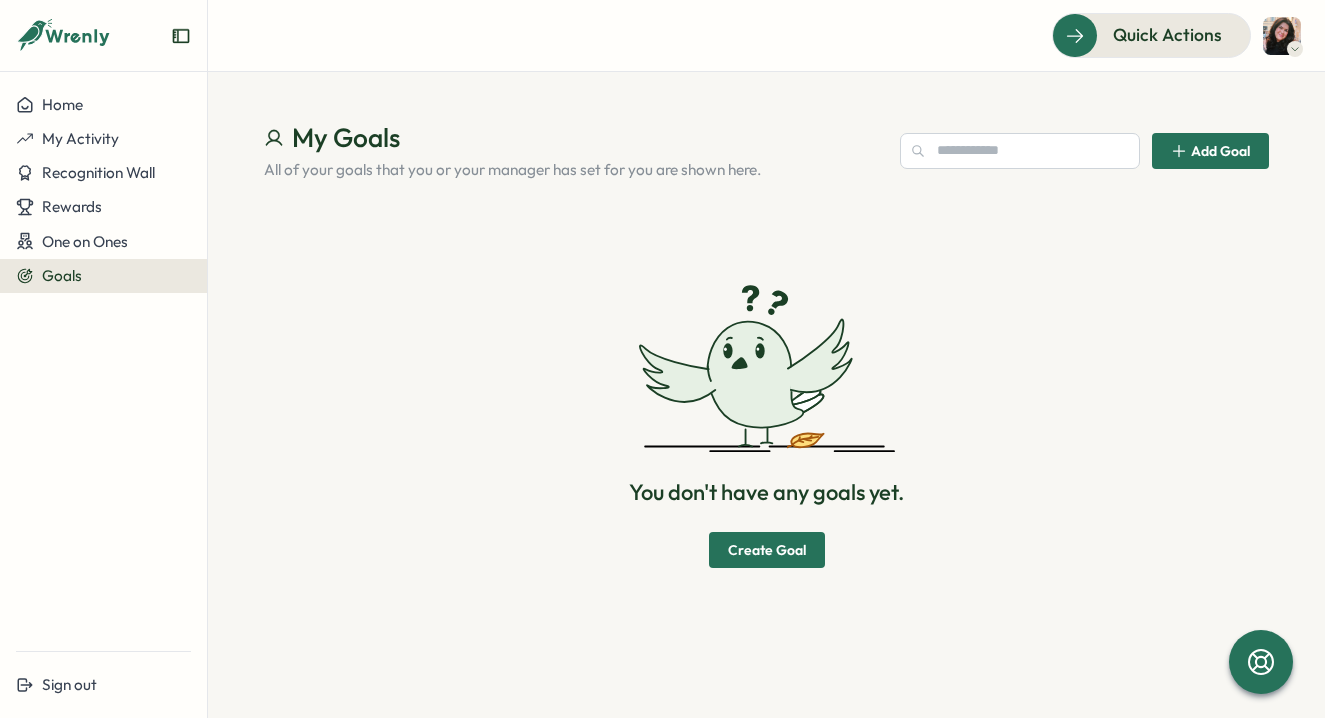click 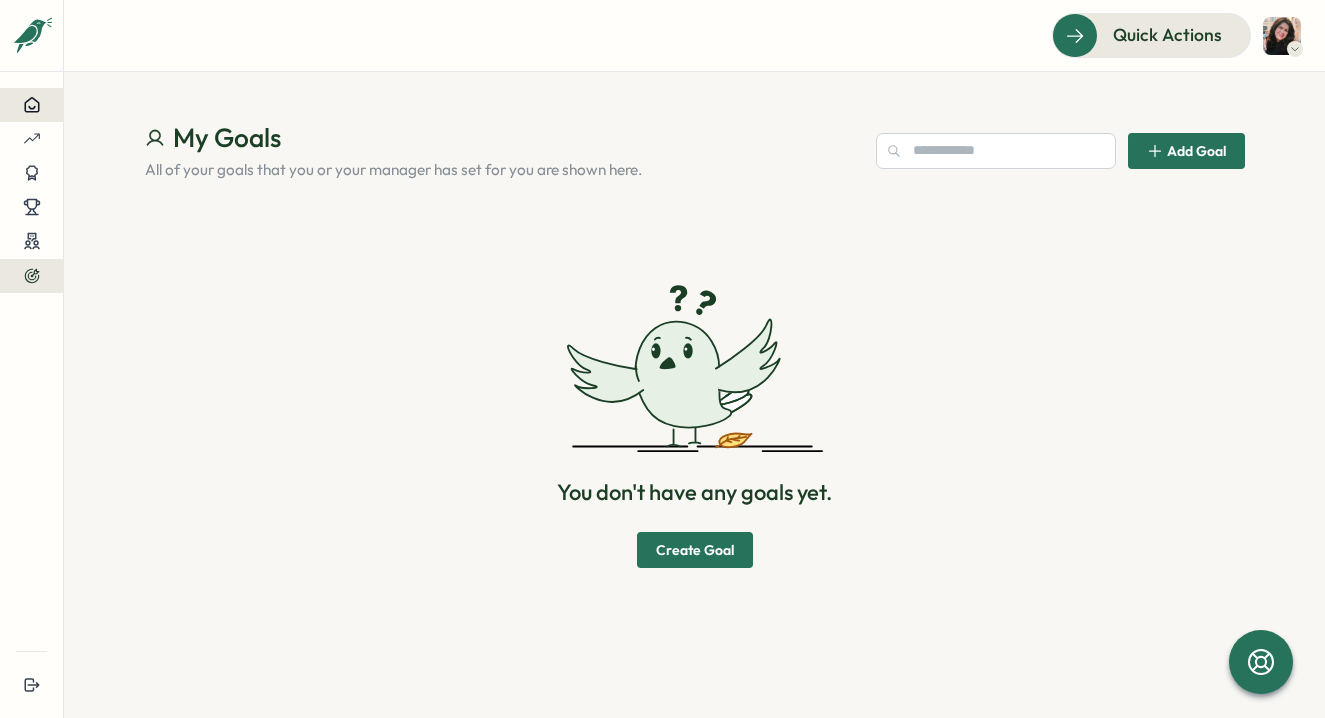 click at bounding box center [31, 105] 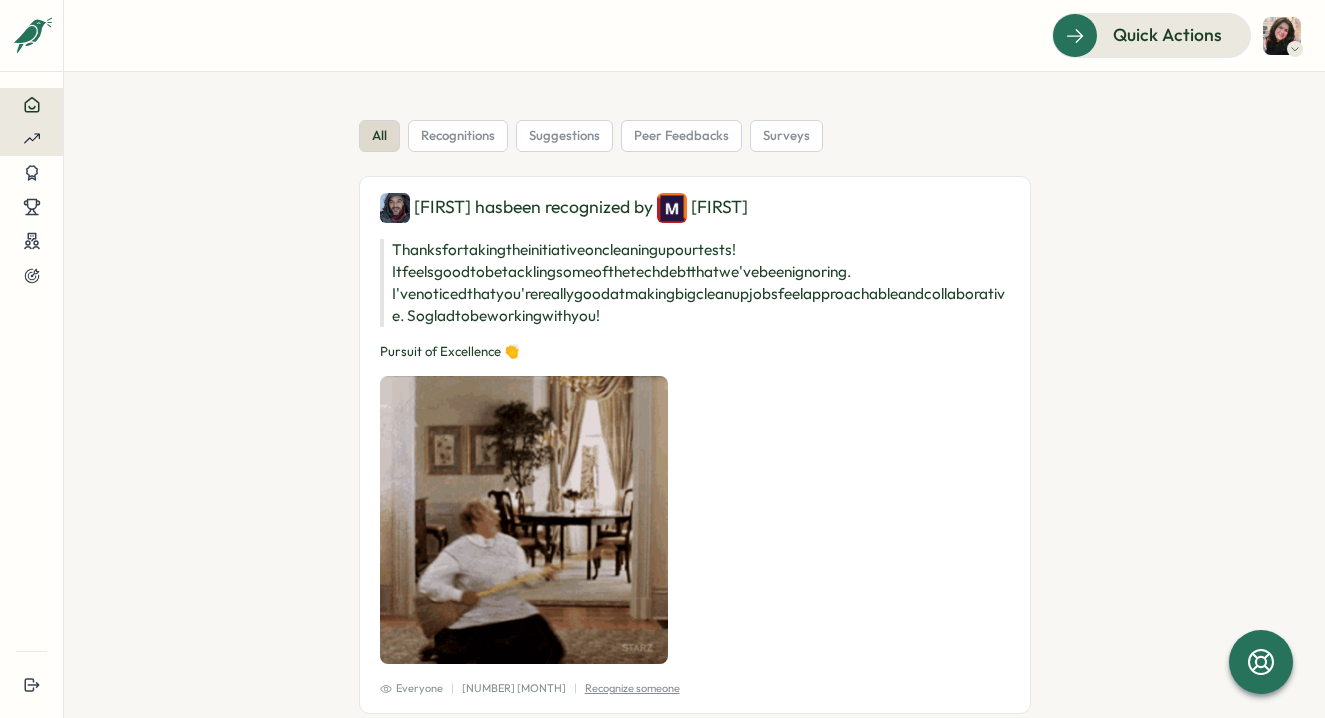 click 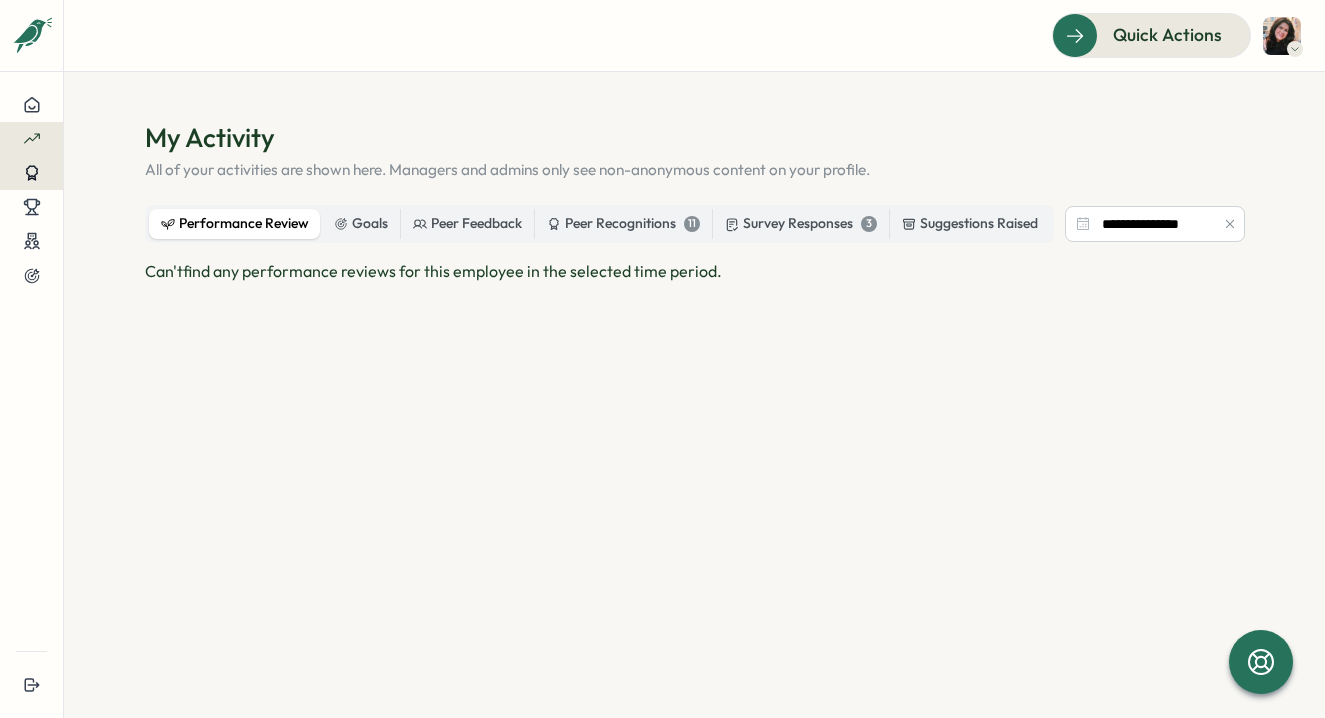 click at bounding box center (31, 173) 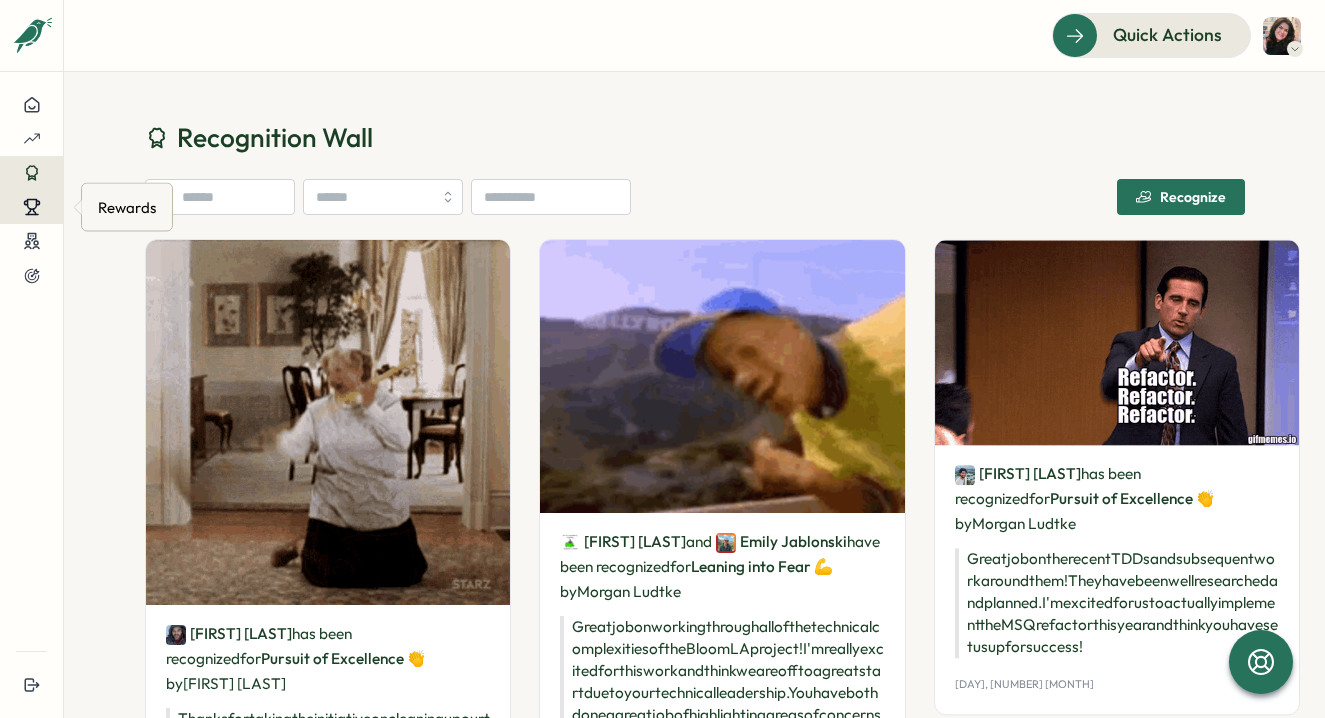 click 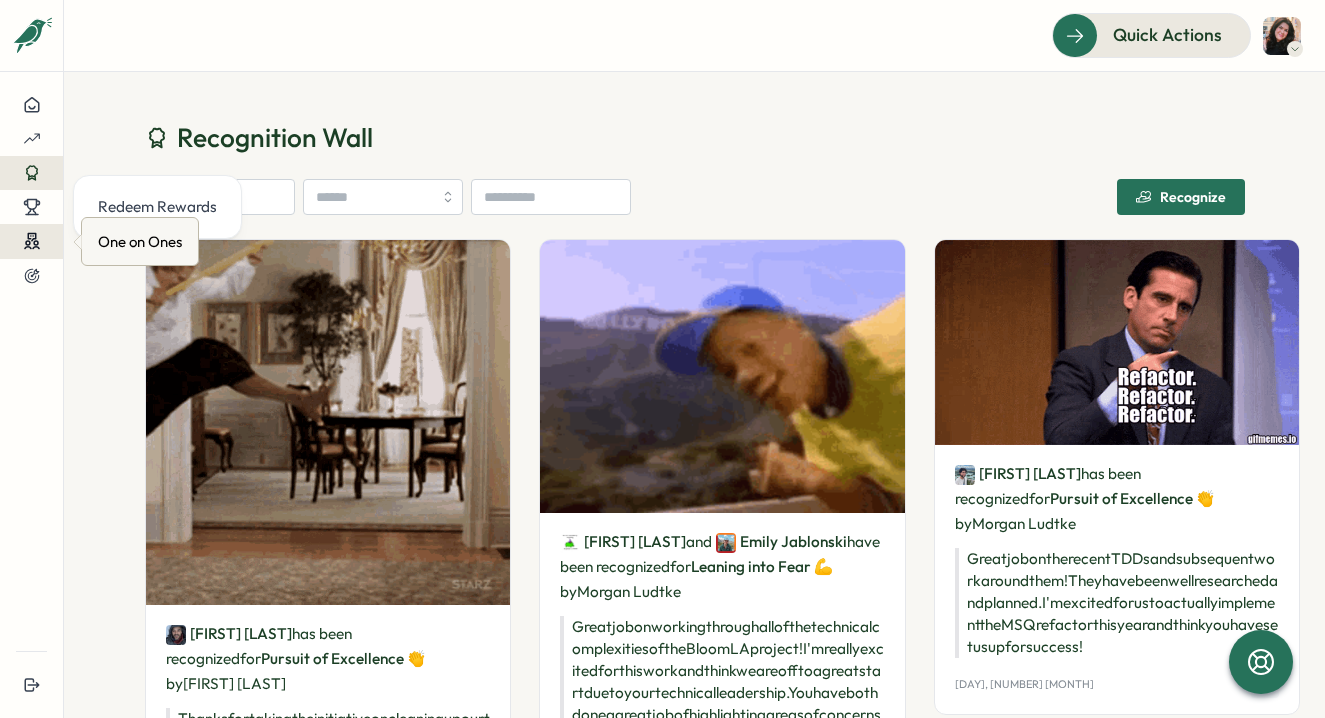 click 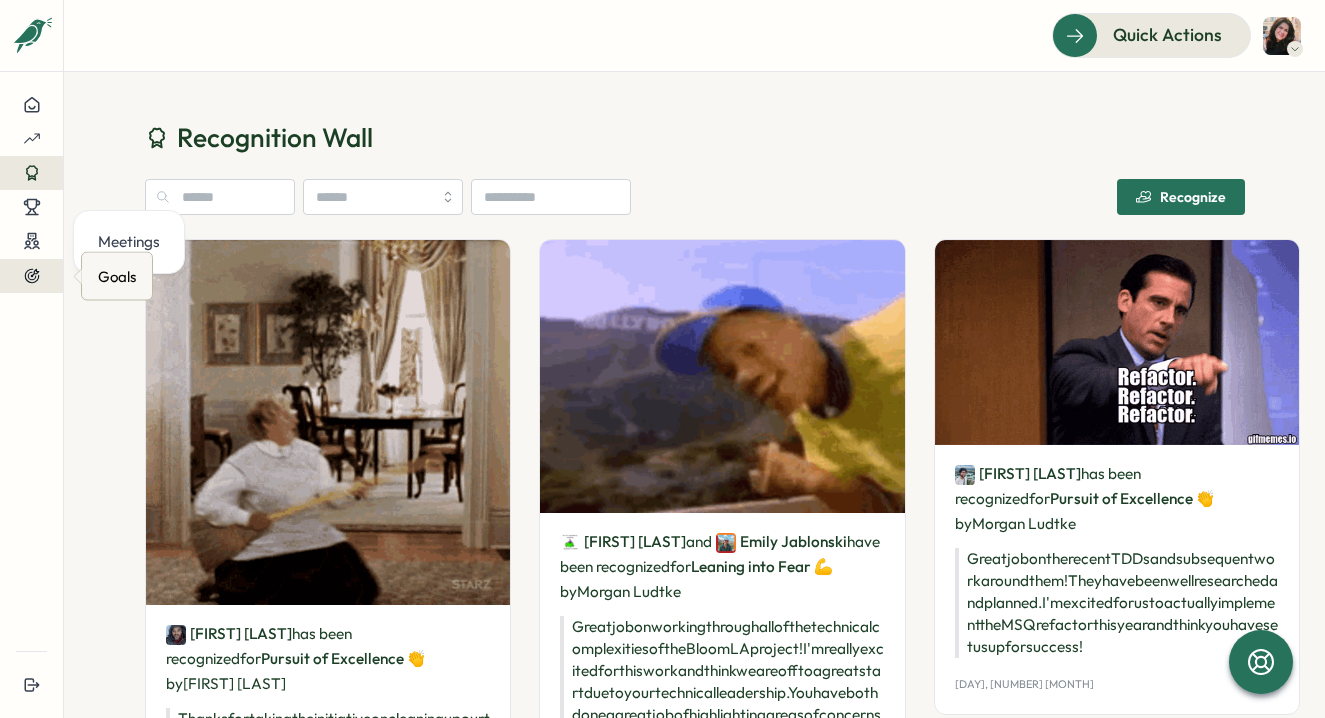 click 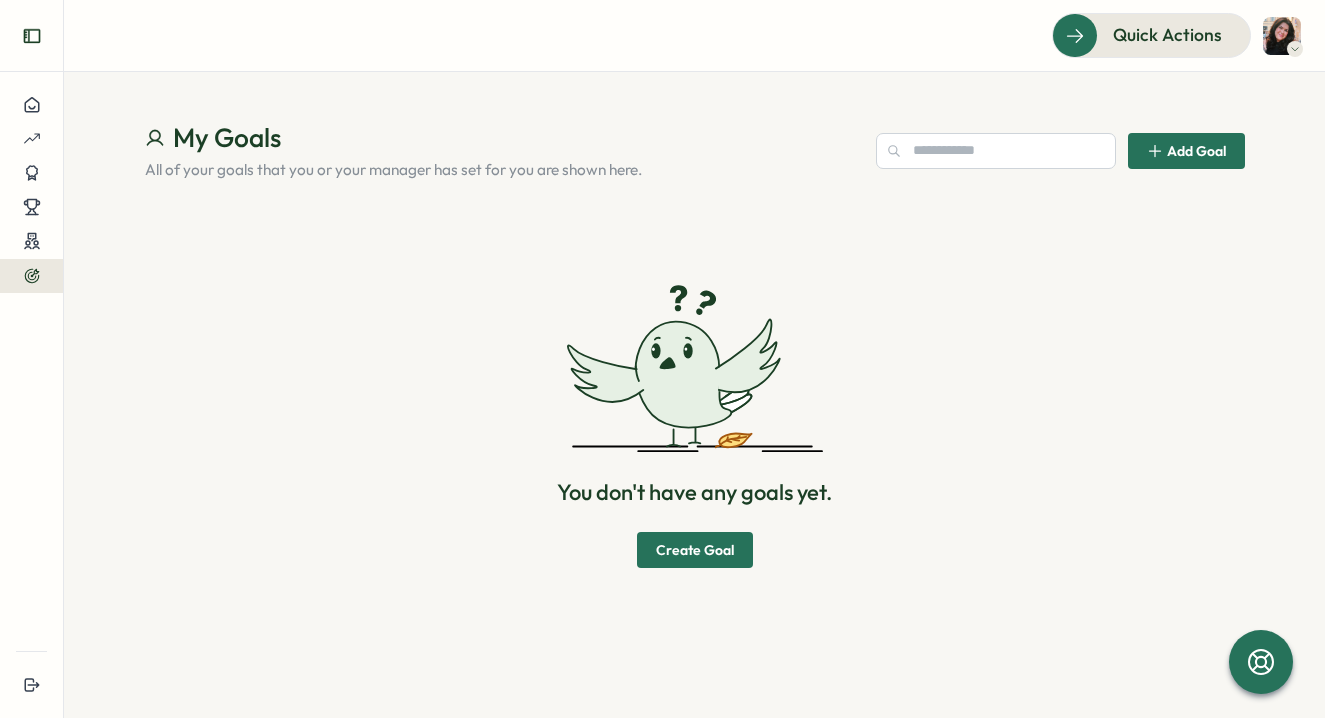click at bounding box center (32, 36) 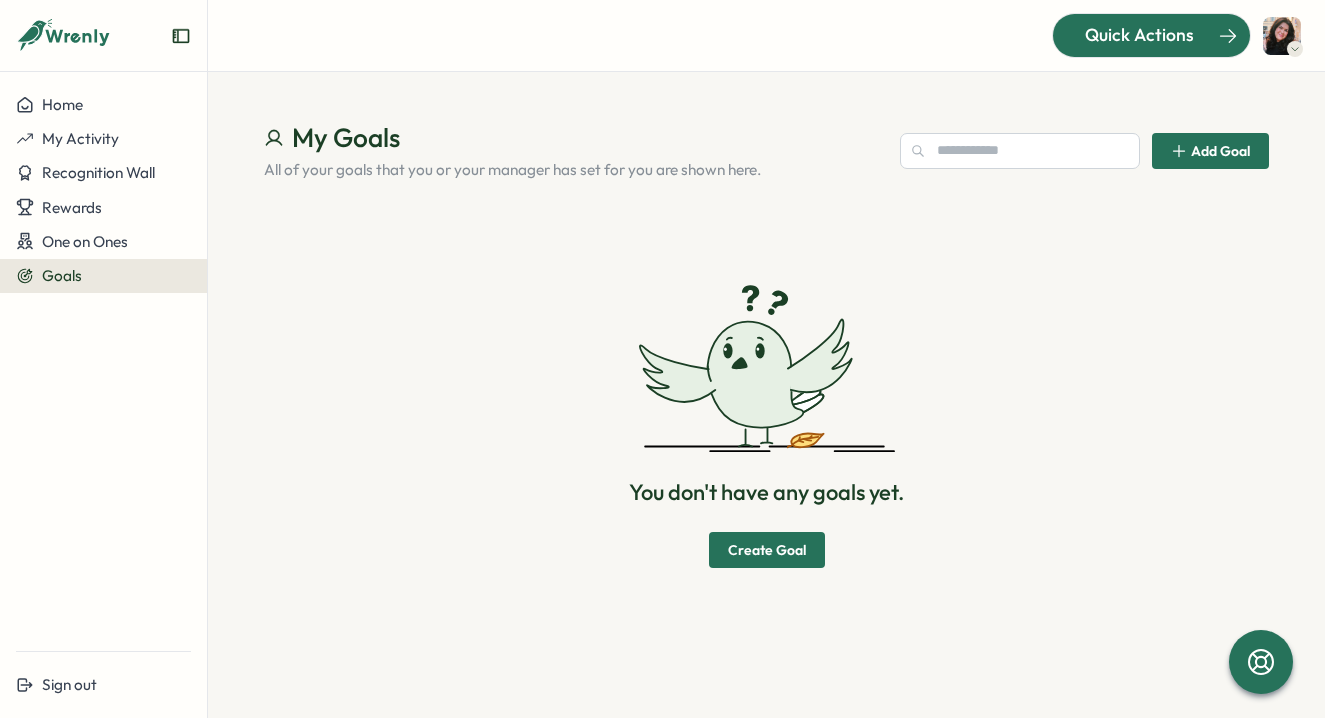 click on "Quick Actions" at bounding box center (1139, 35) 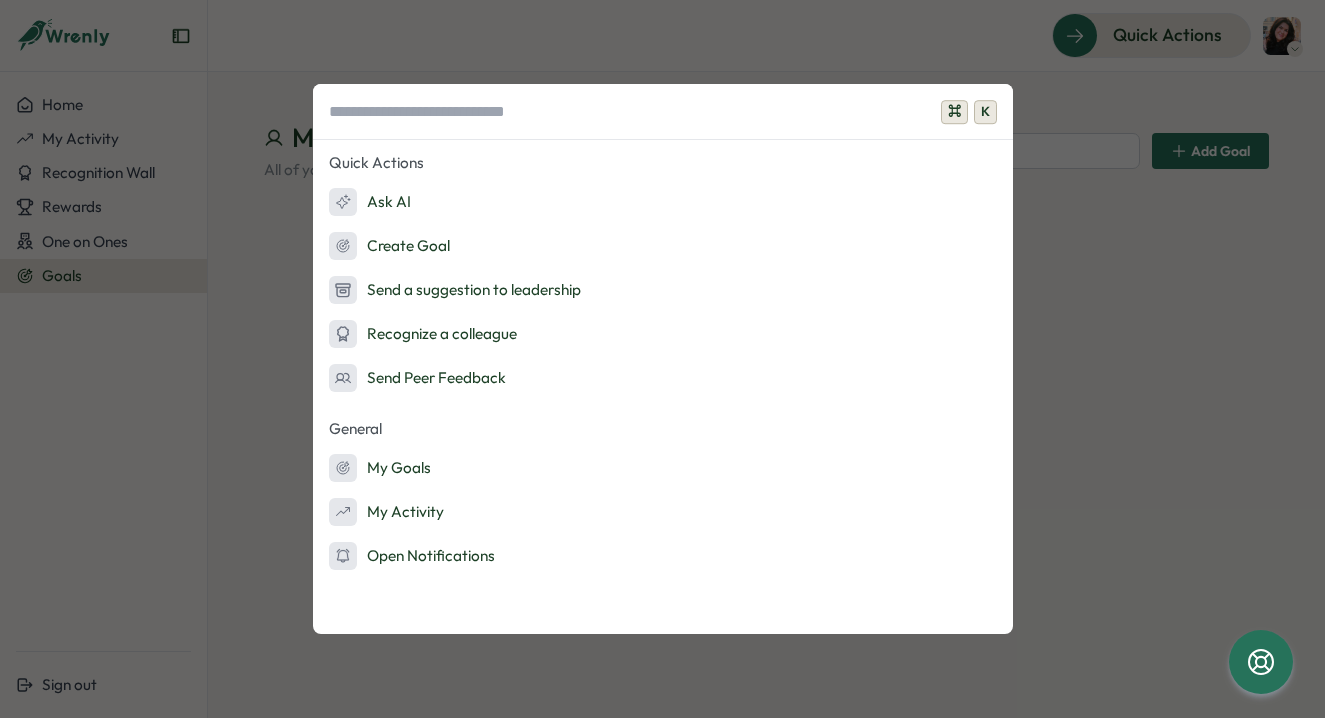 click on "⌘ K Quick Actions Ask AI Create Goal Send a suggestion to leadership Recognize a colleague Send Peer Feedback General My Goals My Activity Open Notifications" at bounding box center [662, 359] 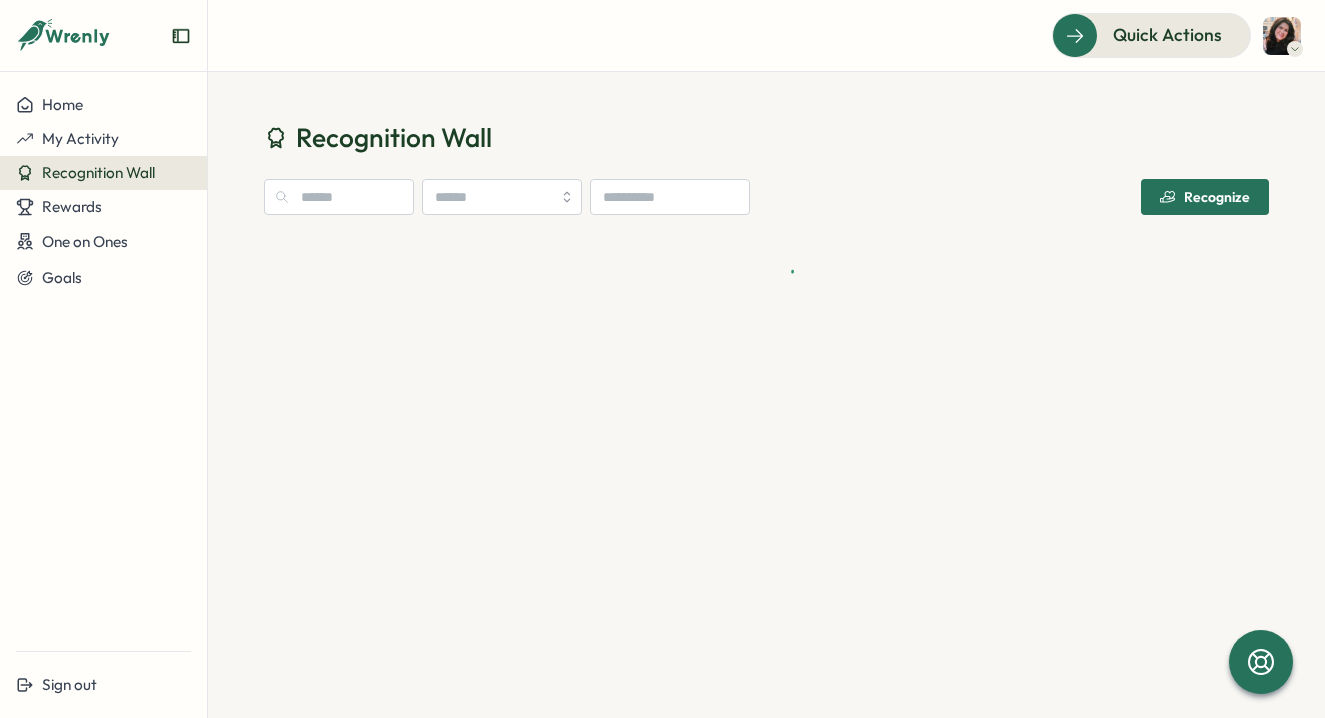 scroll, scrollTop: 0, scrollLeft: 0, axis: both 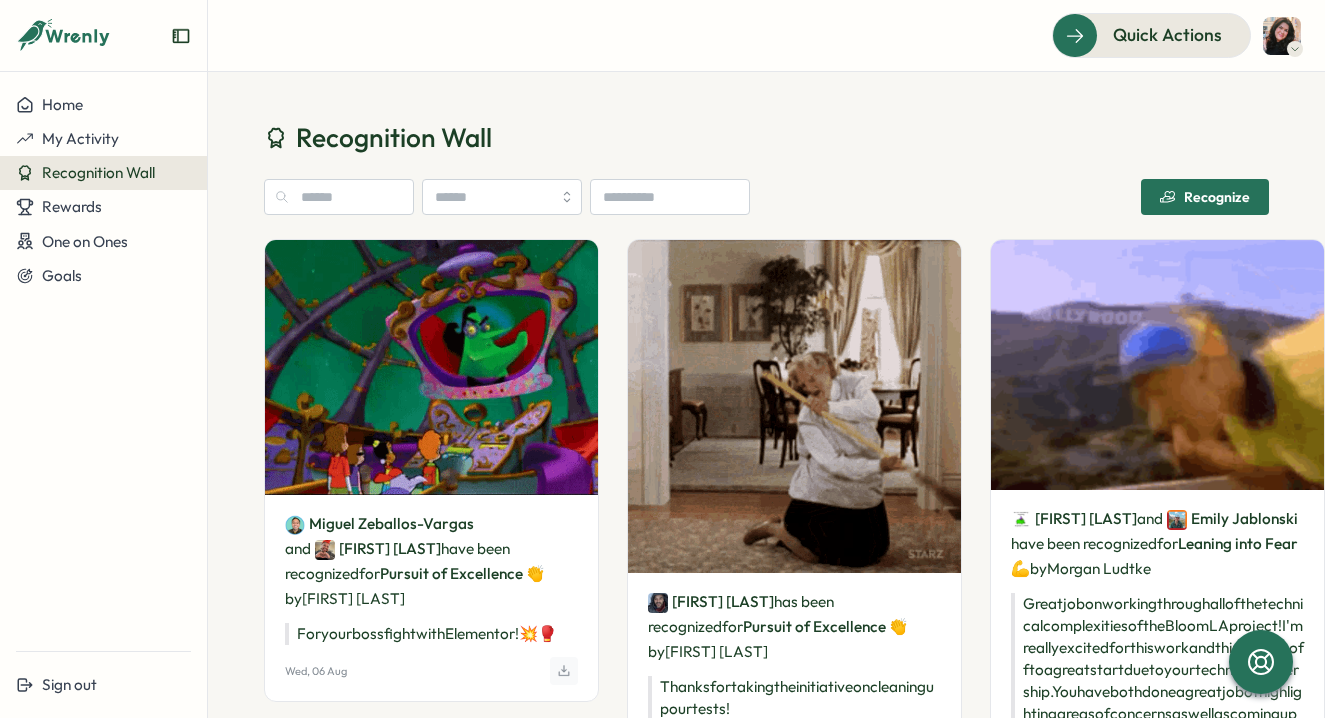 click on "Recognize" at bounding box center (1205, 197) 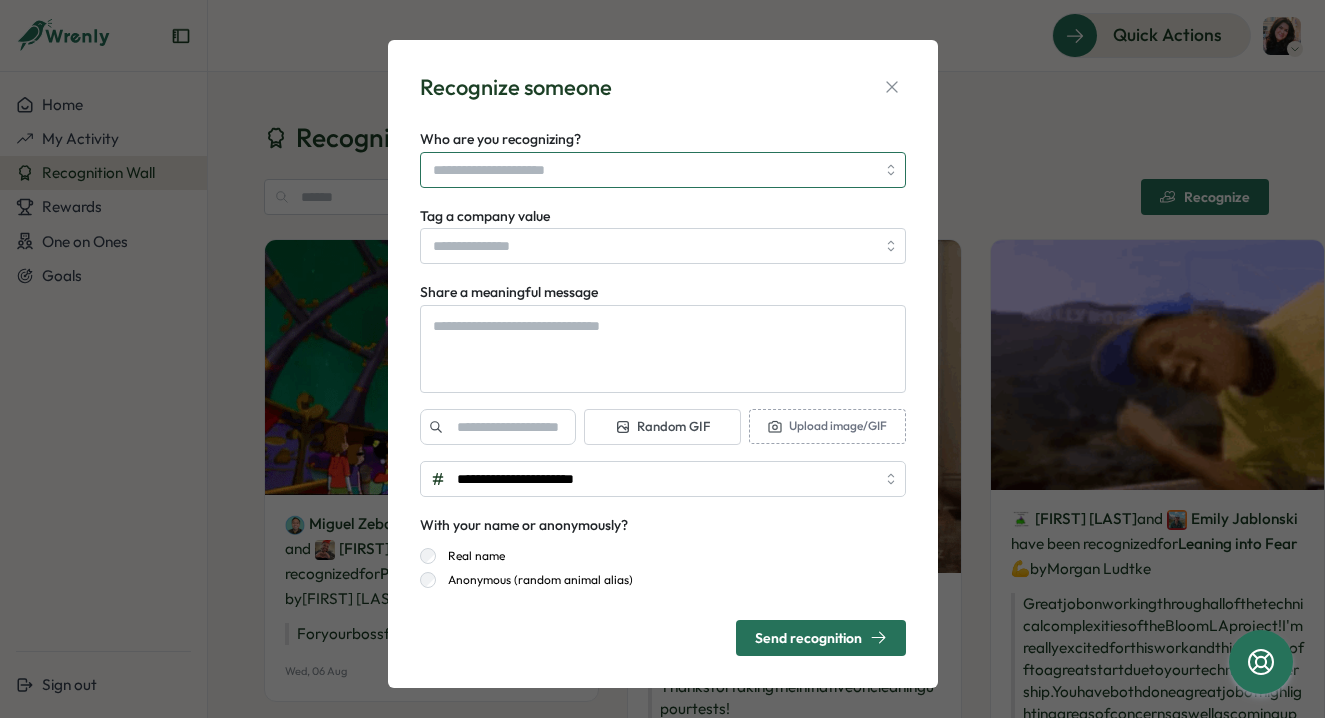 type on "*" 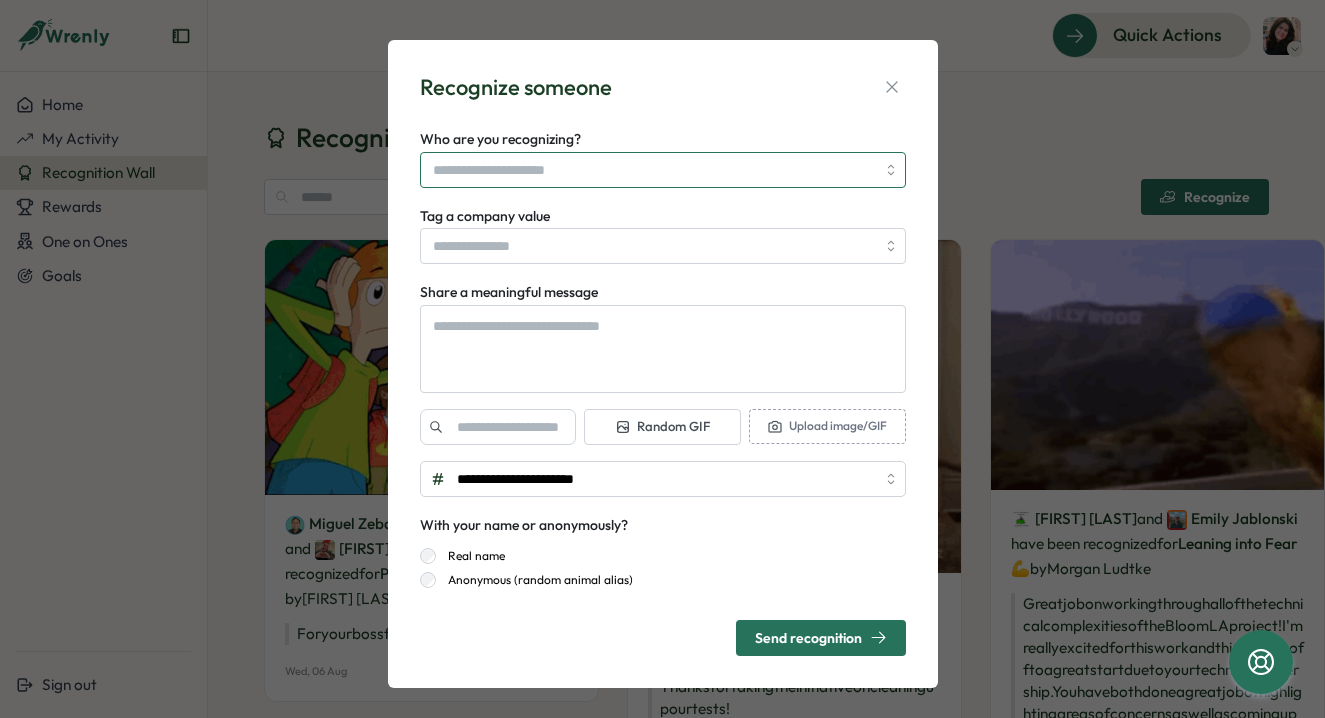 click on "Who are you recognizing?" at bounding box center [654, 170] 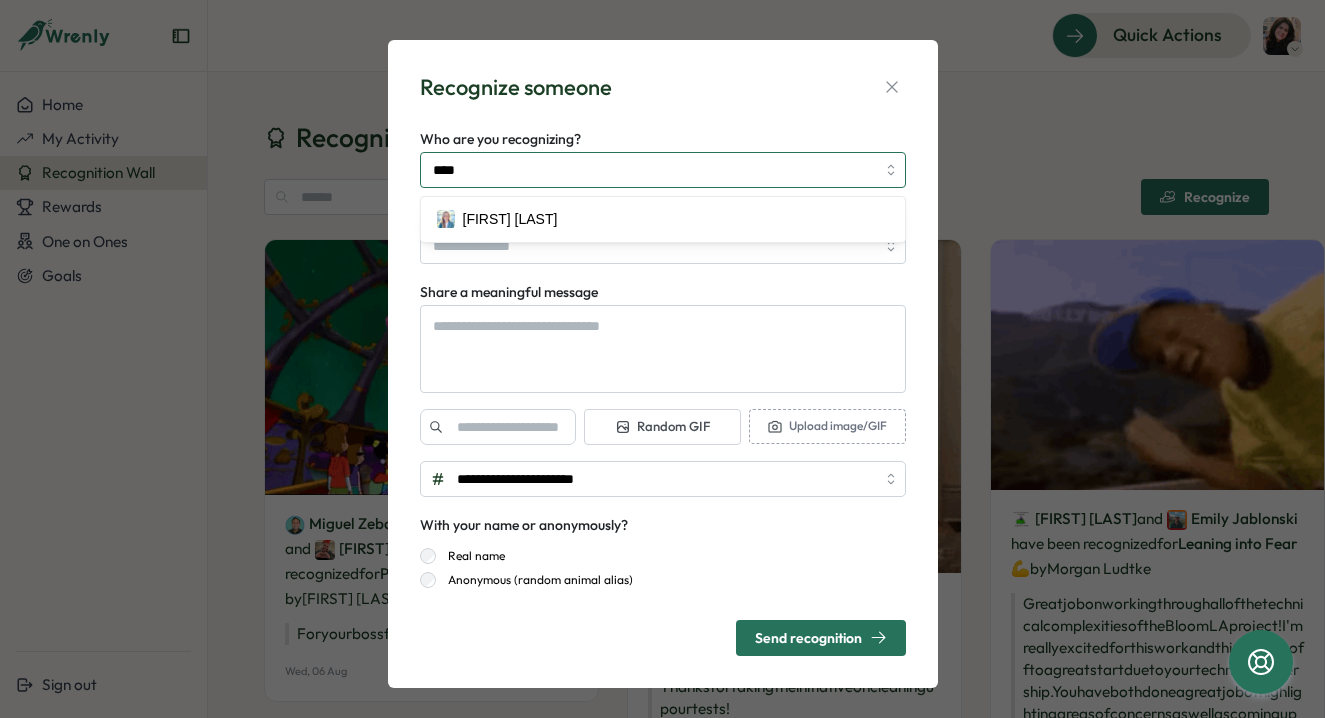 type on "*****" 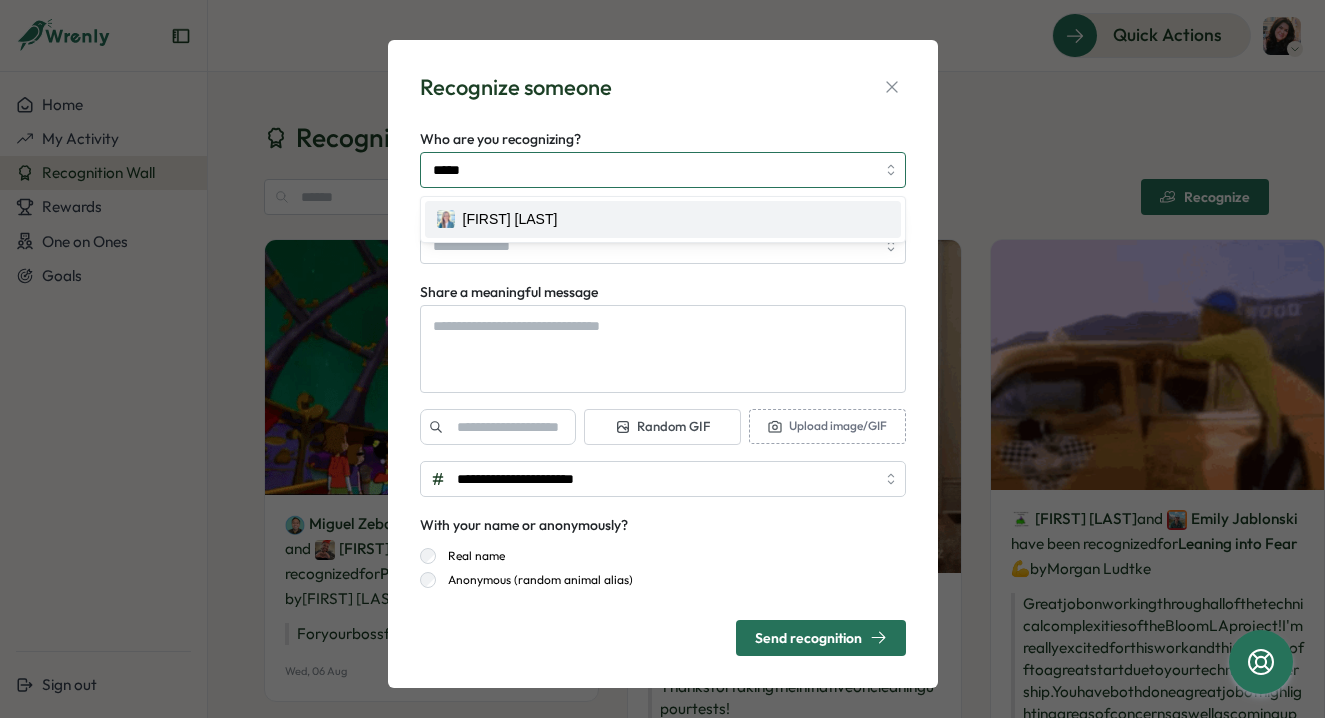 type on "*" 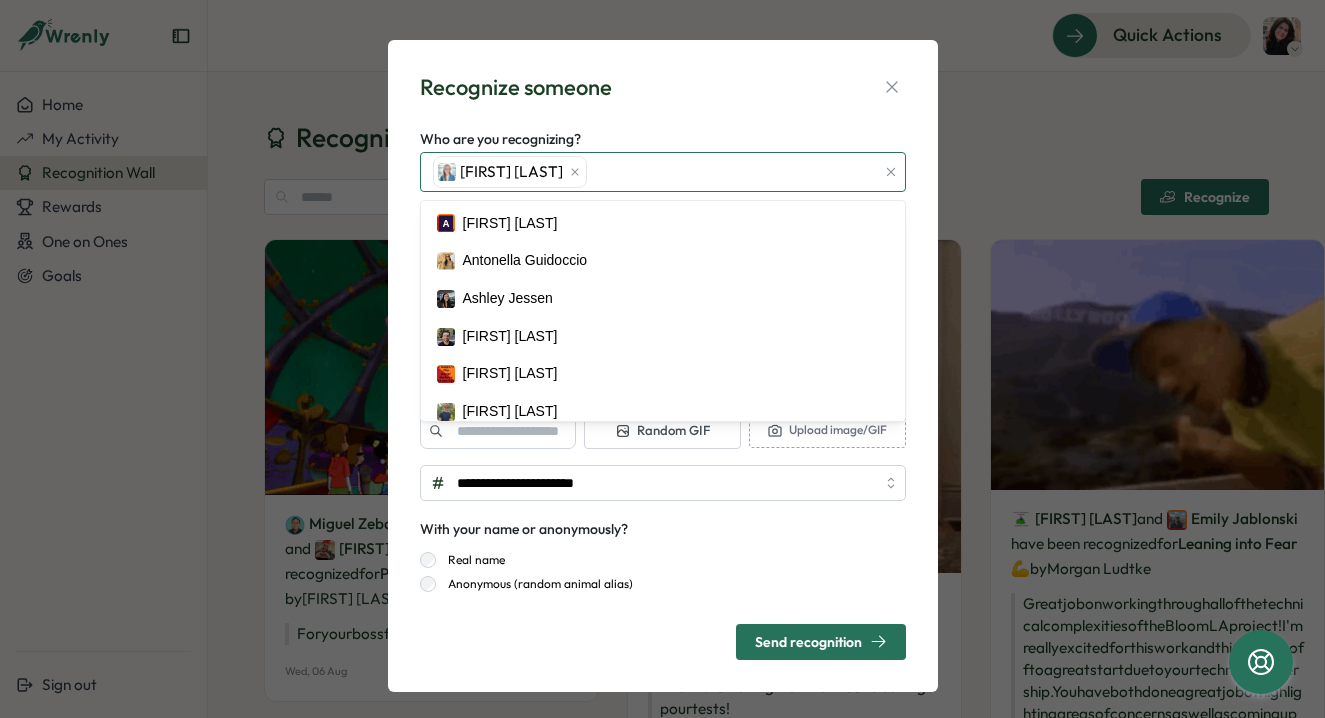 click on "[FIRST] [LAST]" at bounding box center (651, 172) 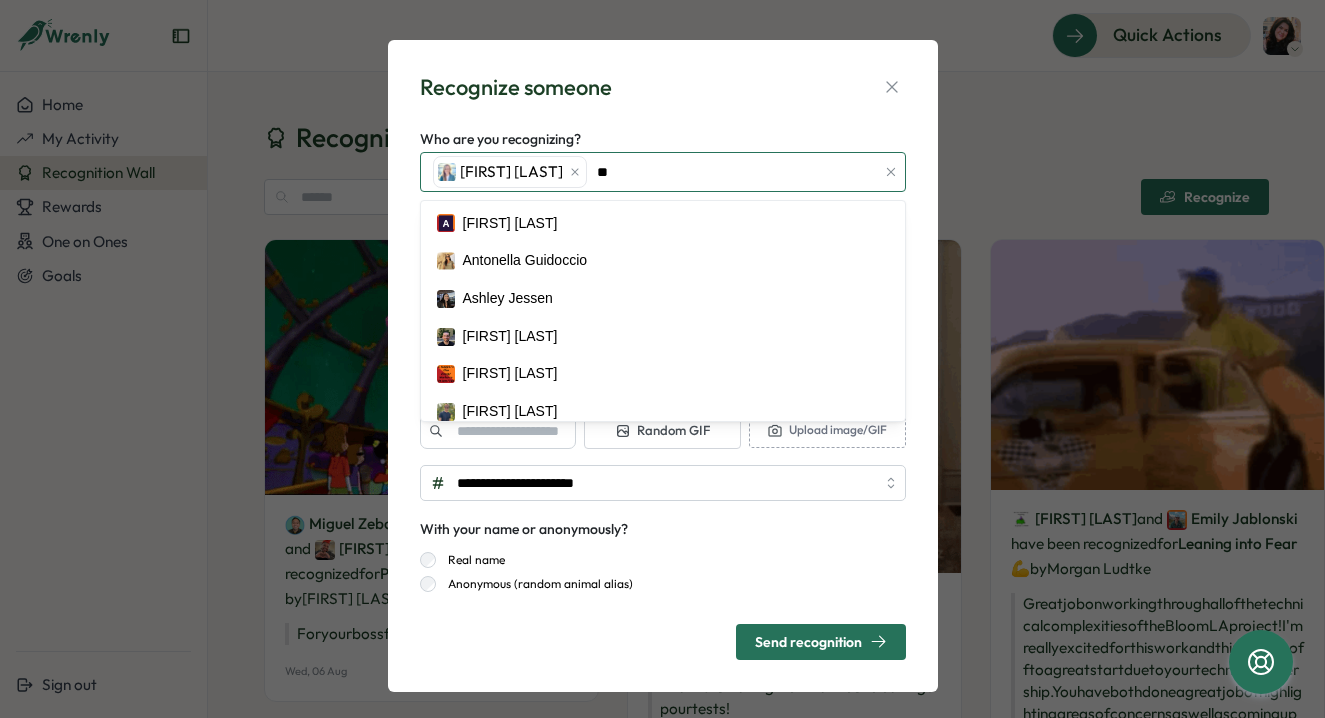 type on "***" 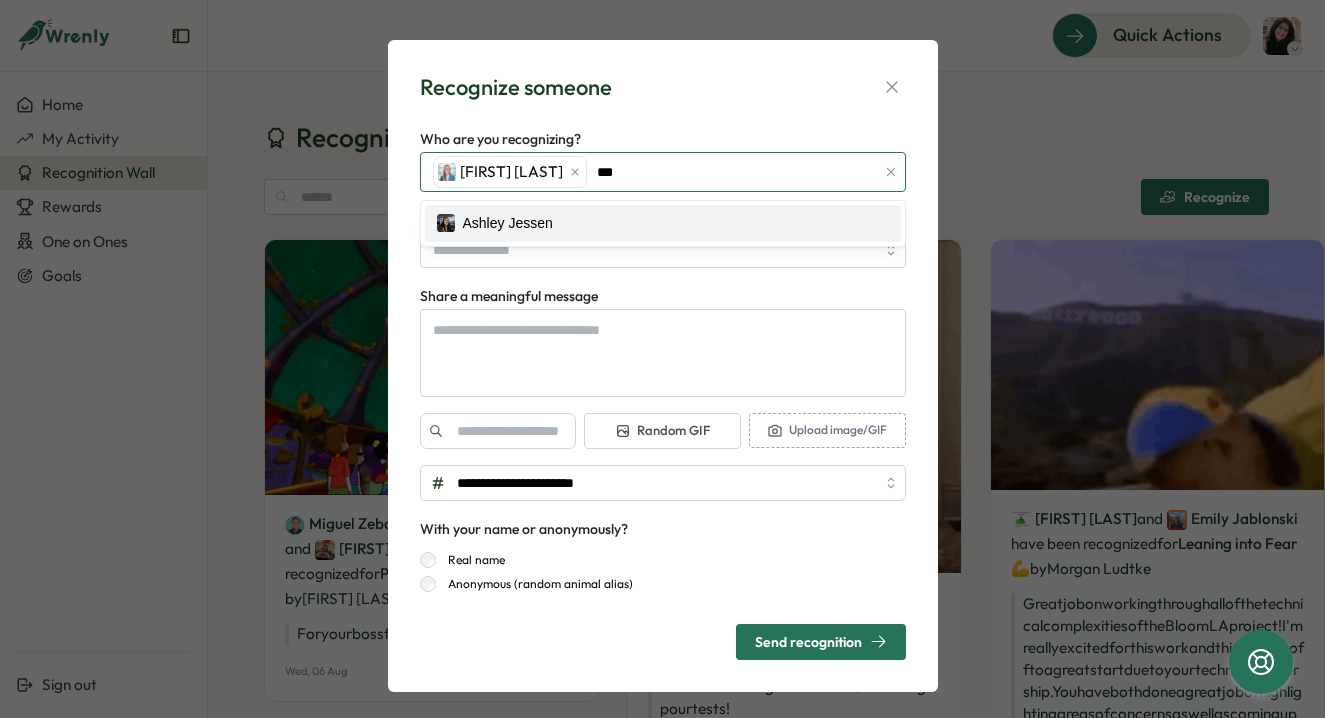 type 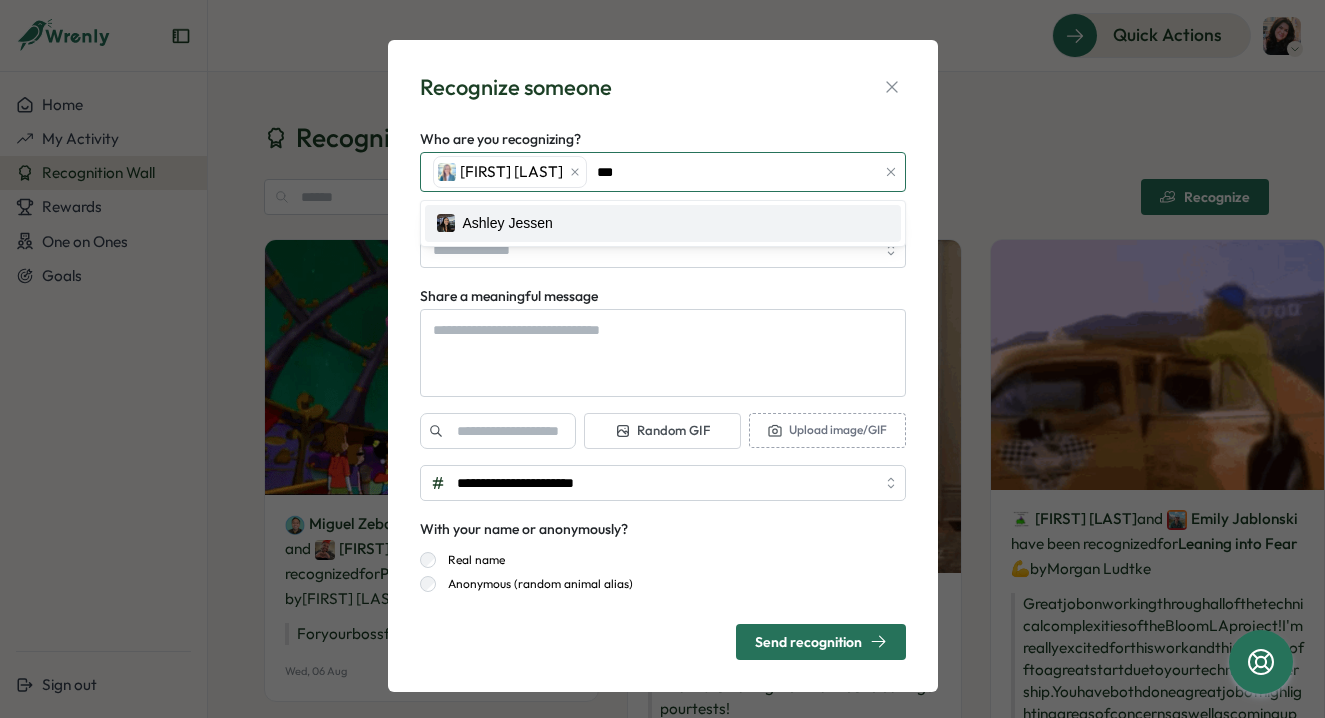 type on "*" 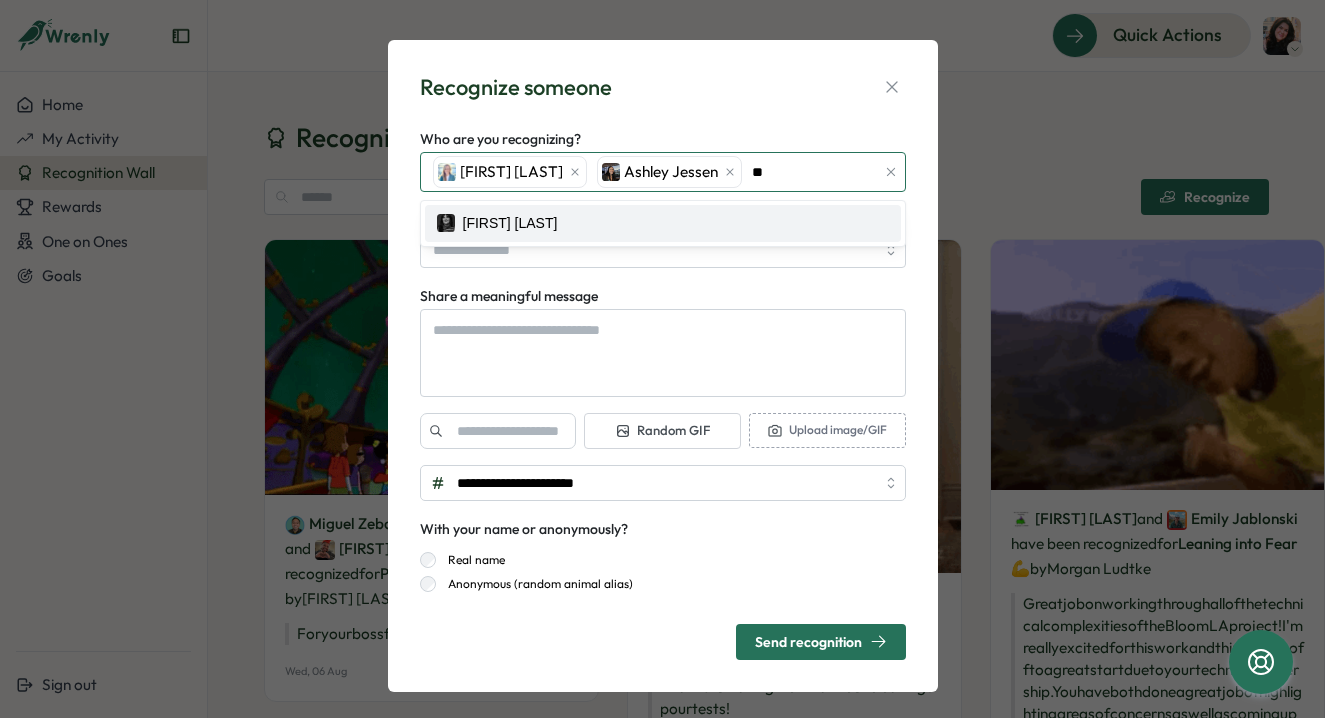 type on "***" 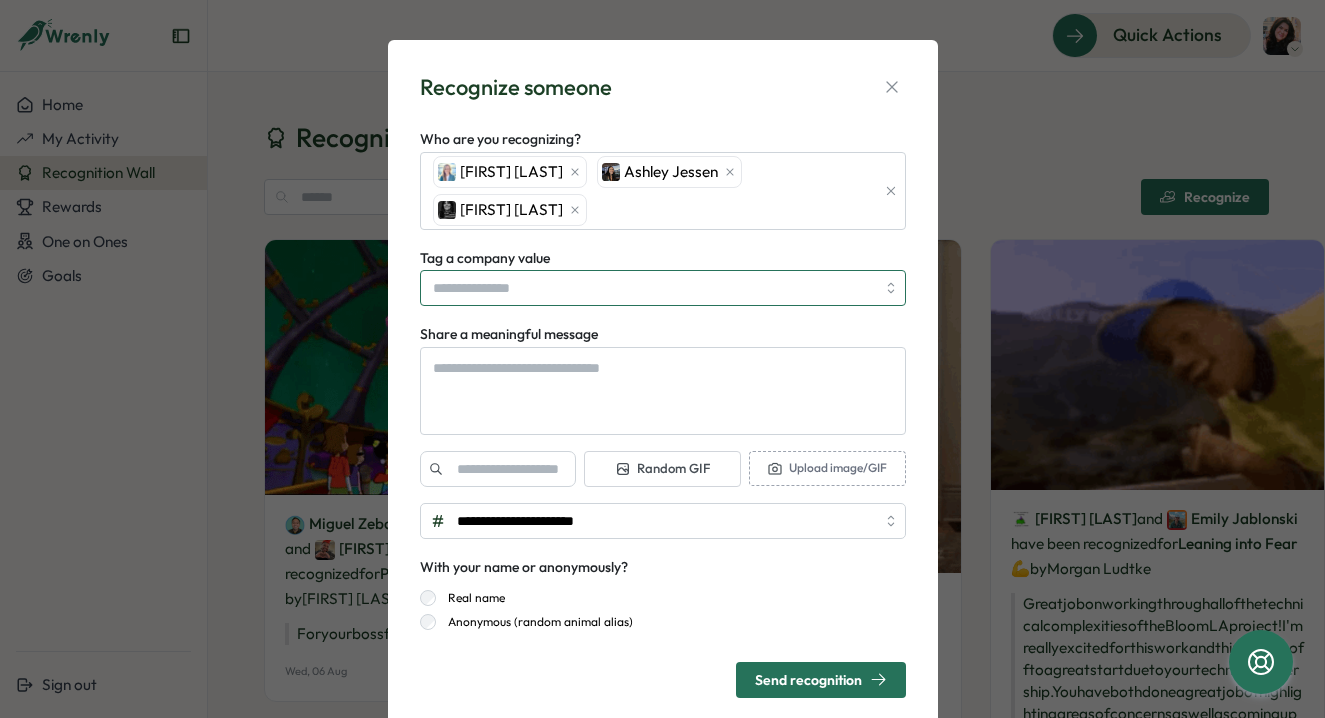 type on "*" 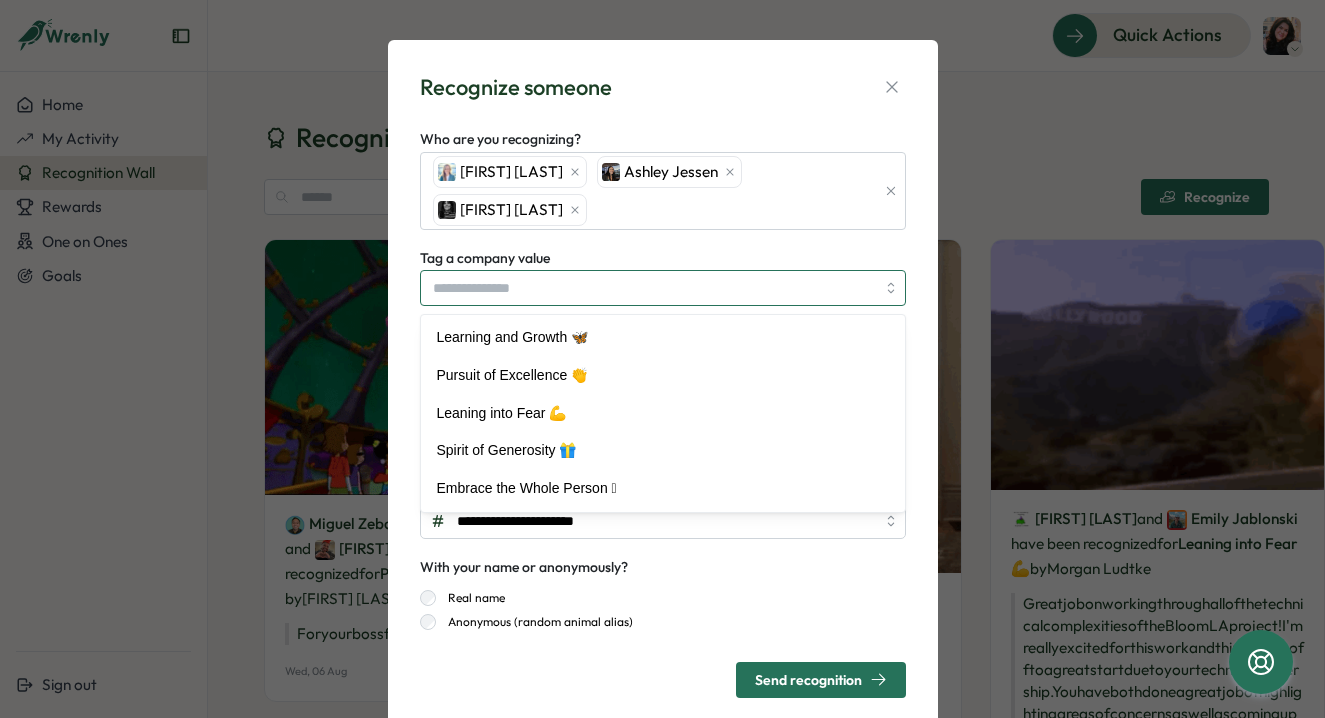 click on "Tag a company value" at bounding box center (663, 288) 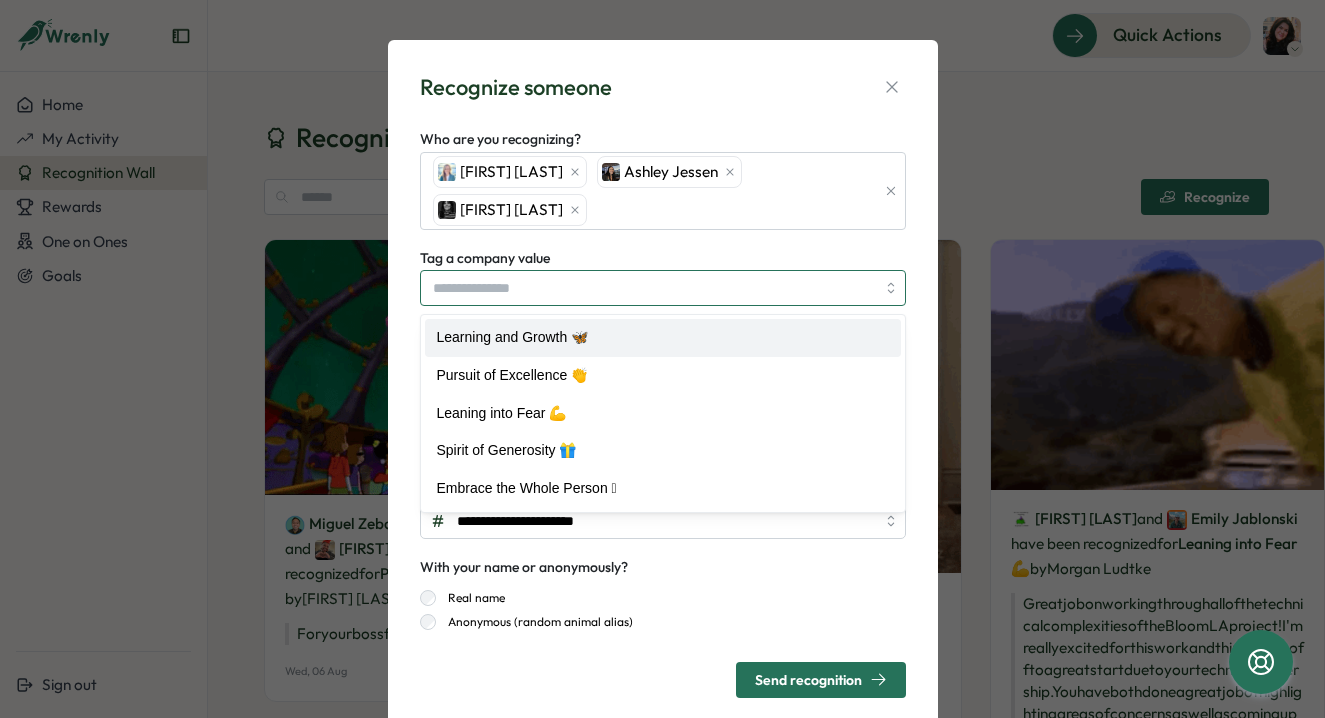scroll, scrollTop: 27, scrollLeft: 0, axis: vertical 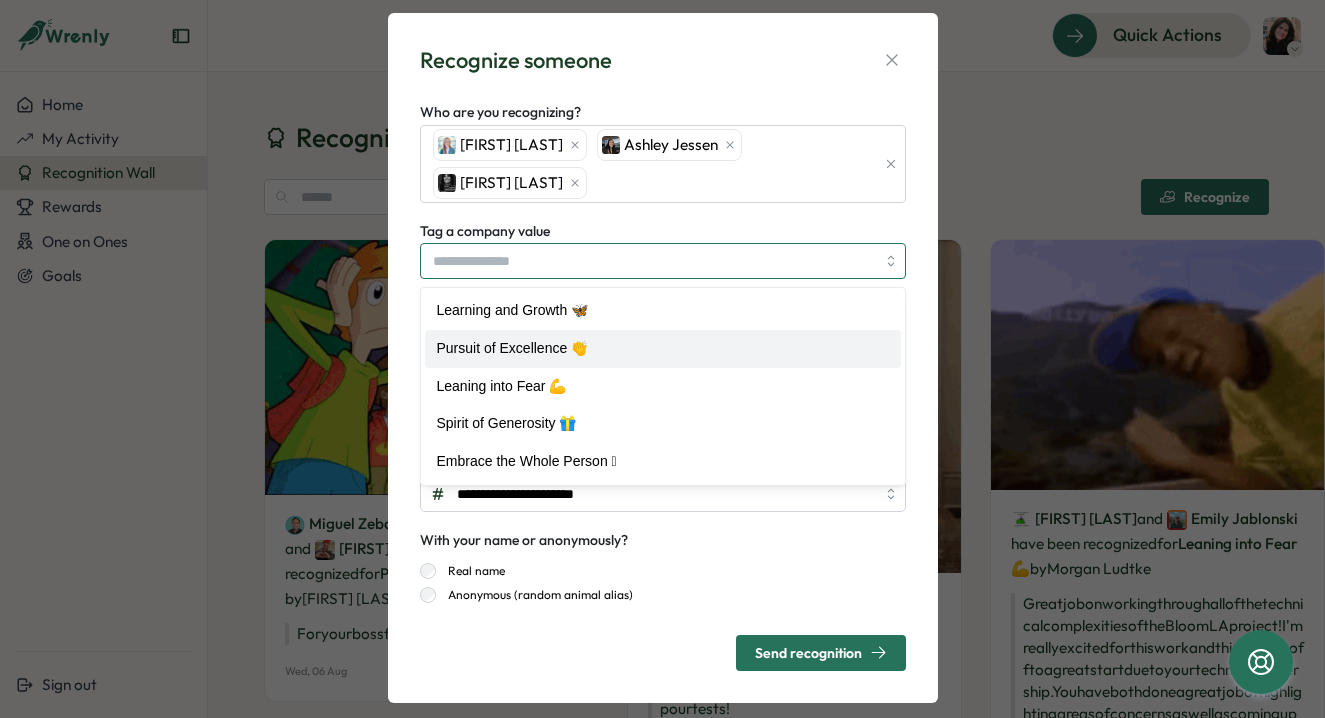 type on "**********" 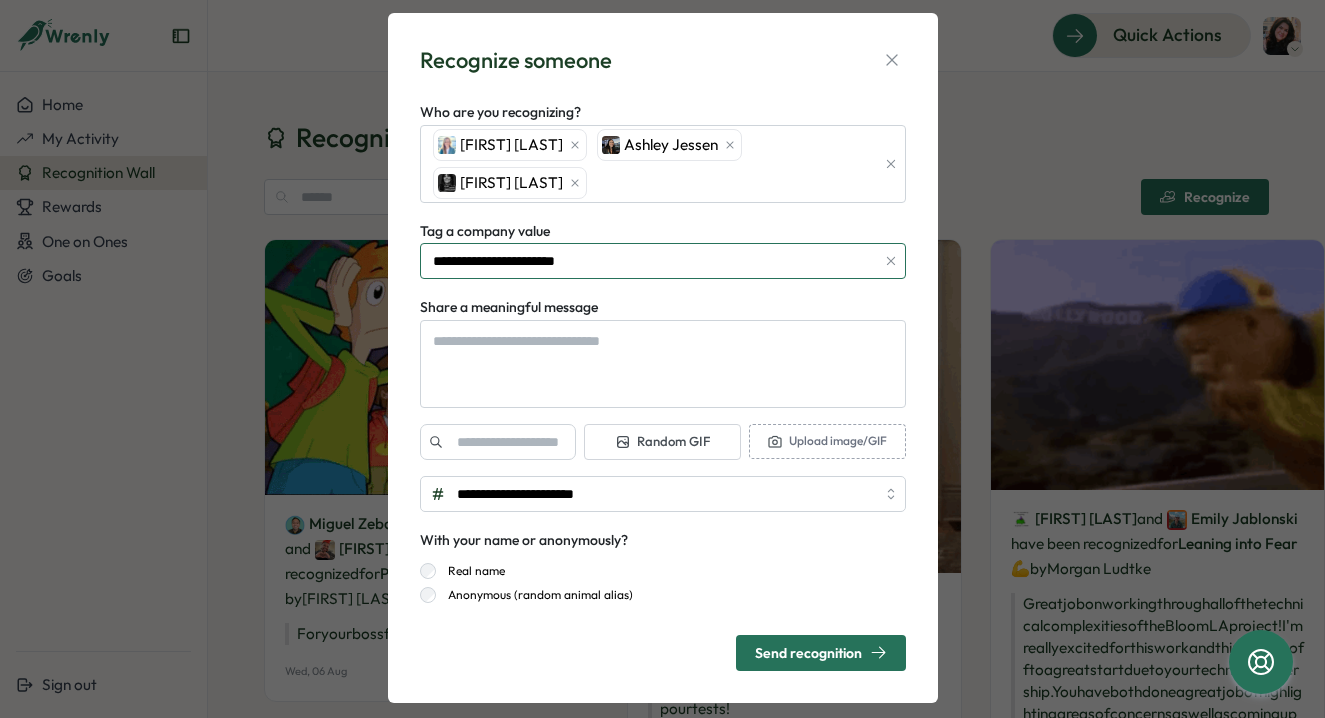scroll, scrollTop: 52, scrollLeft: 0, axis: vertical 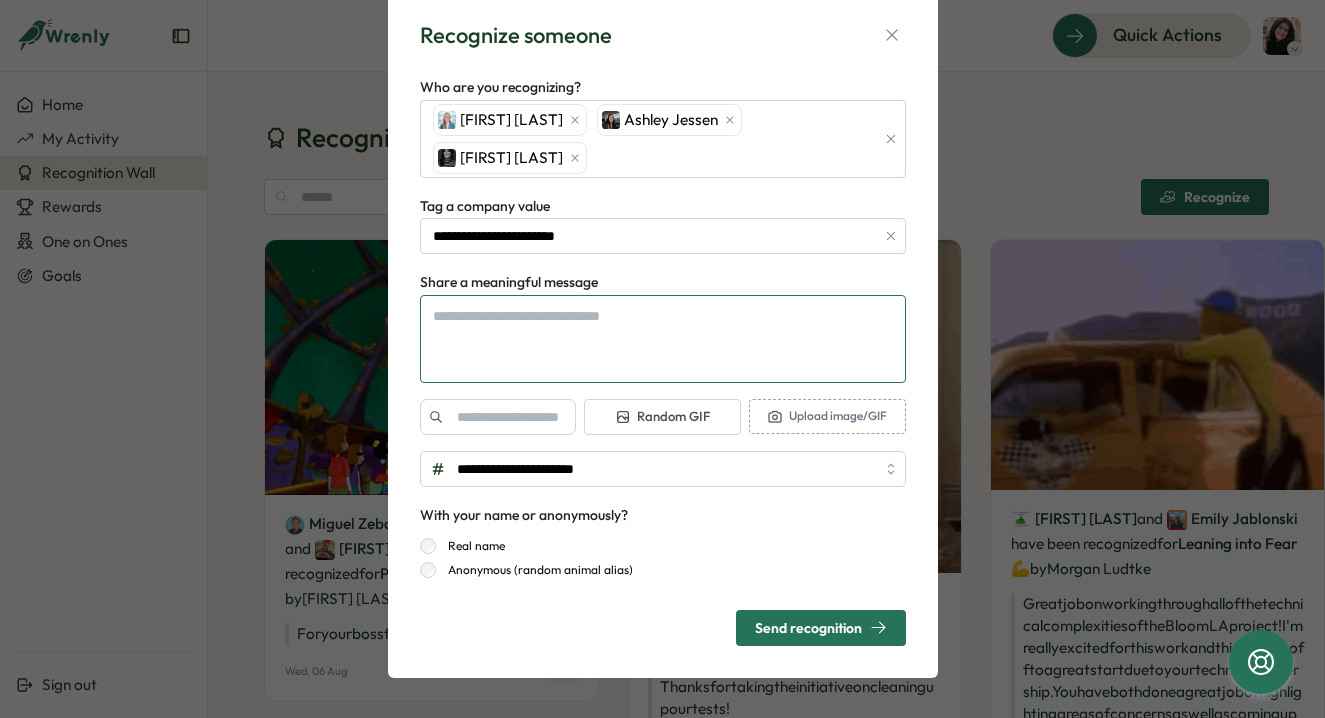 type on "*" 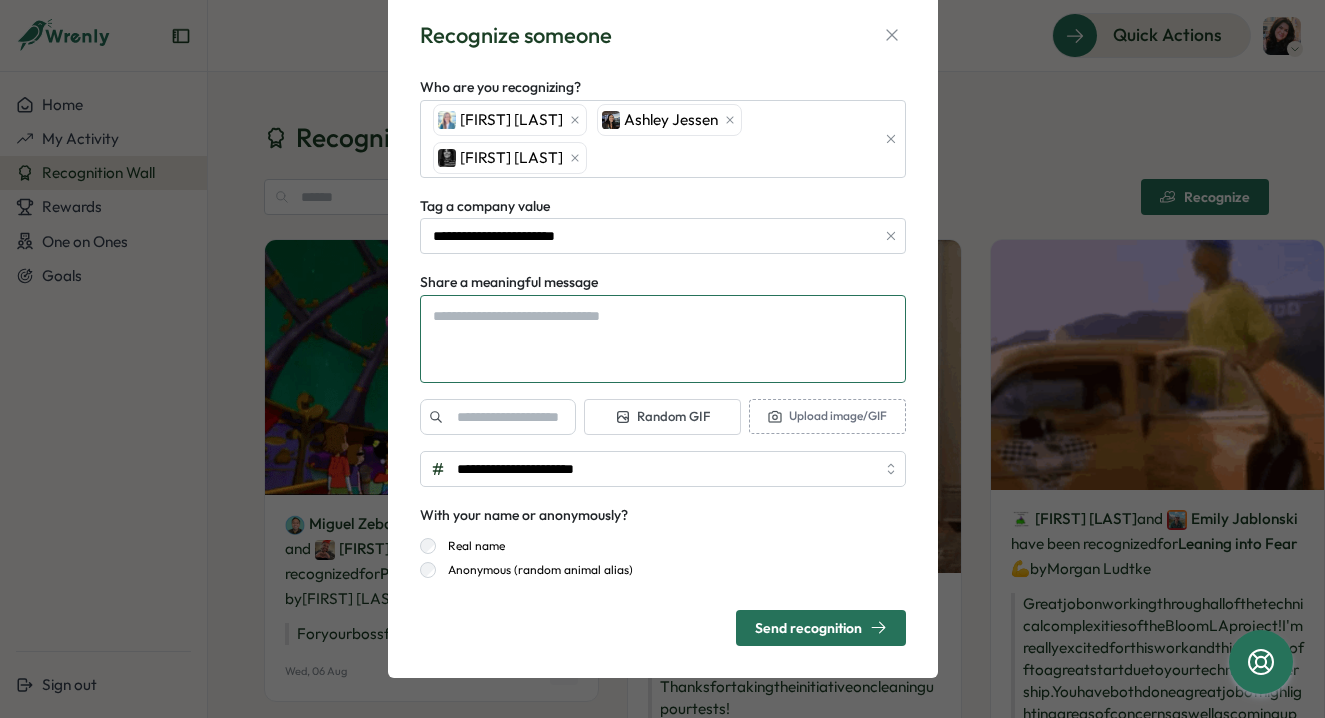 click on "Share a meaningful message" at bounding box center (663, 339) 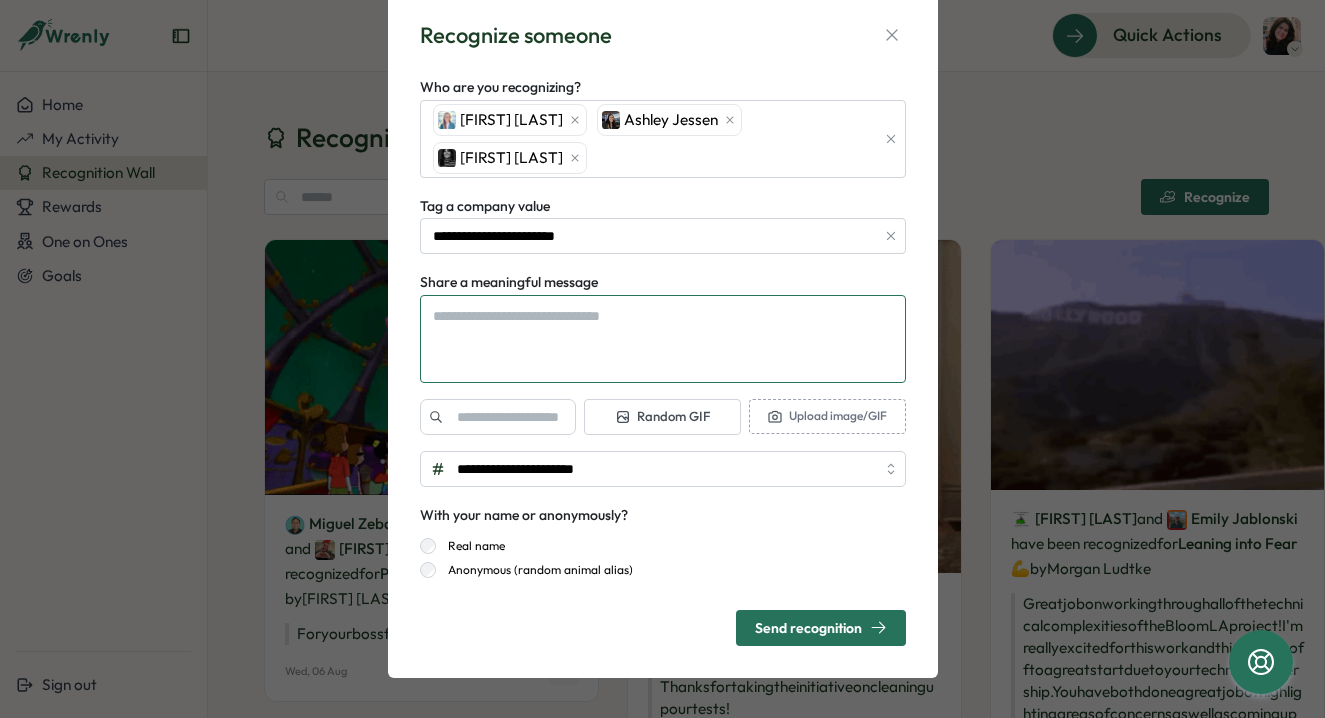 type on "*" 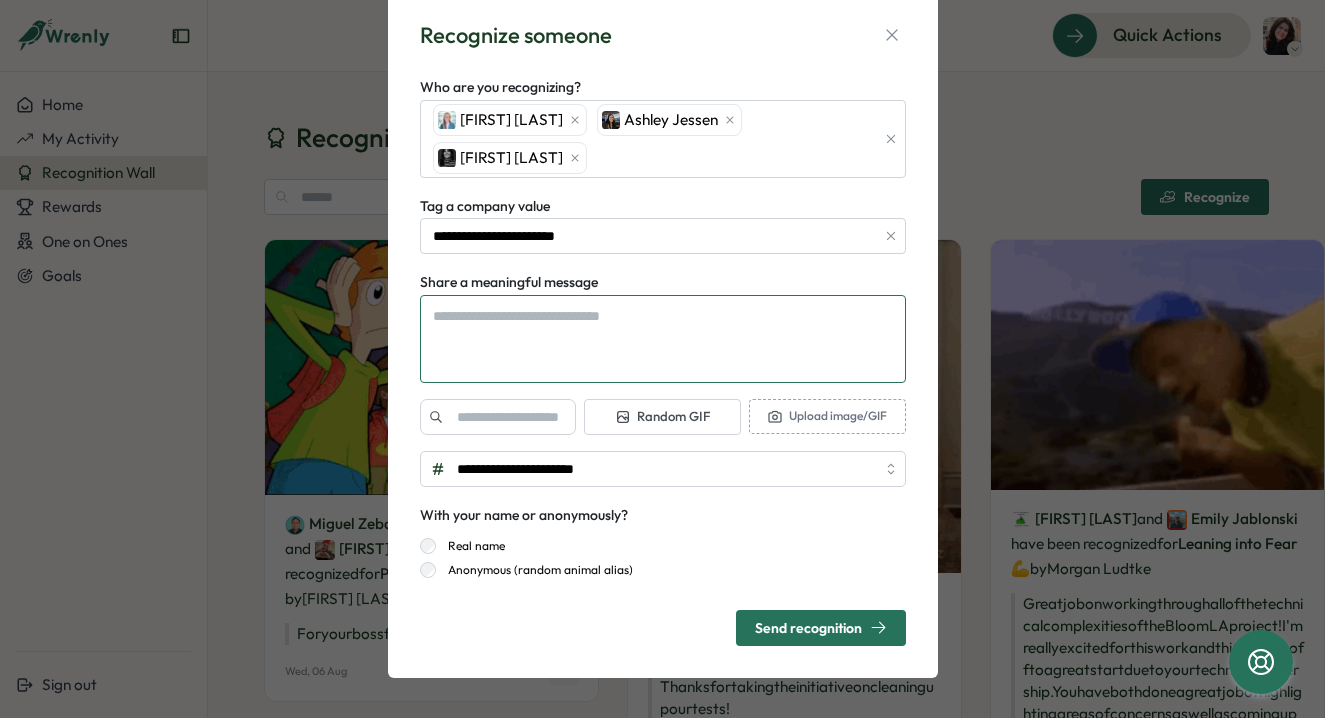 type on "*" 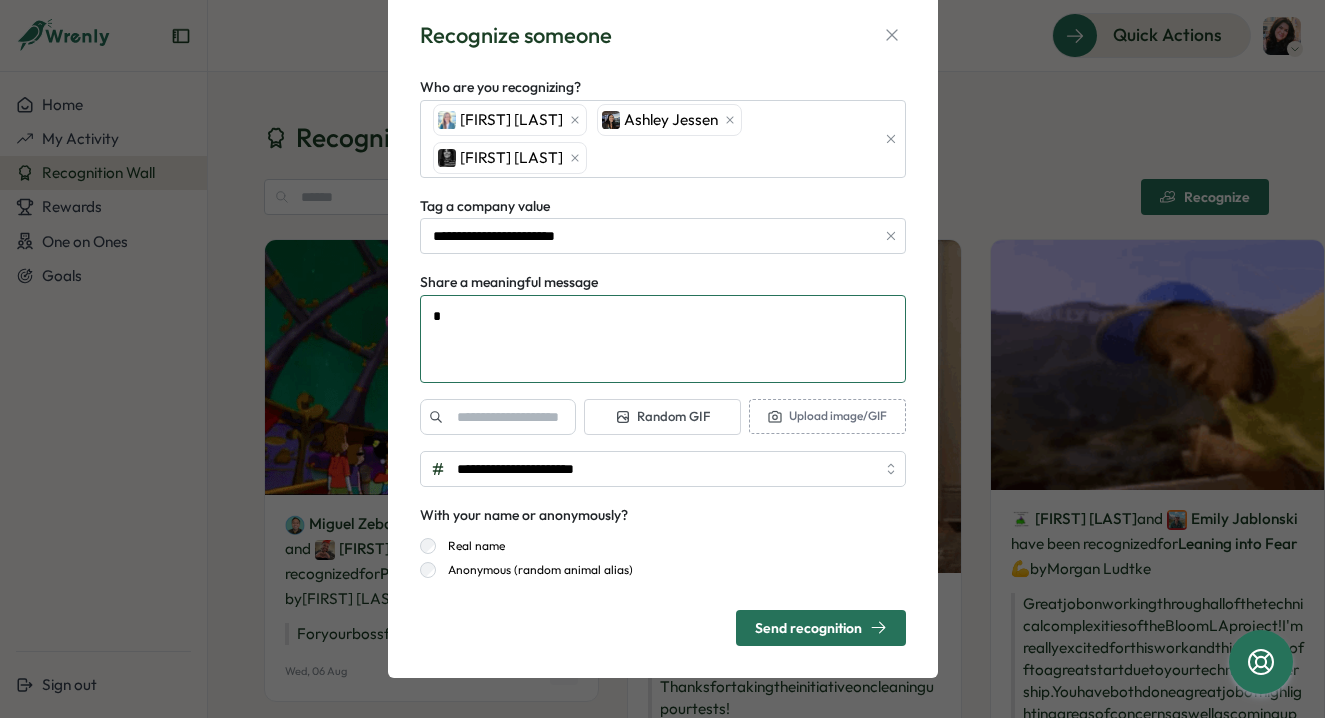 type on "**" 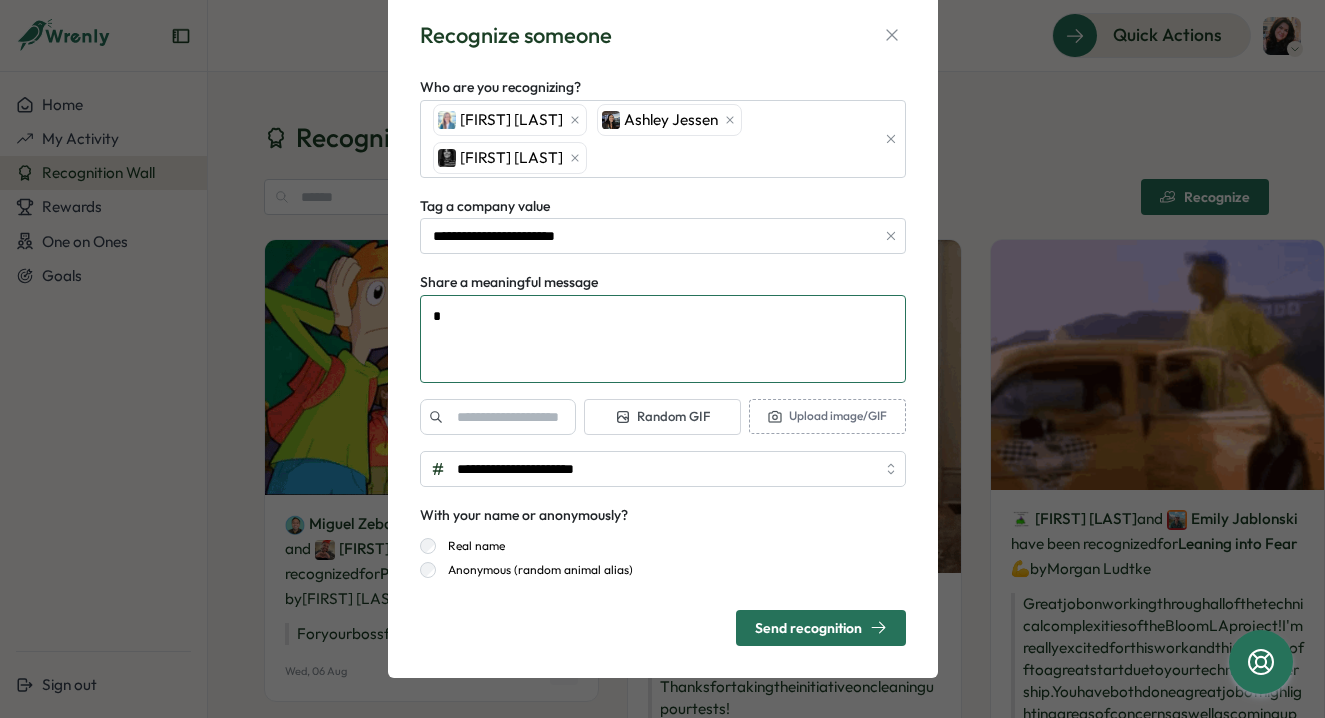 type on "*" 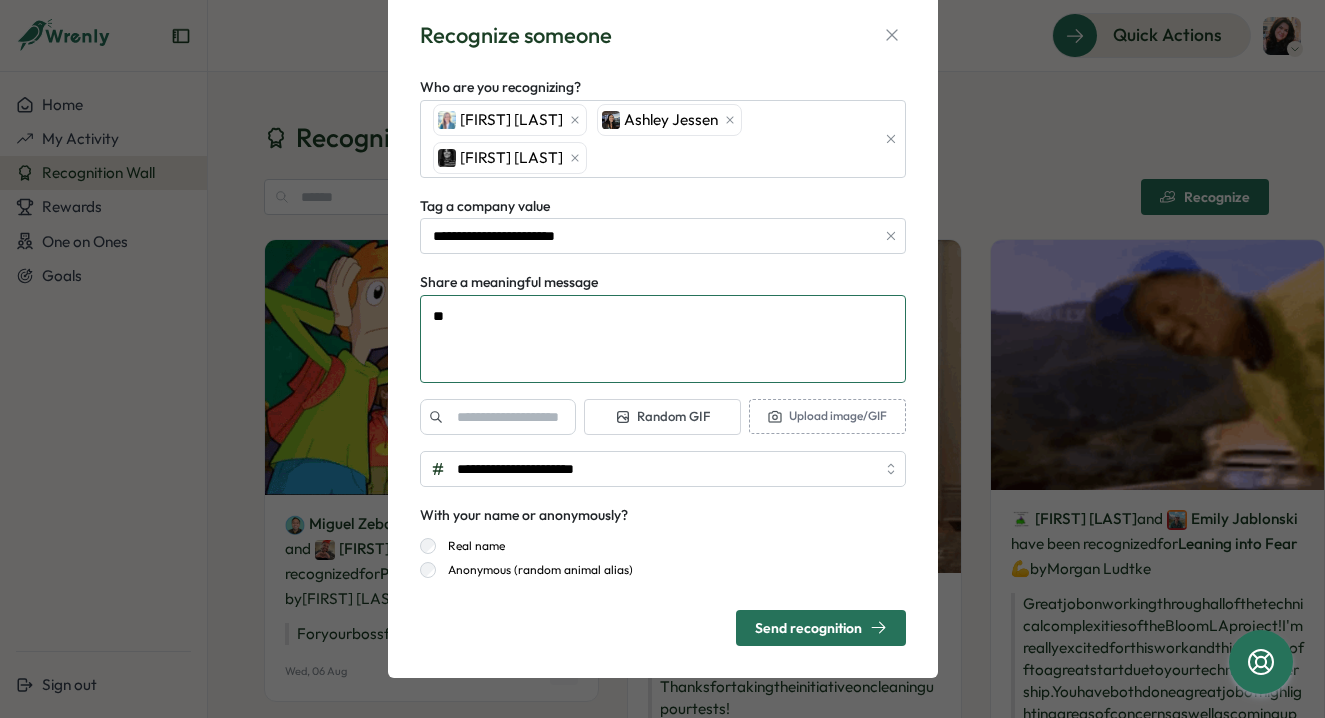 type on "***" 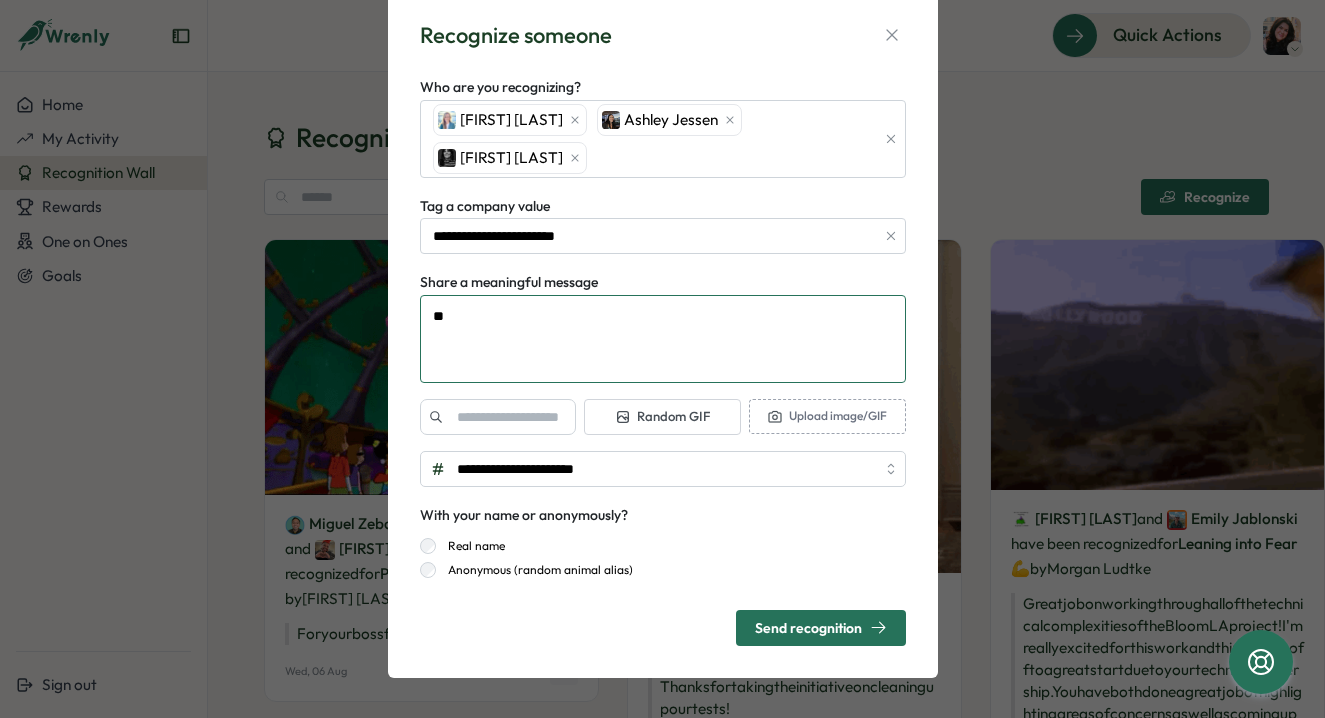 type on "*" 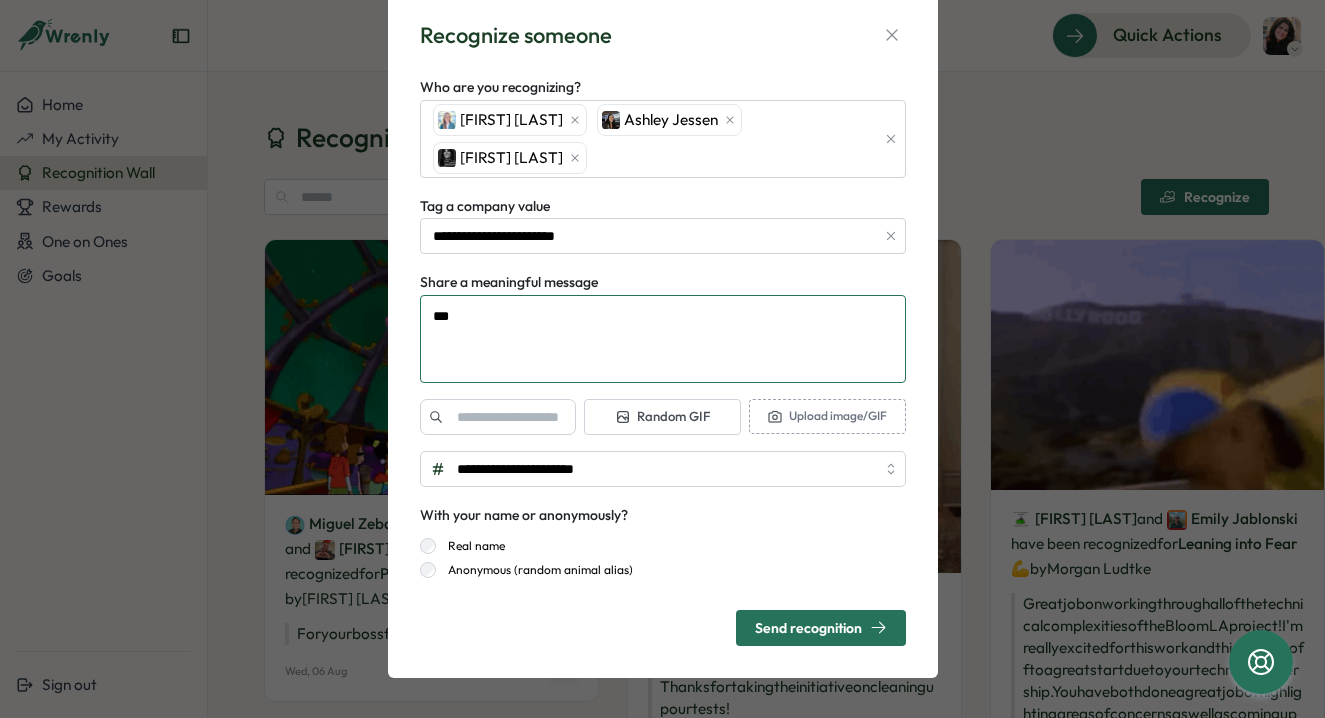 type on "***" 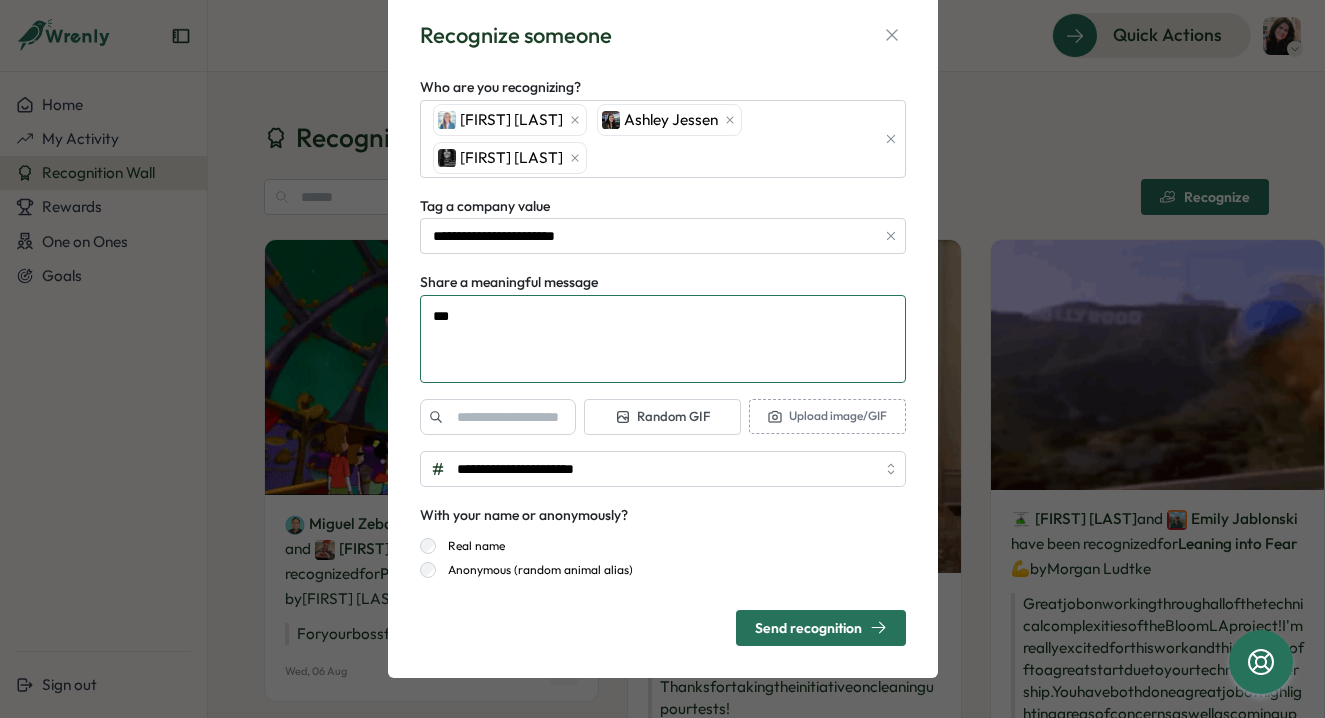 type on "*" 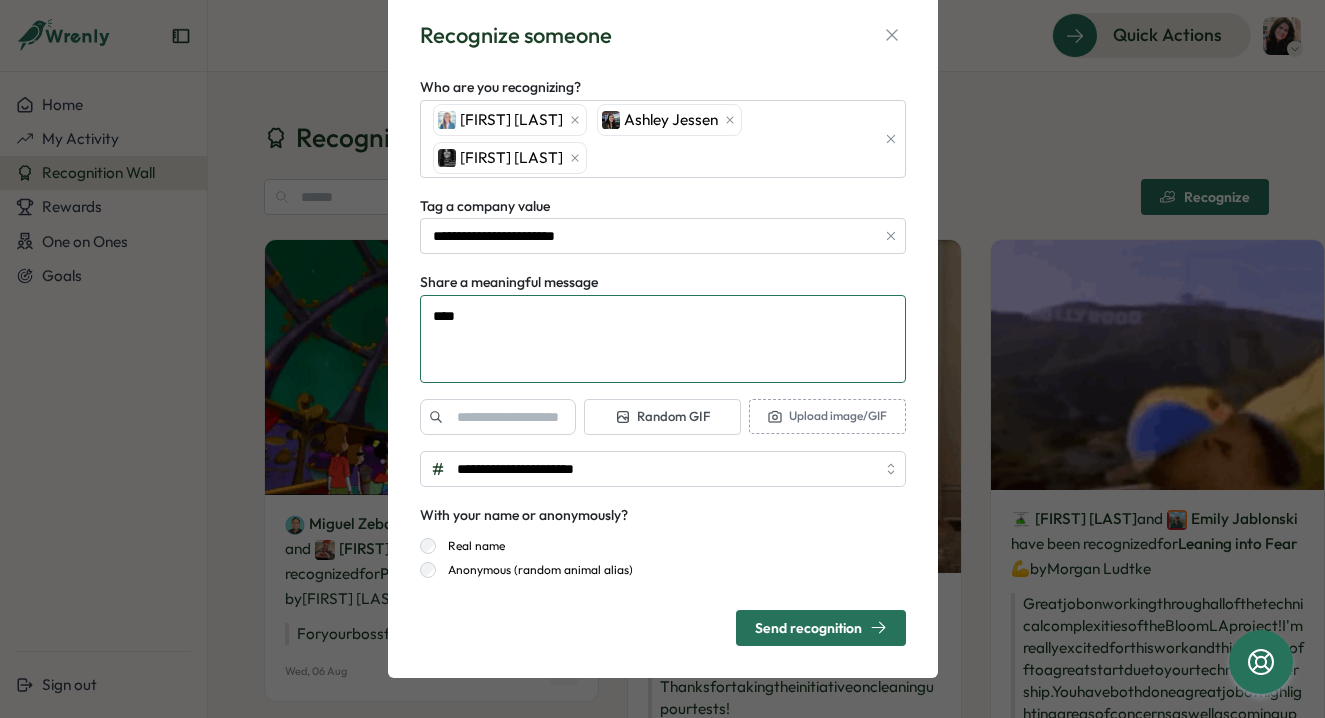 type on "*****" 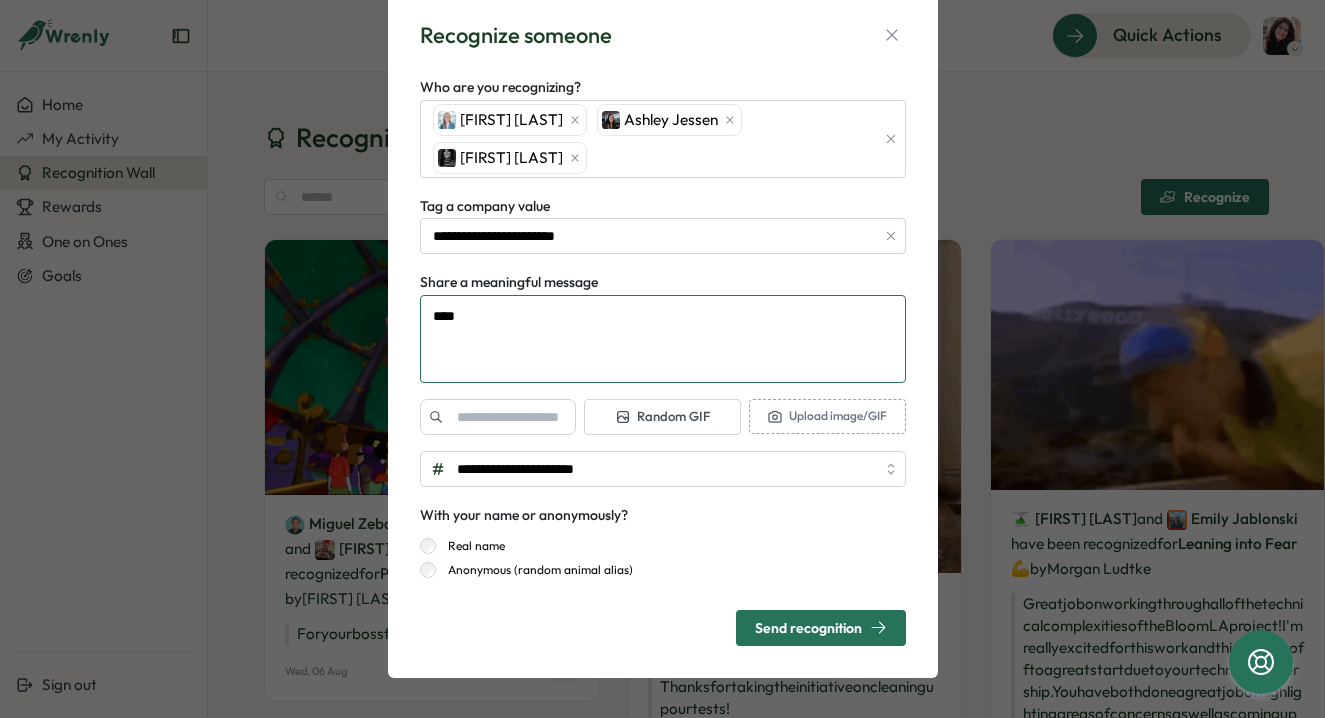 type on "*" 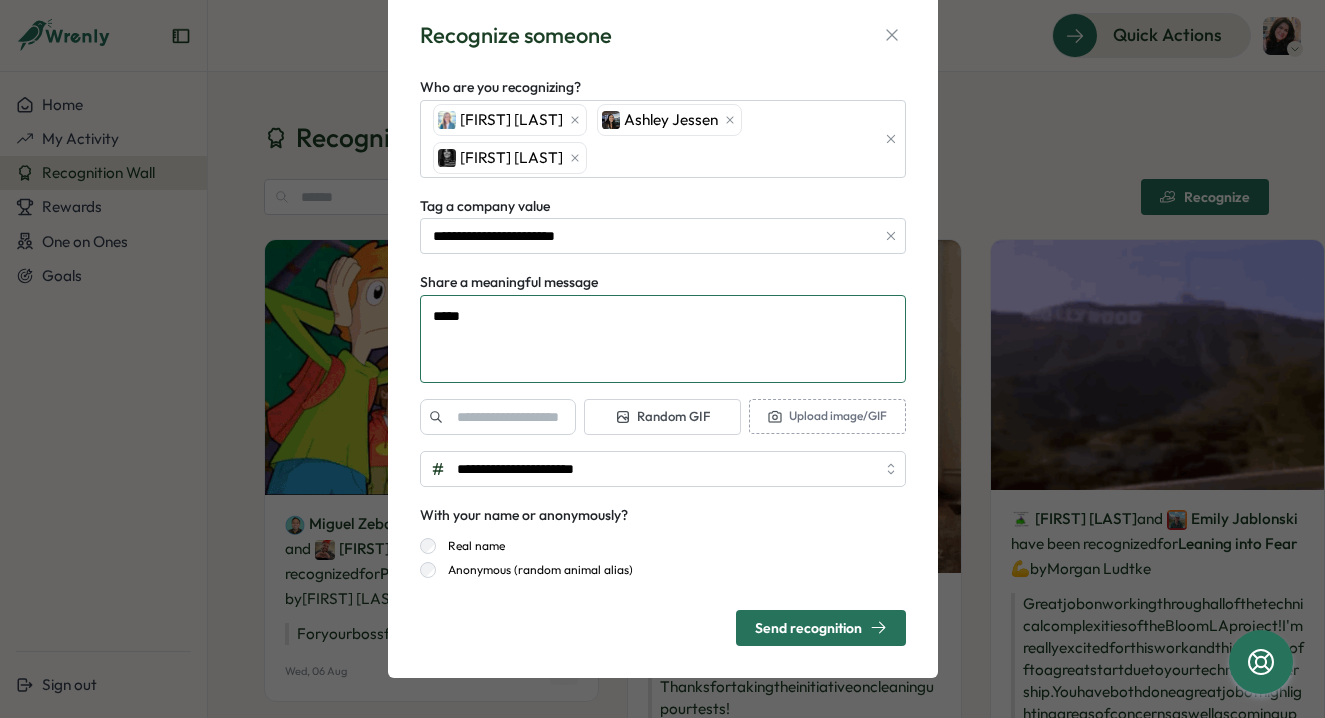 type on "******" 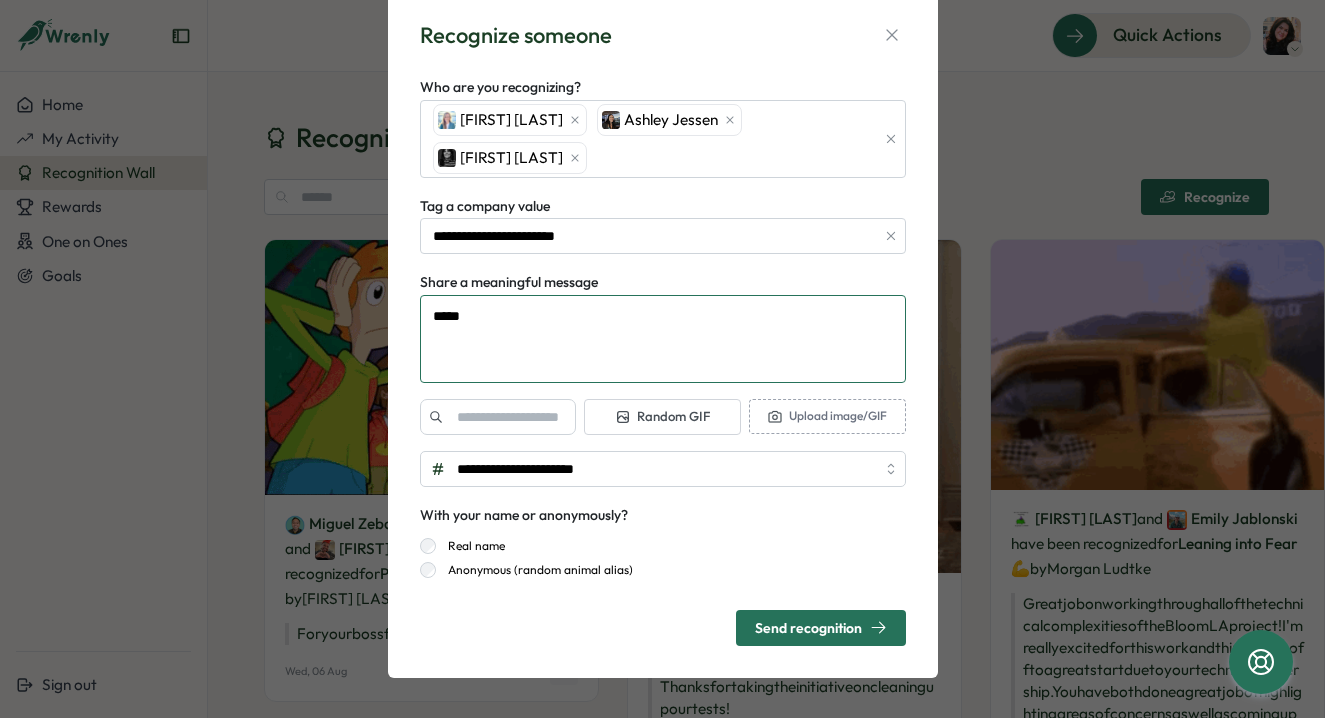 type on "*" 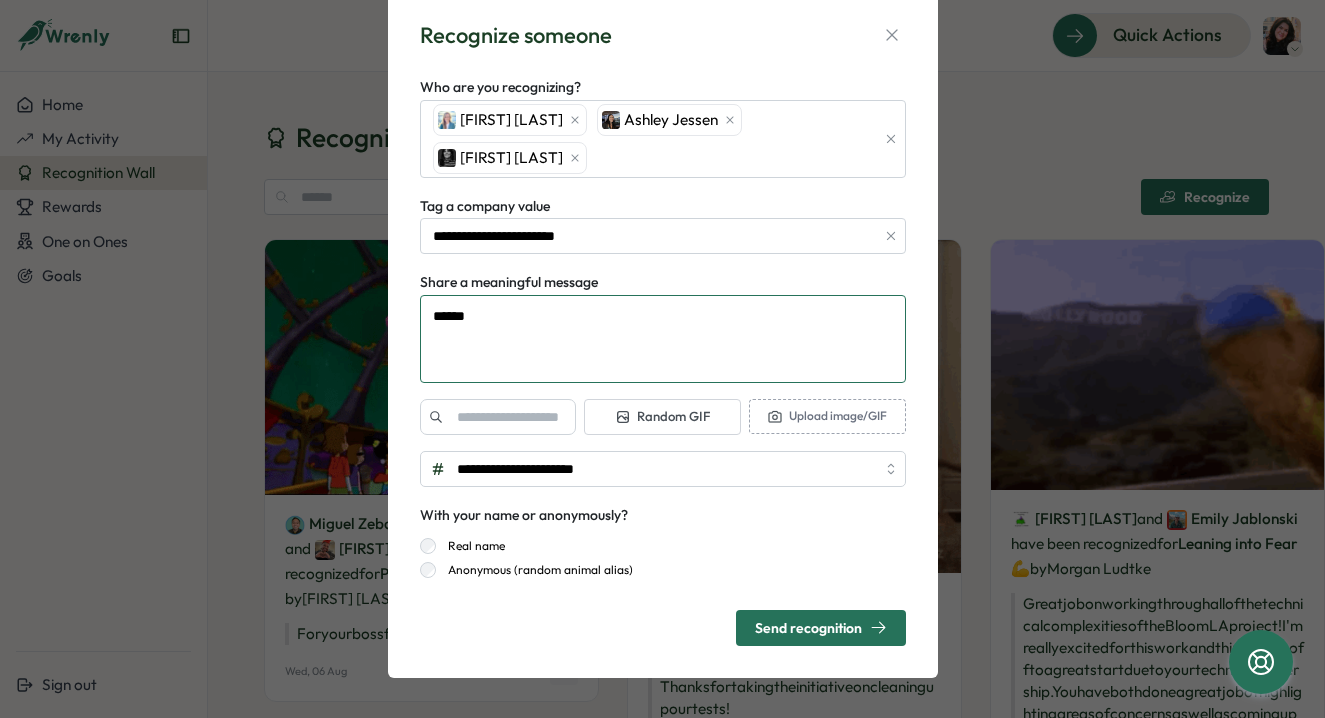 type on "*******" 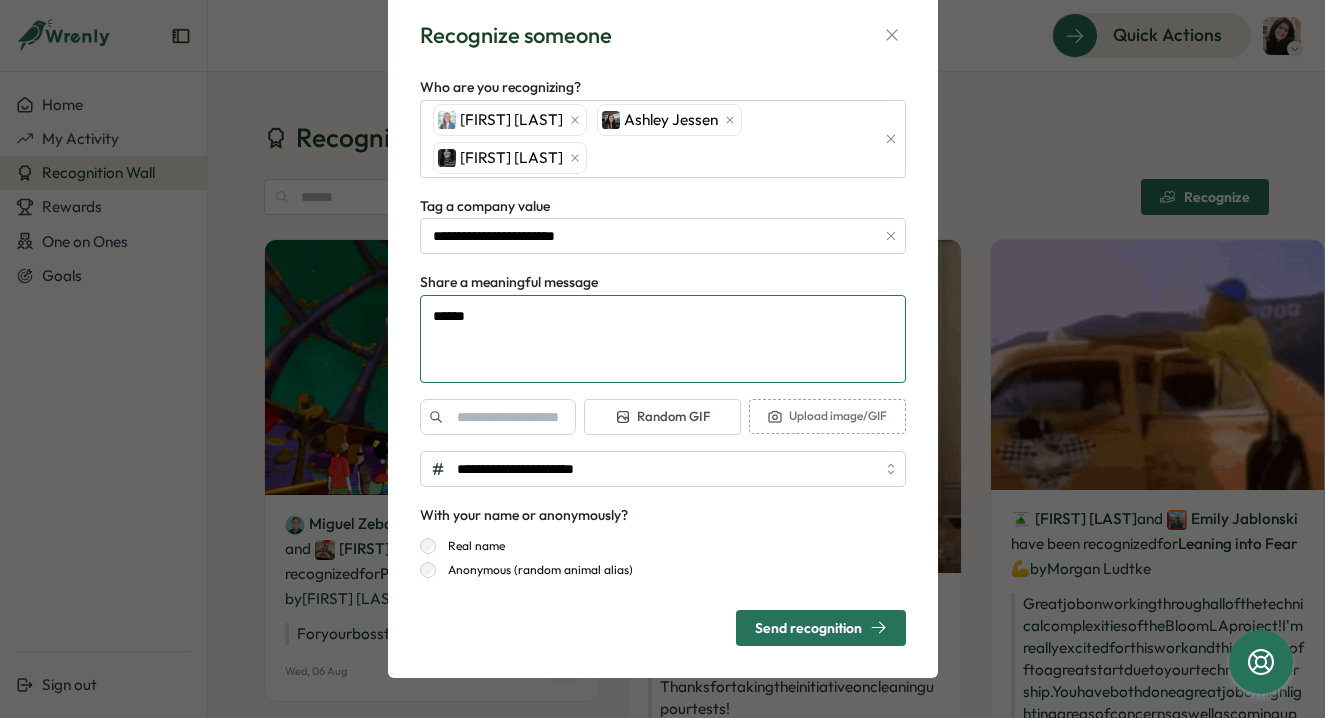 type on "*" 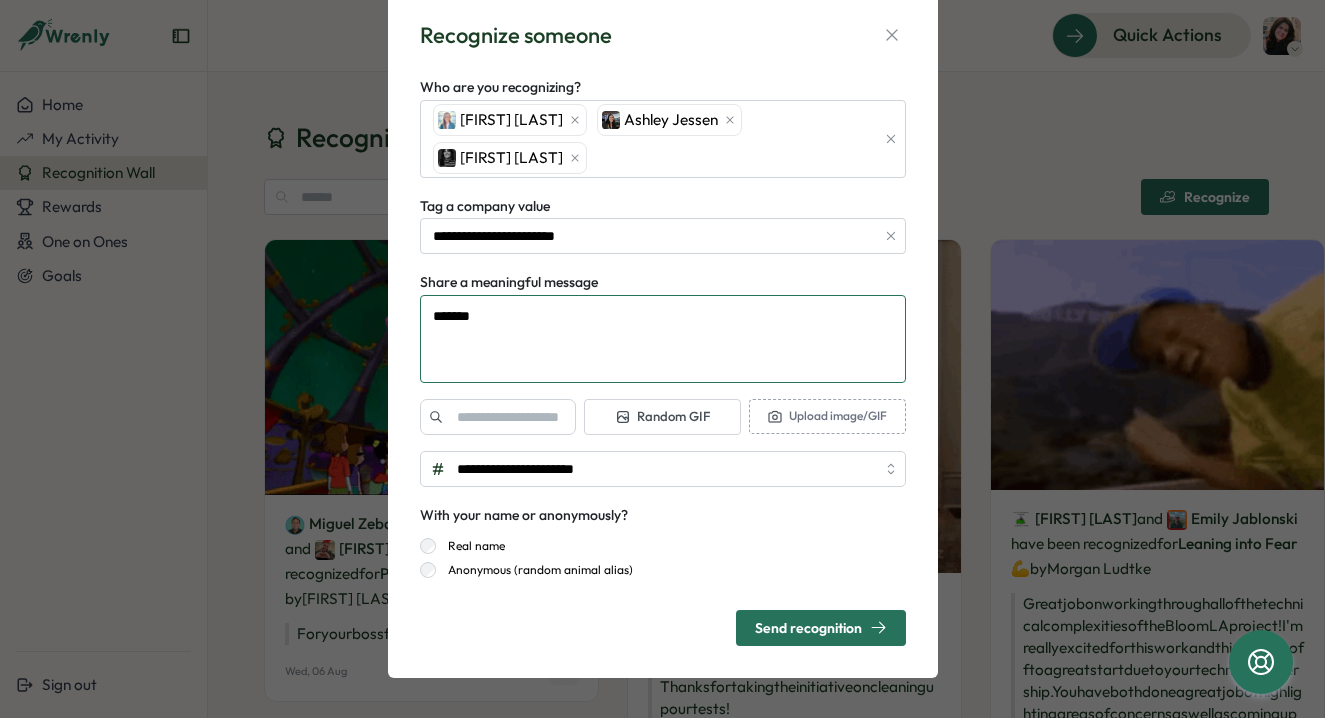 type on "*******" 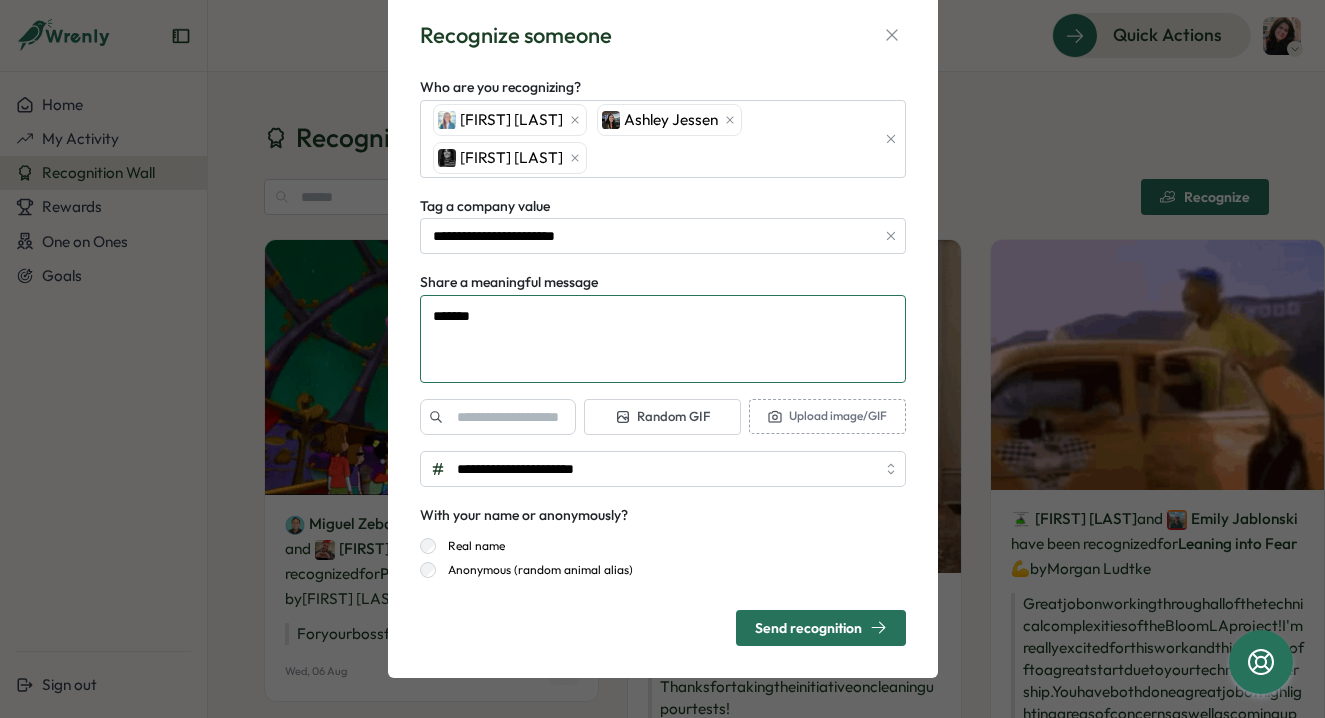 type on "*" 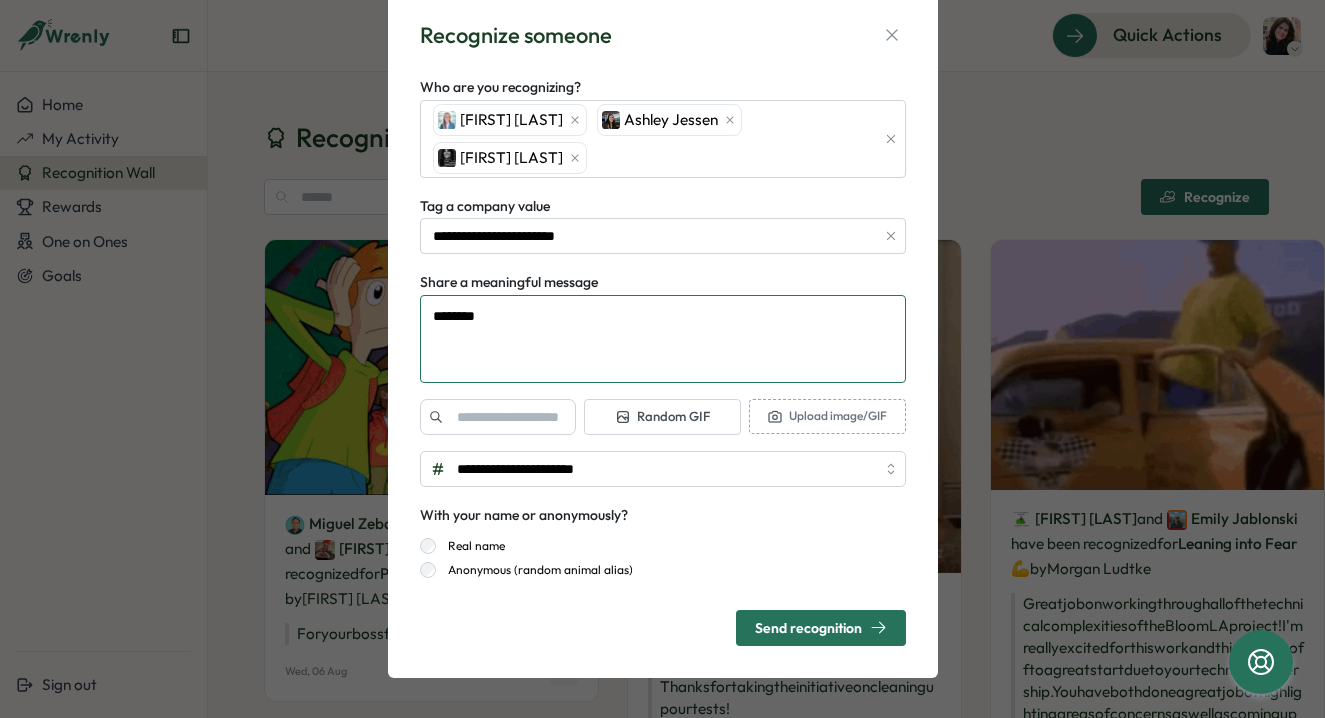 type on "*********" 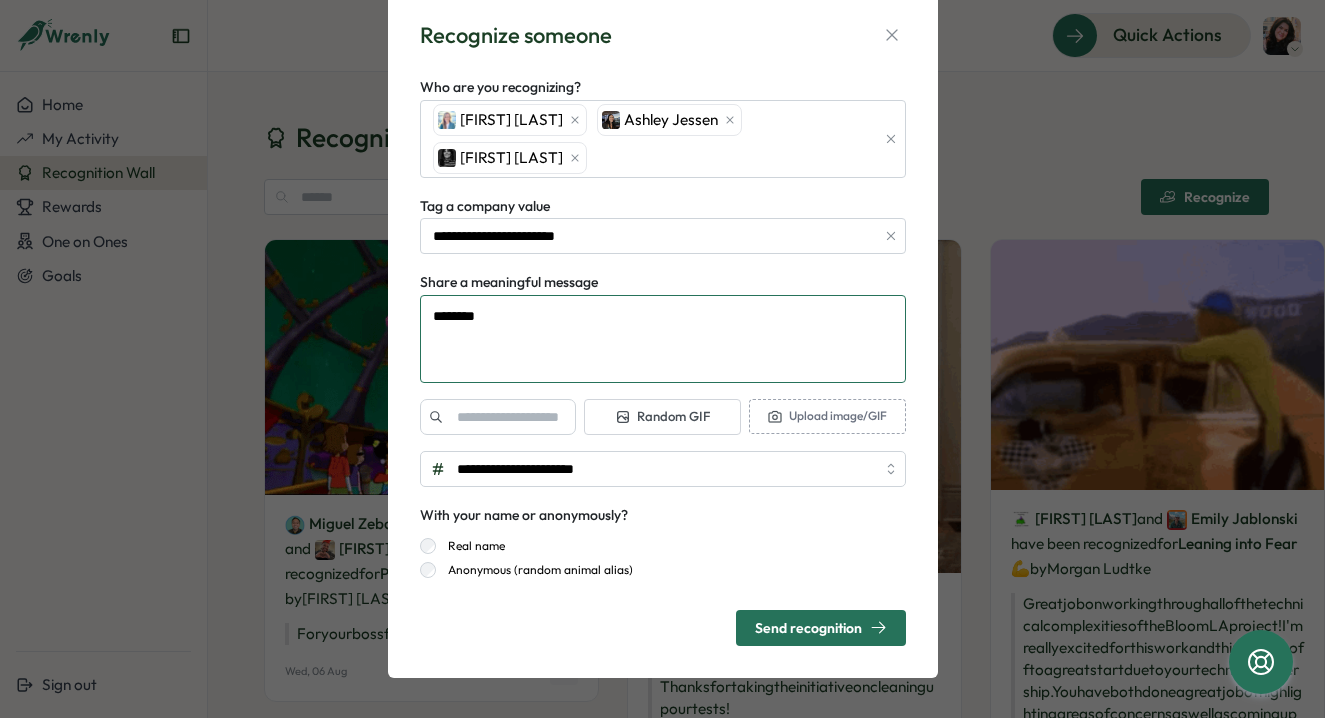 type on "*" 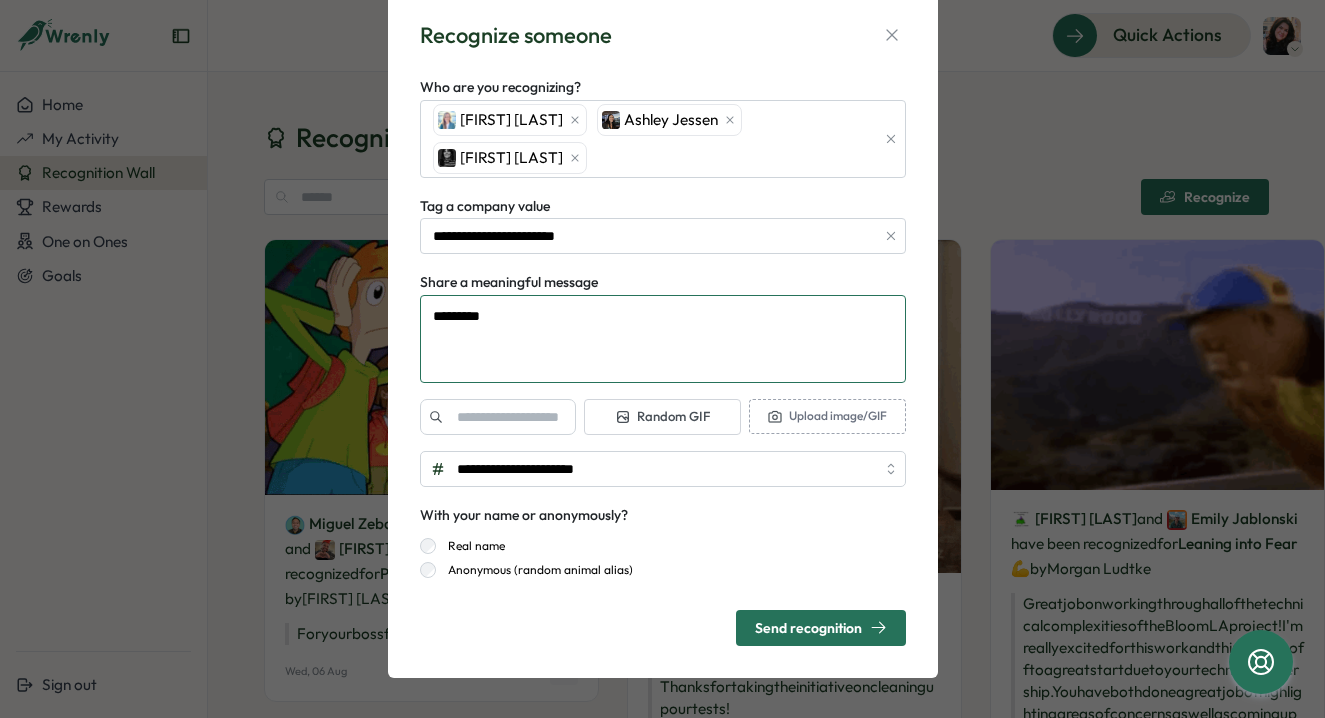 type on "**********" 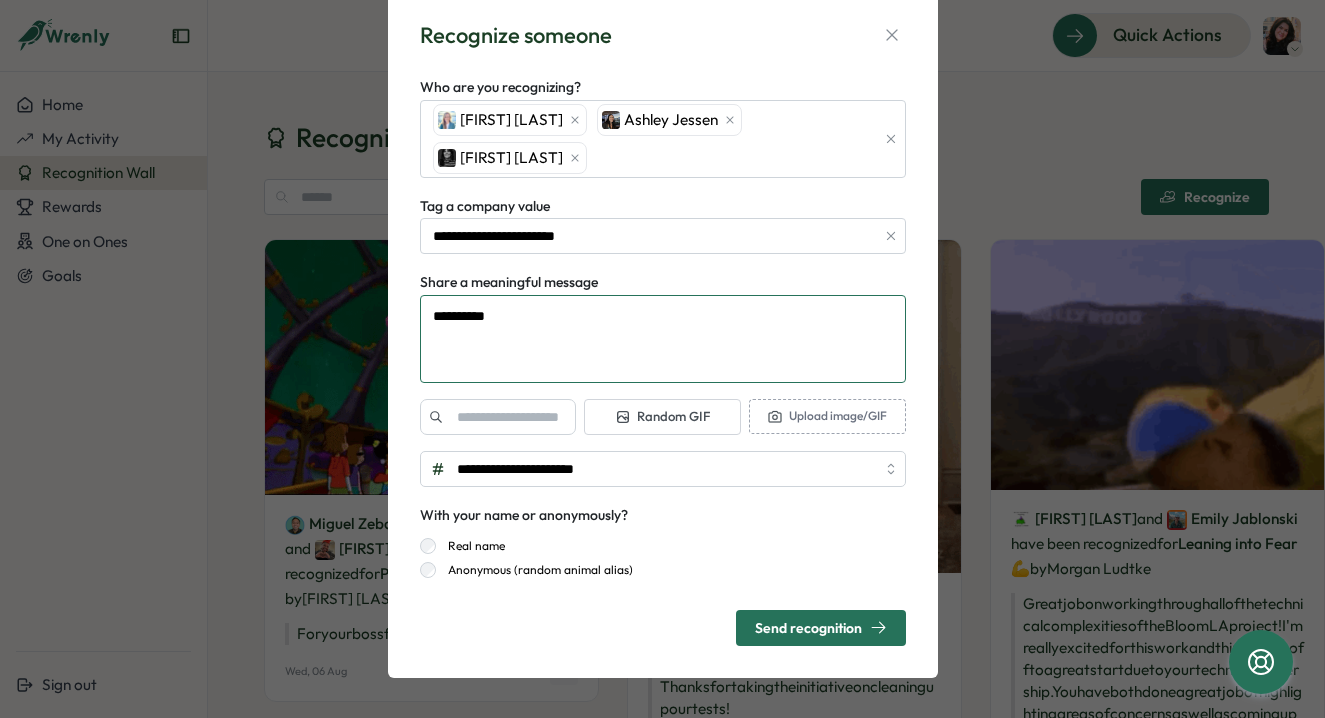 type on "*" 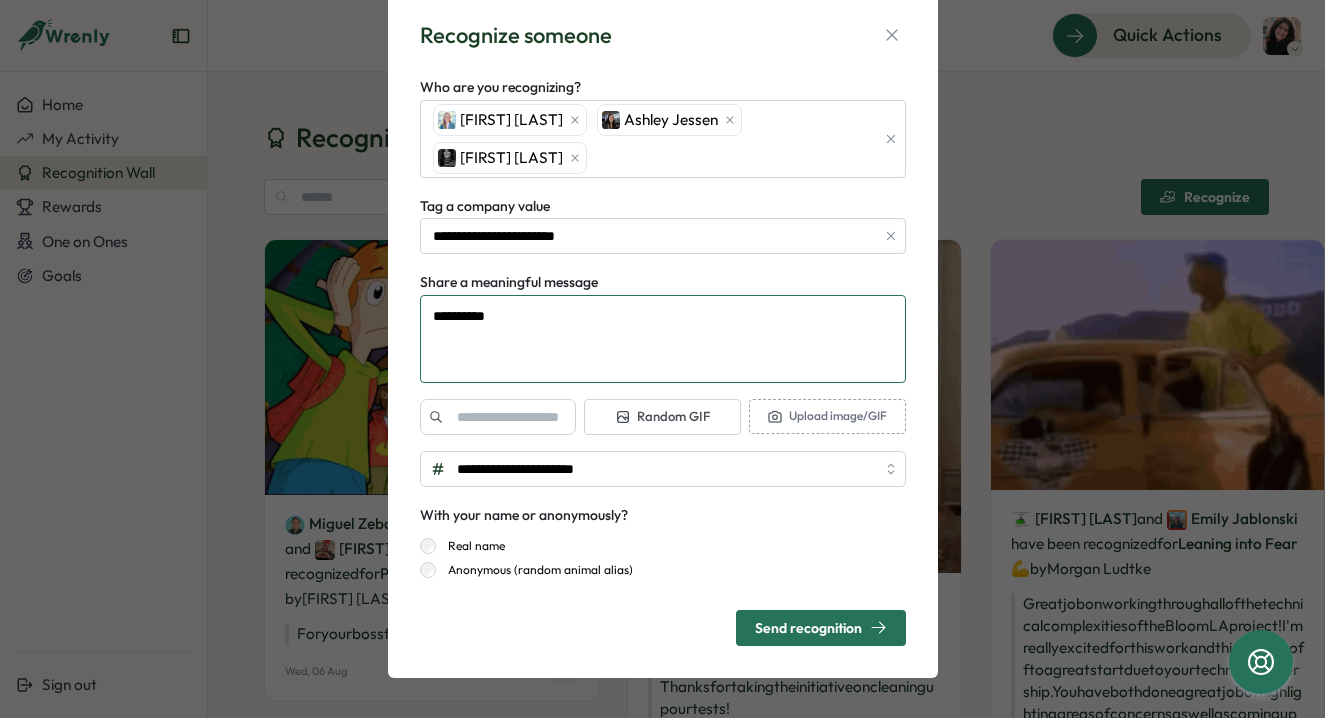 type on "**********" 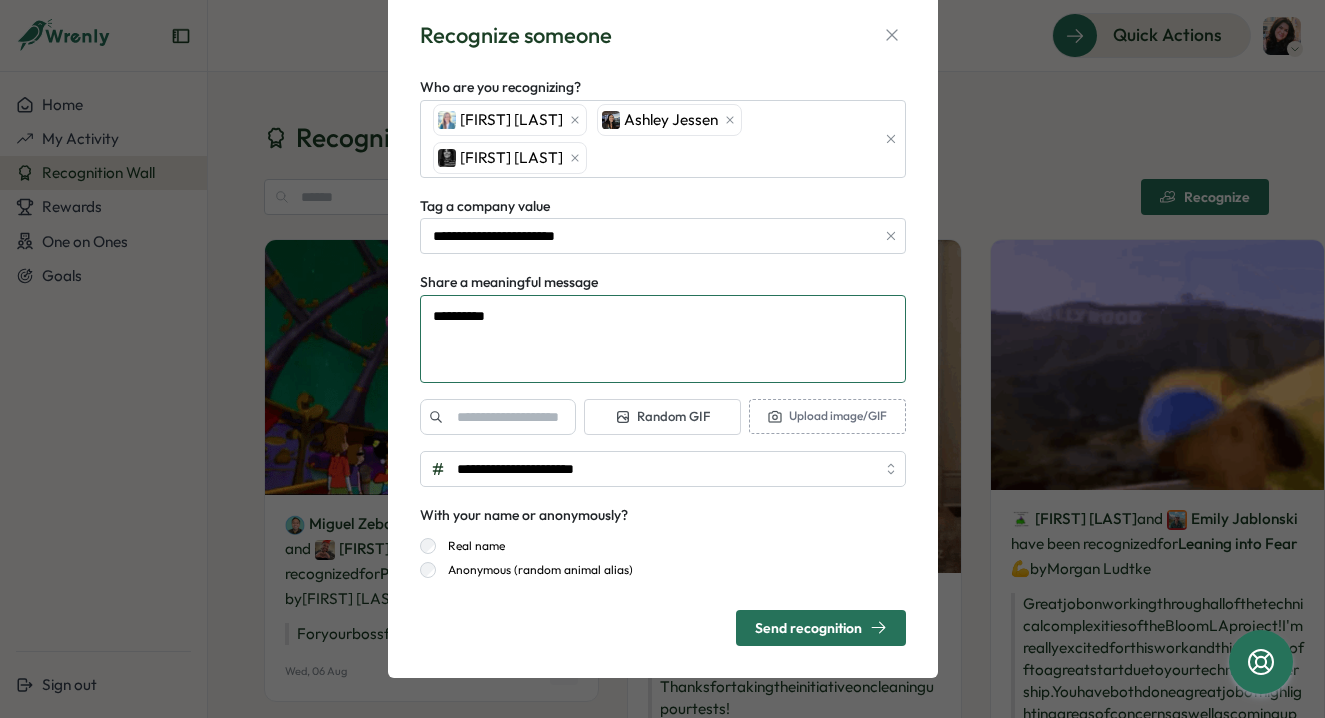 type on "*" 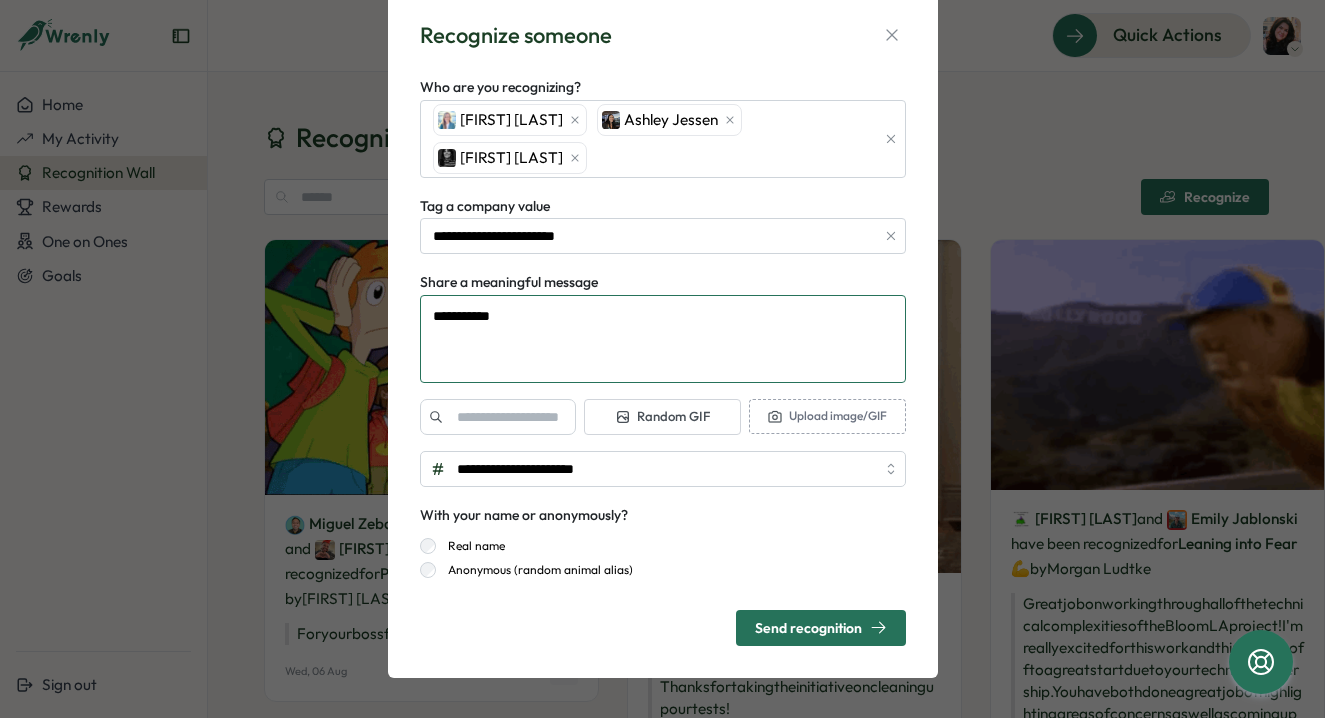 type on "**********" 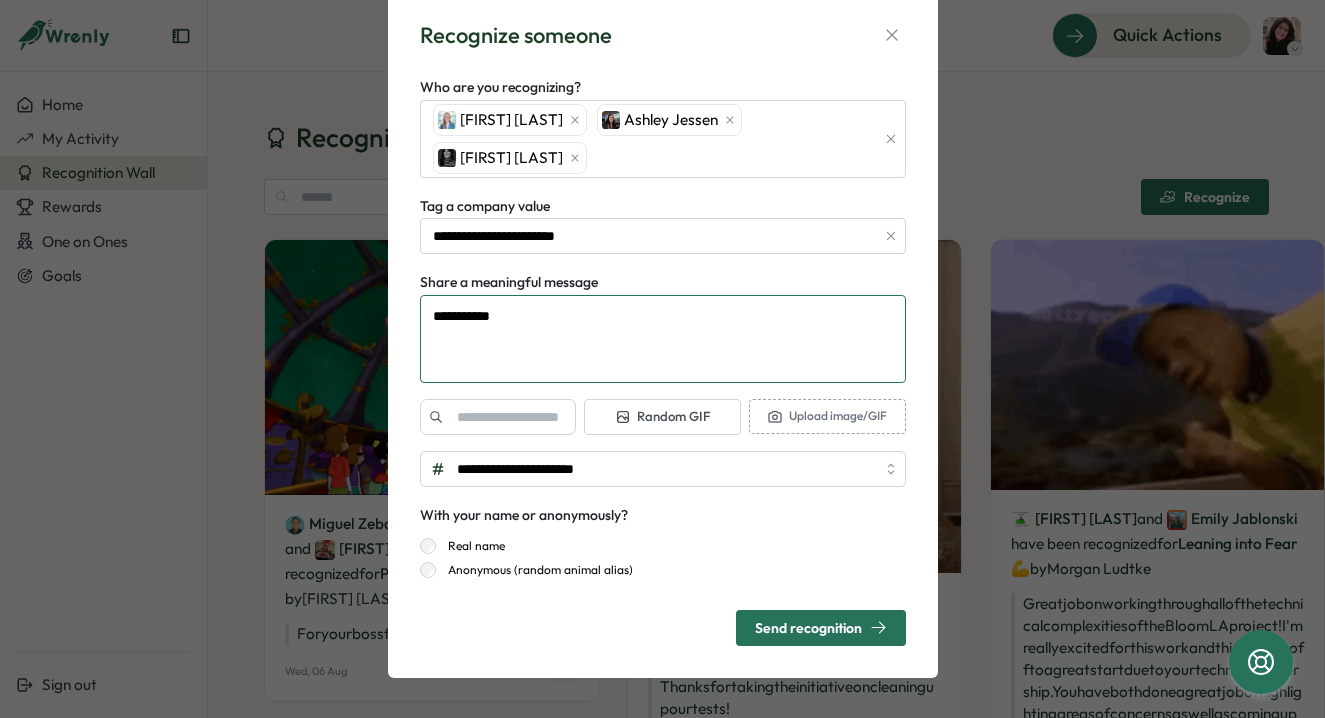 type on "*" 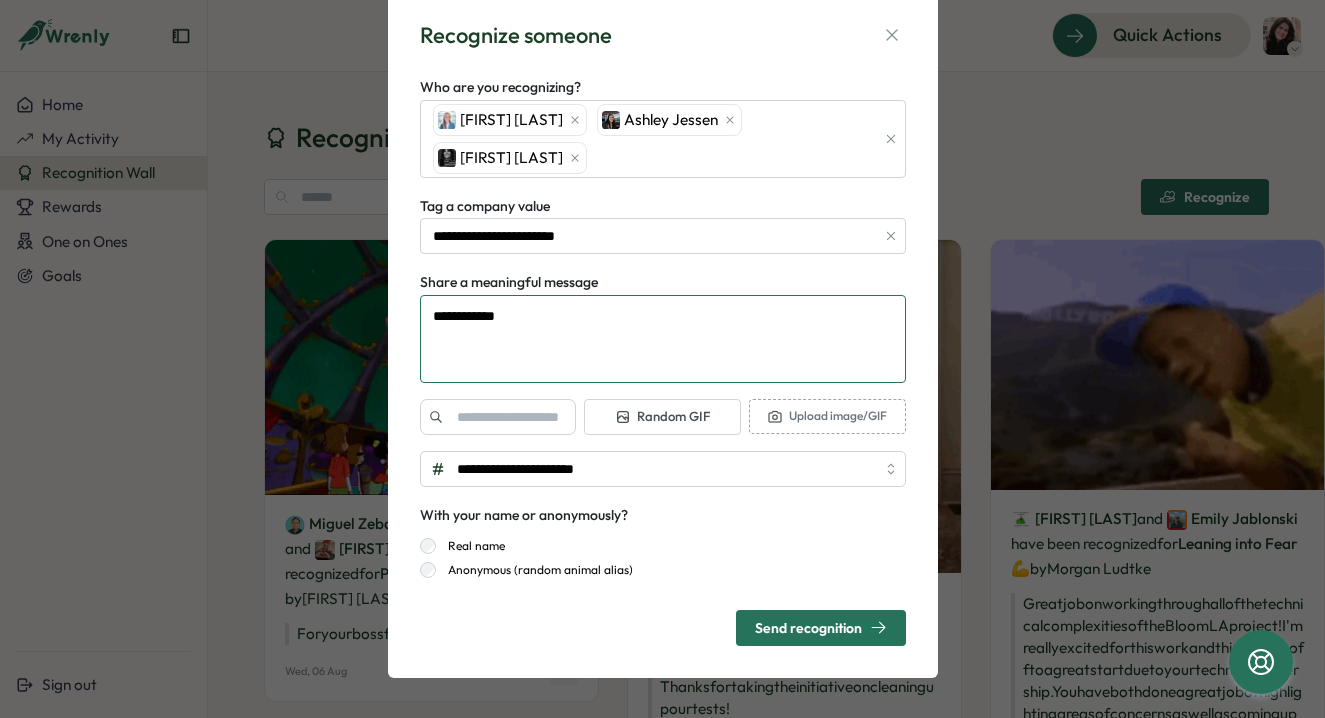 type on "**********" 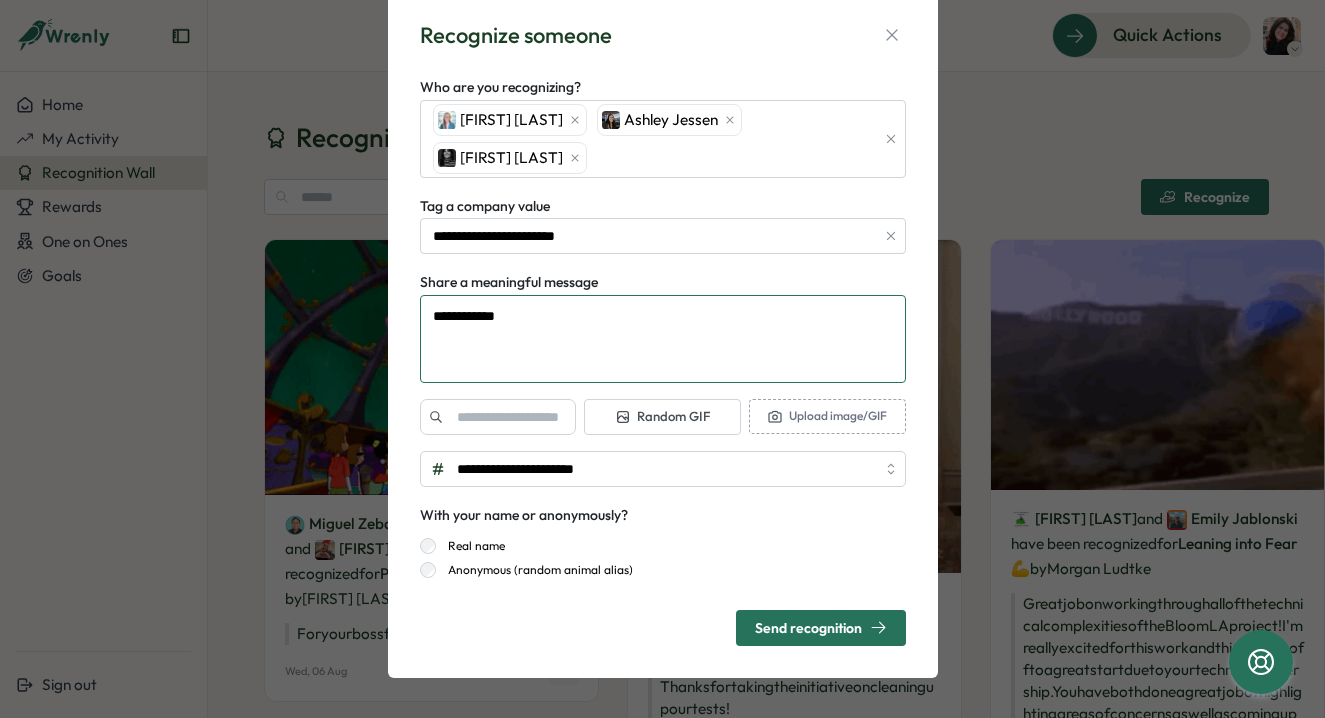 type on "*" 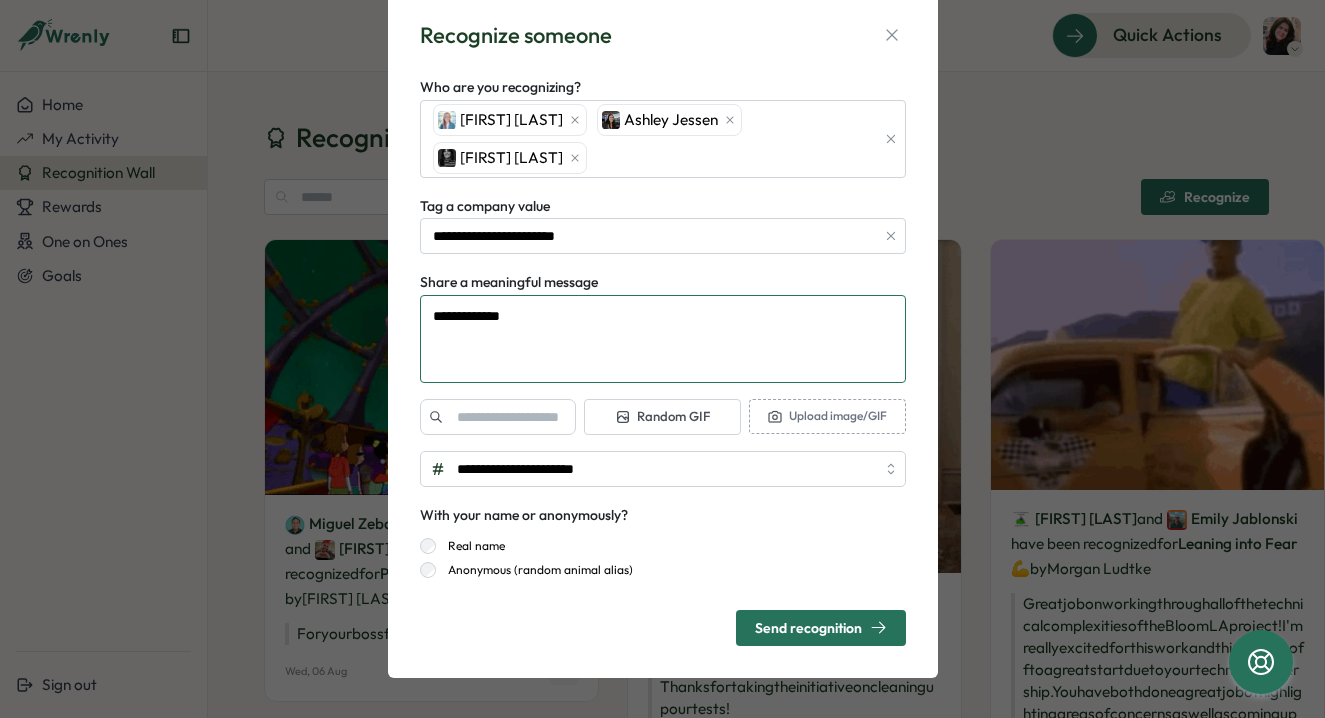 type on "**********" 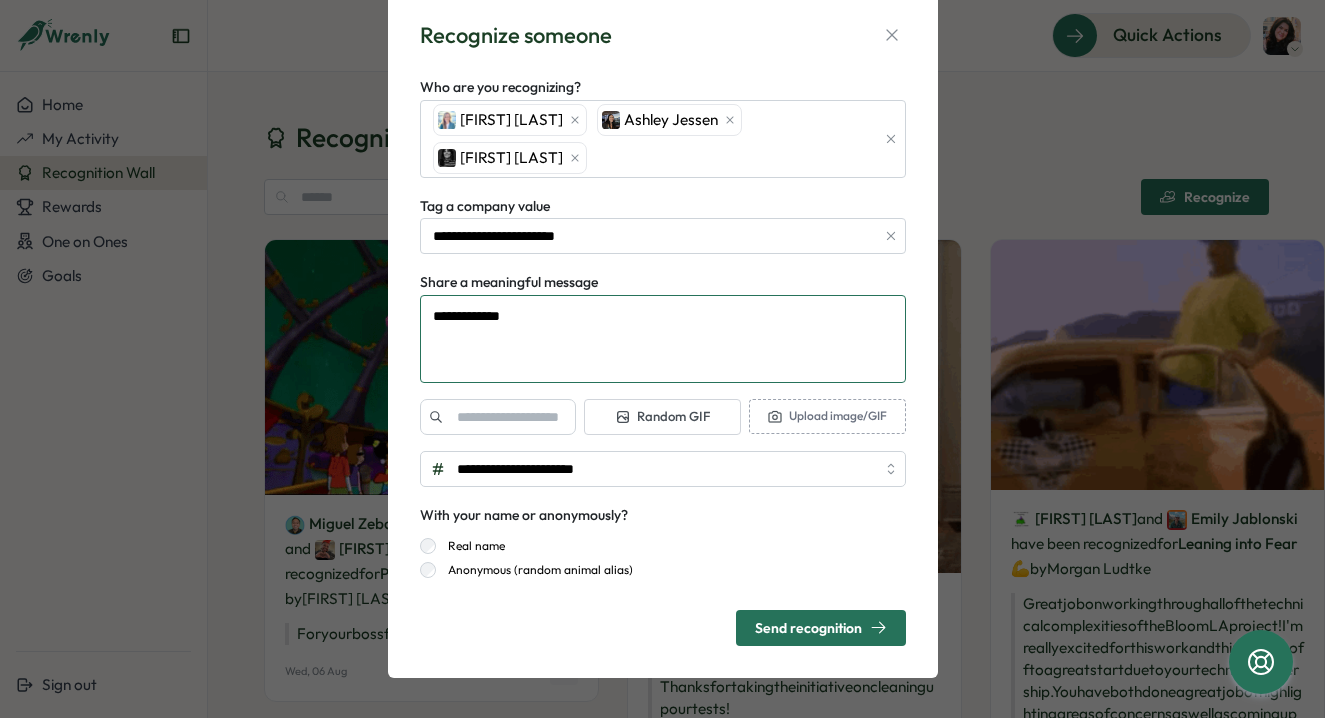type on "*" 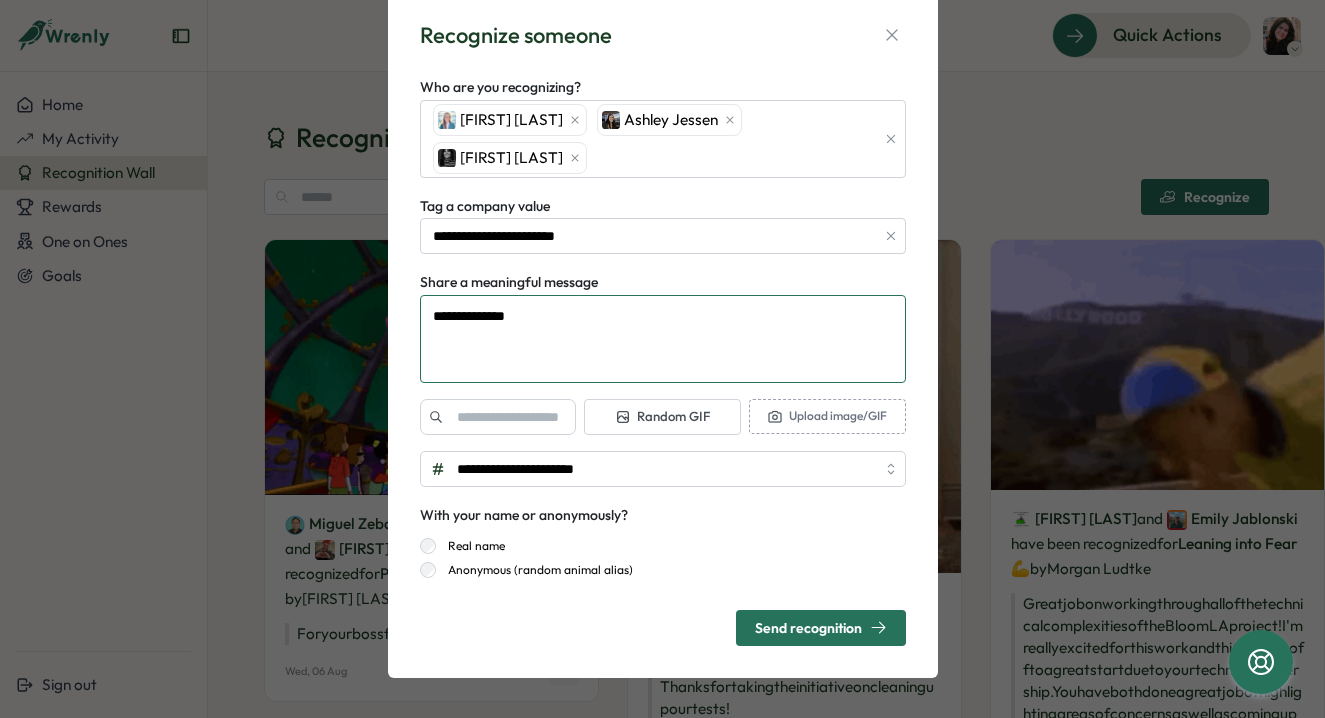 type on "**********" 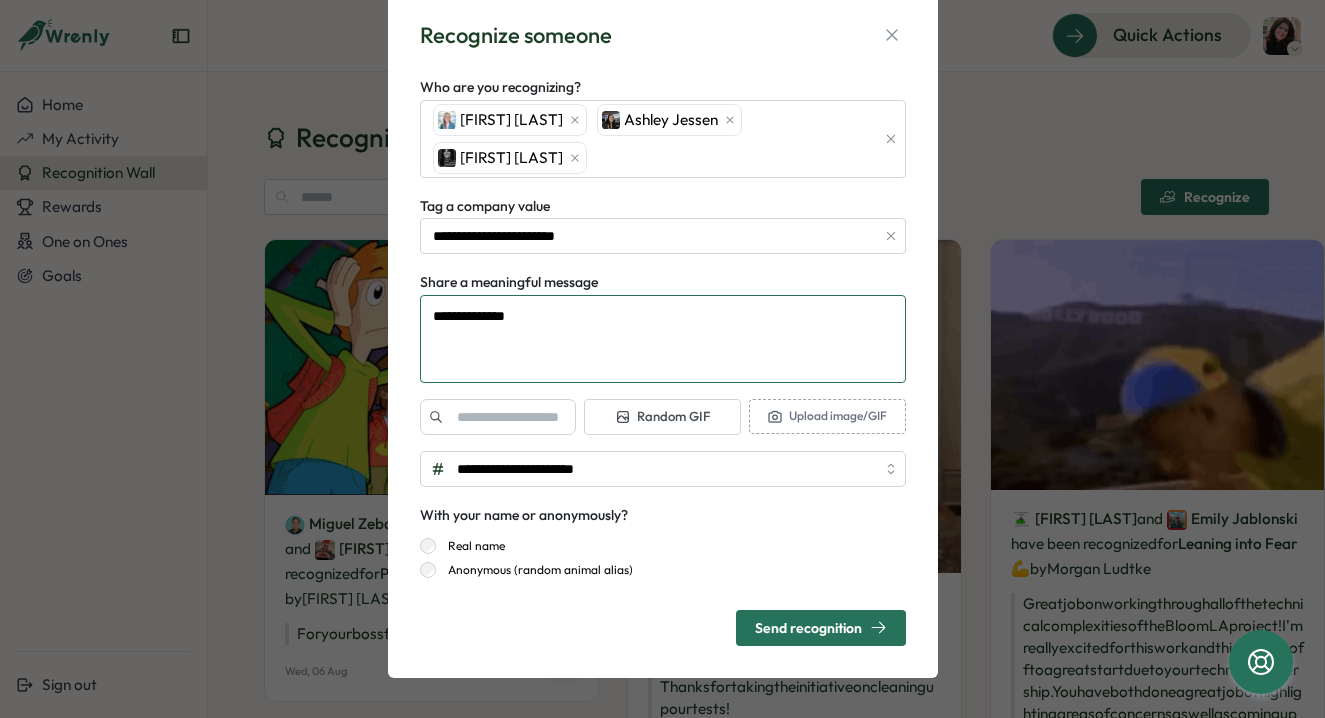 type on "*" 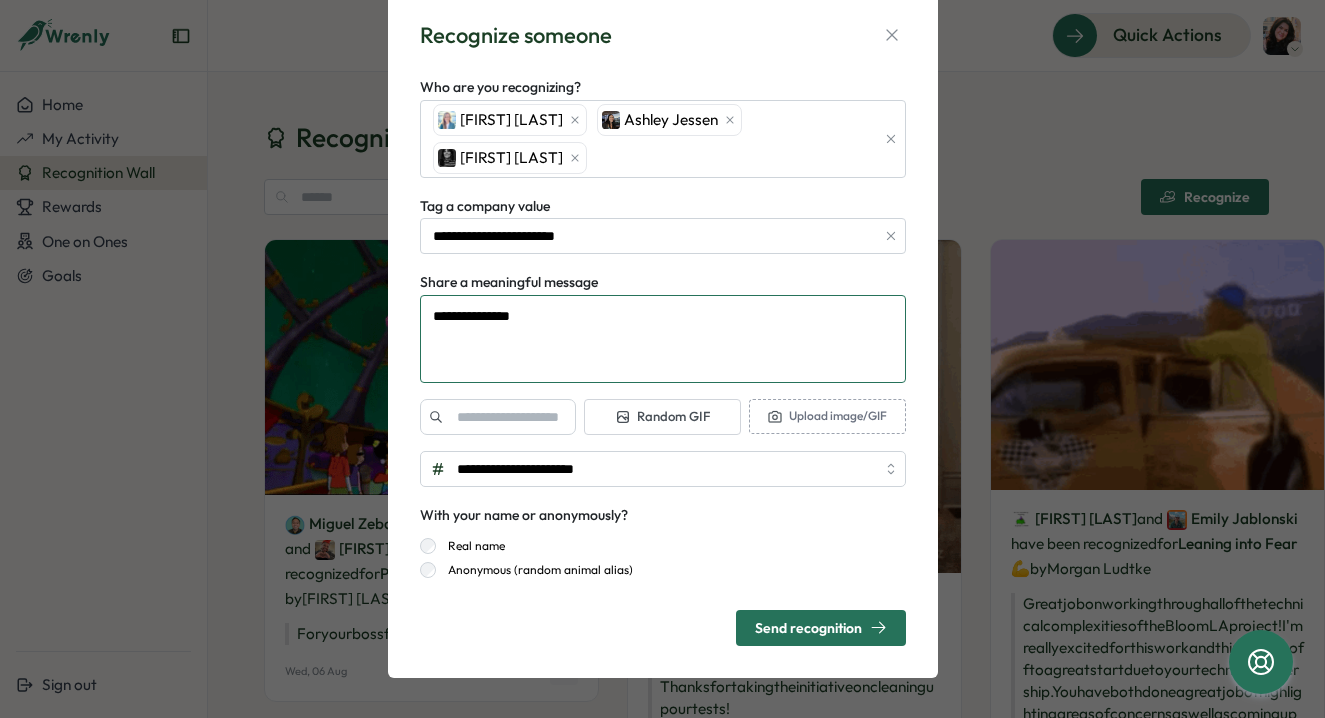 type on "**********" 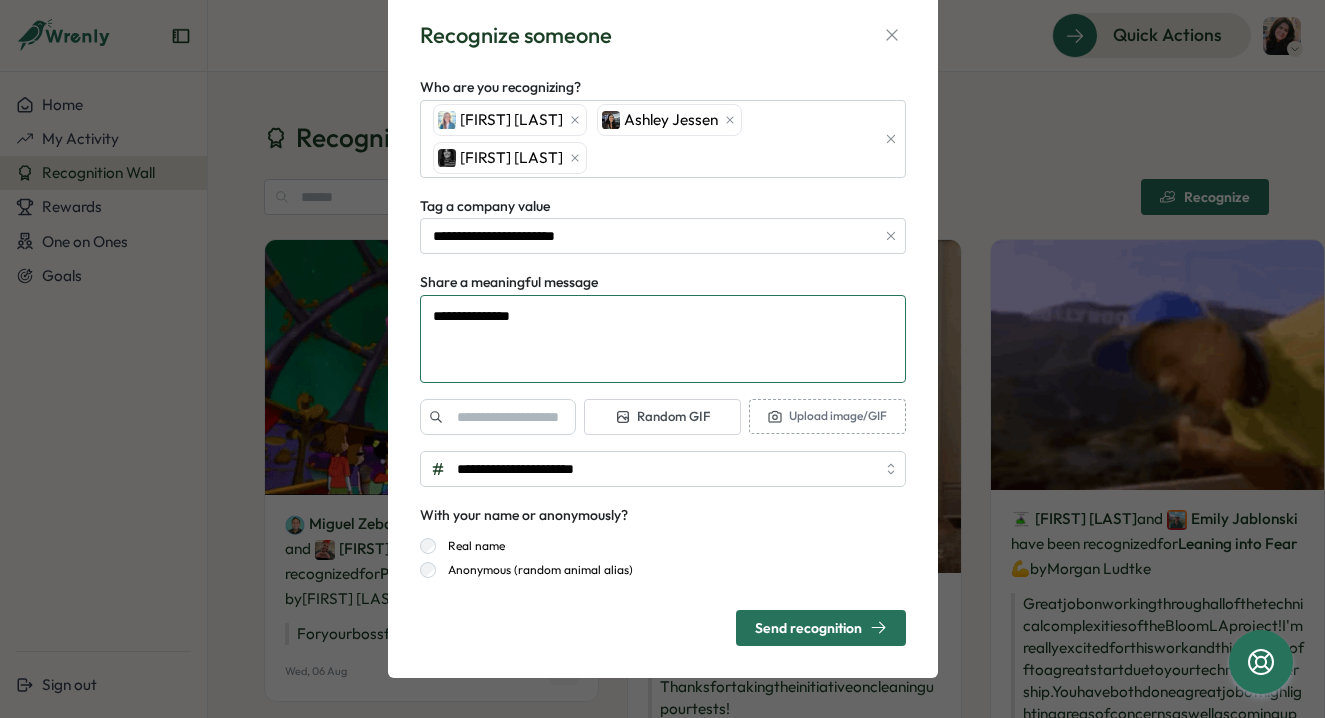 type on "*" 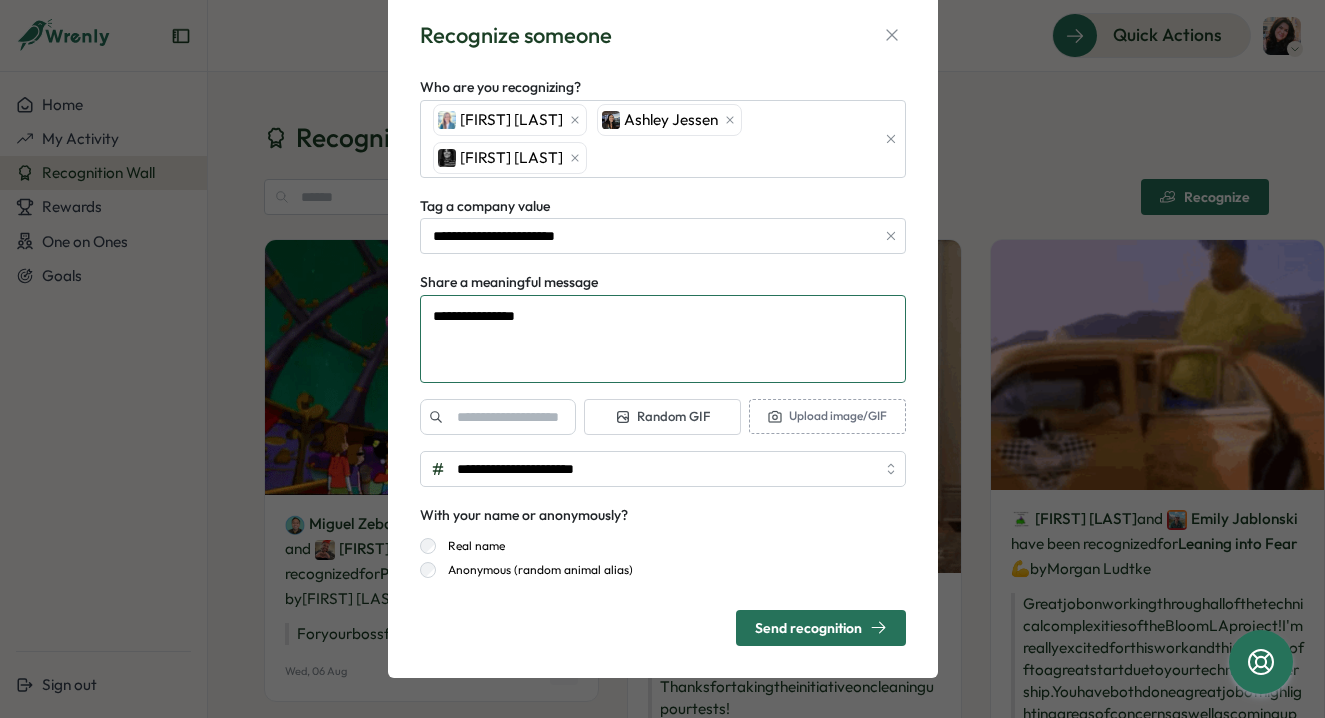 type on "**********" 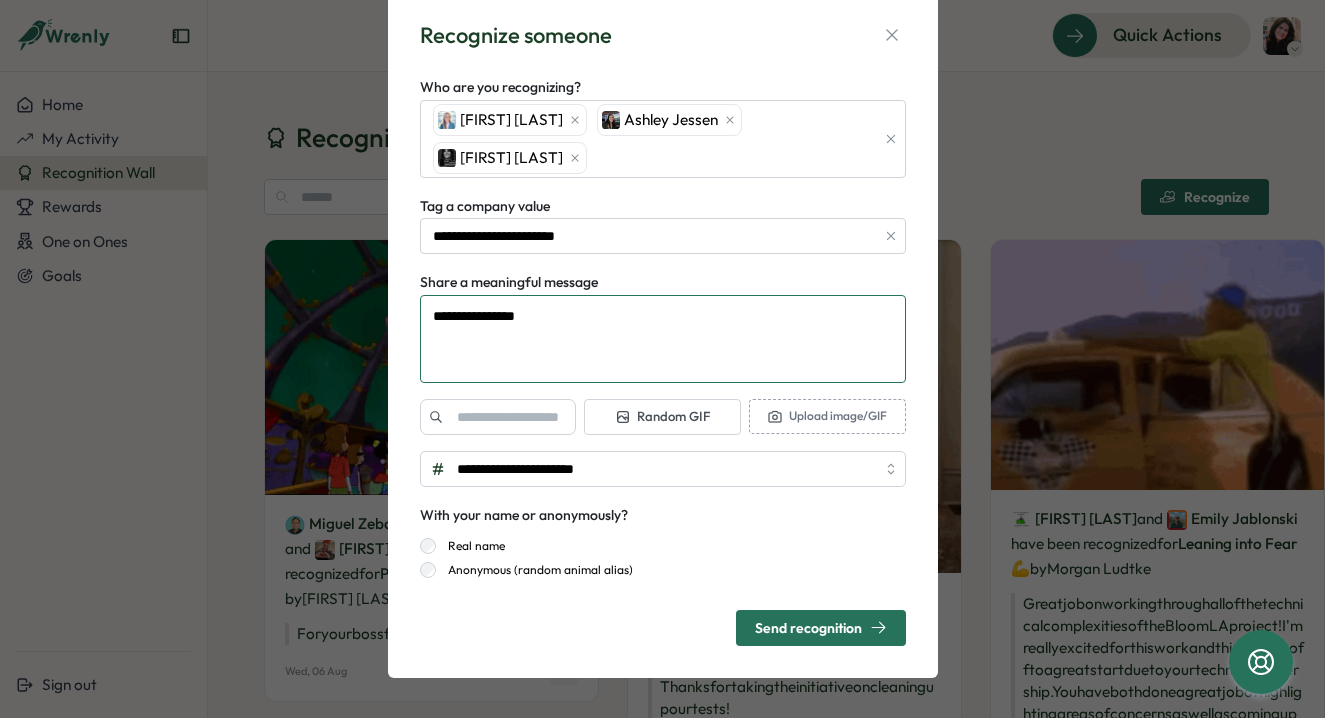 type on "*" 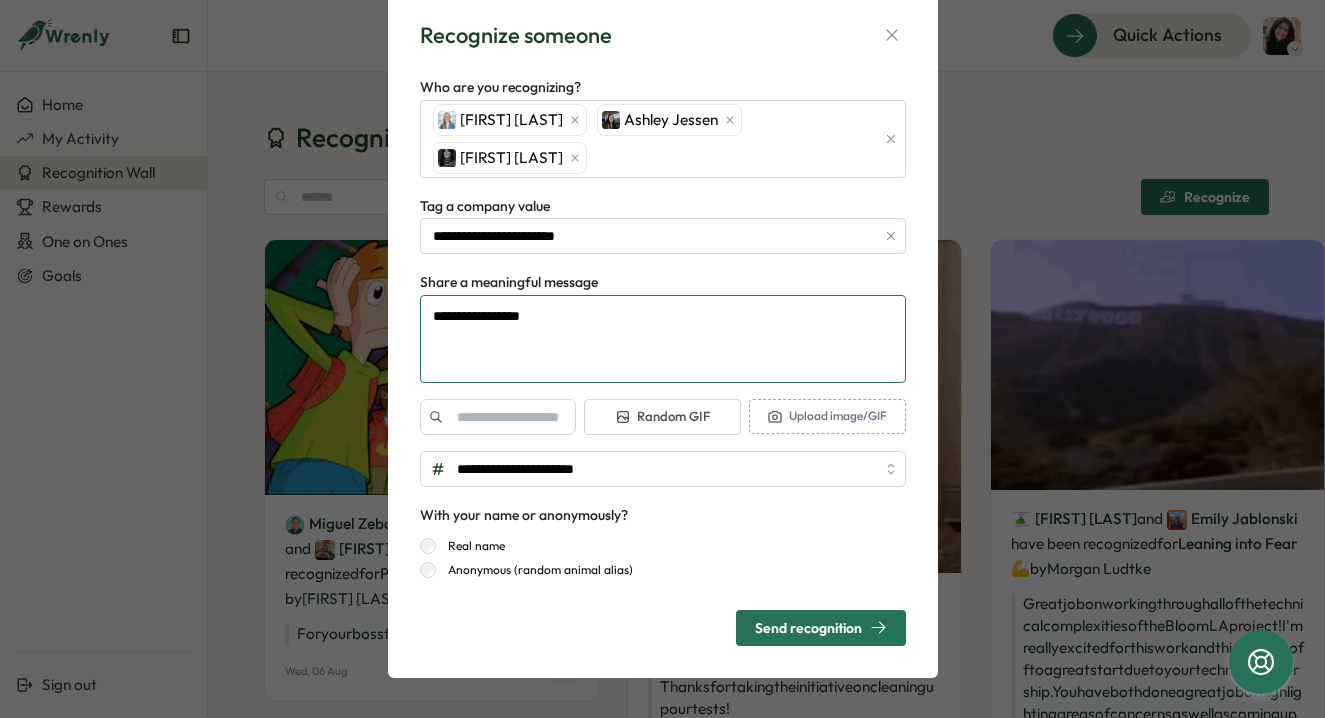 type on "**********" 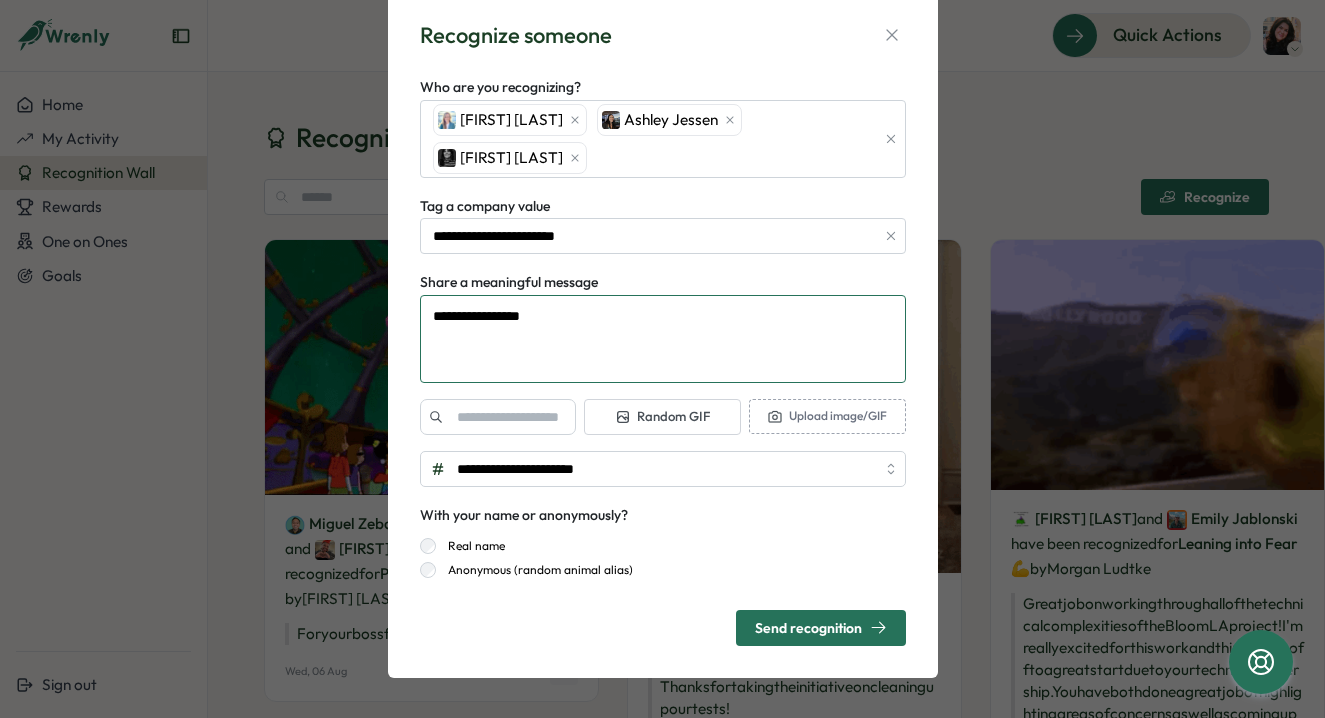 type on "*" 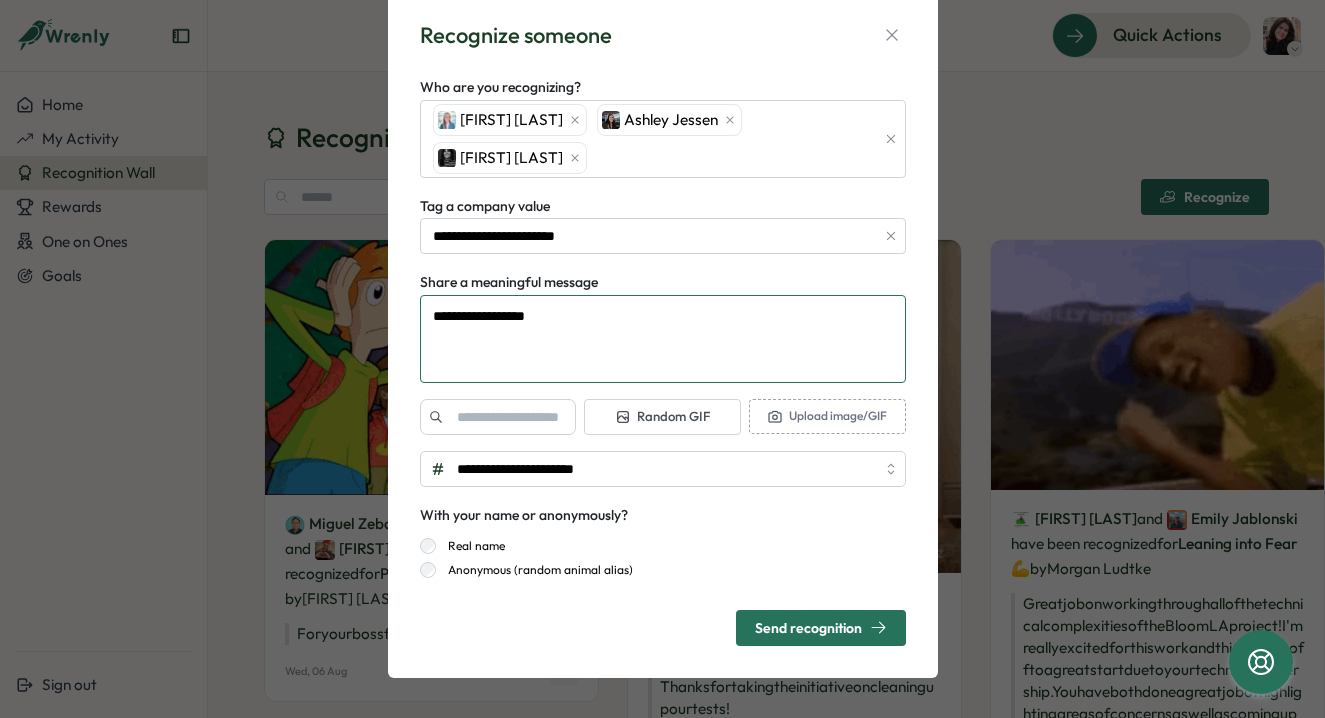 type on "**********" 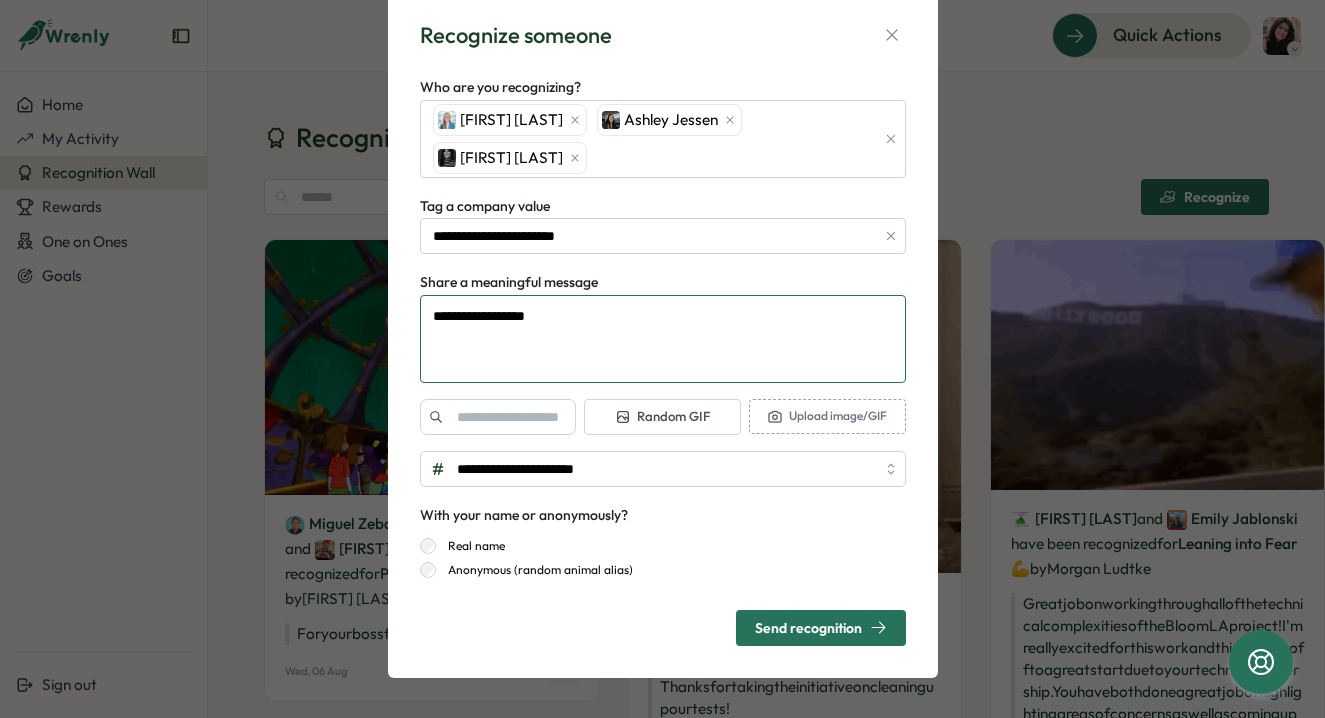type on "*" 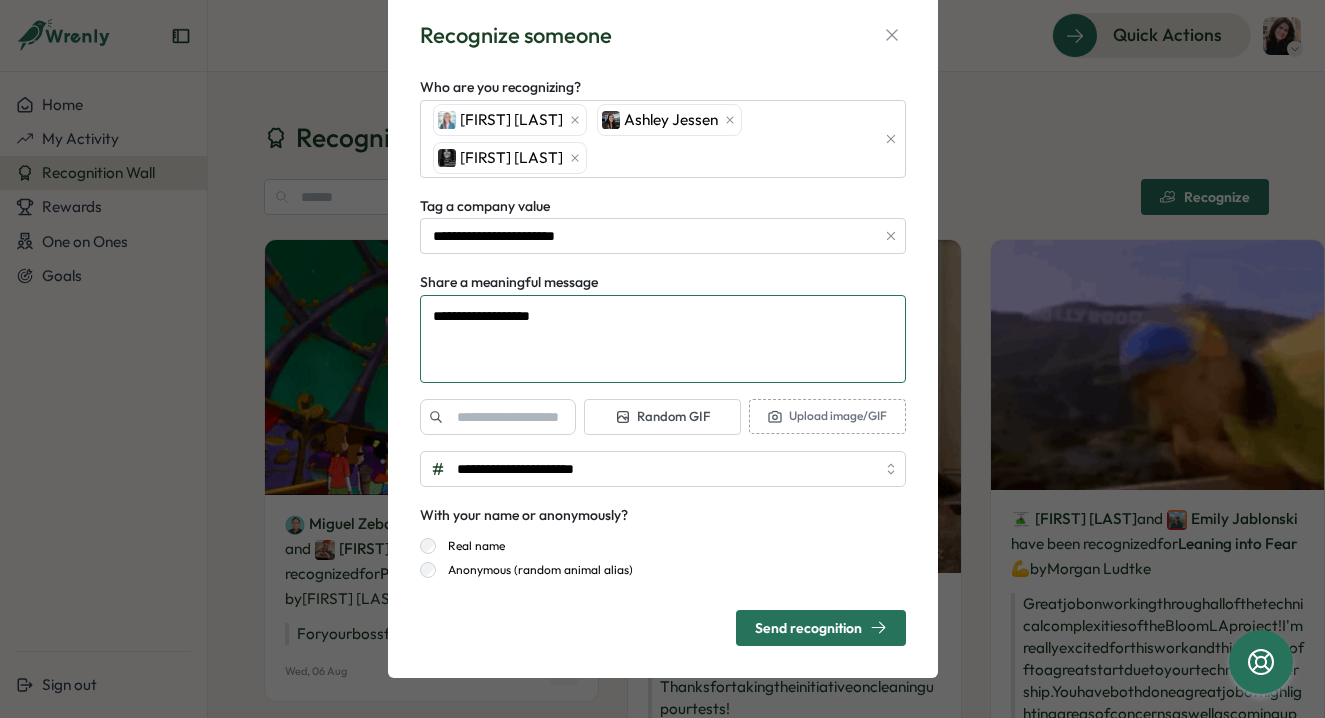 type on "**********" 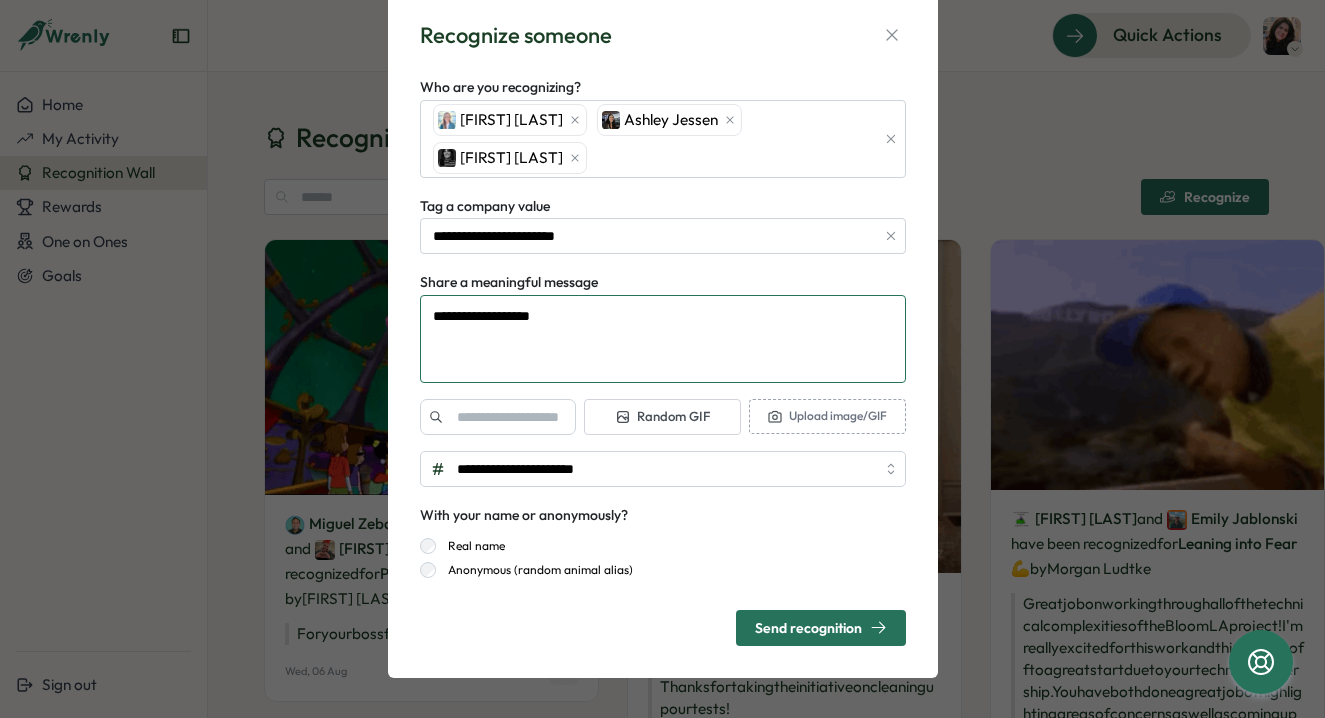 type on "*" 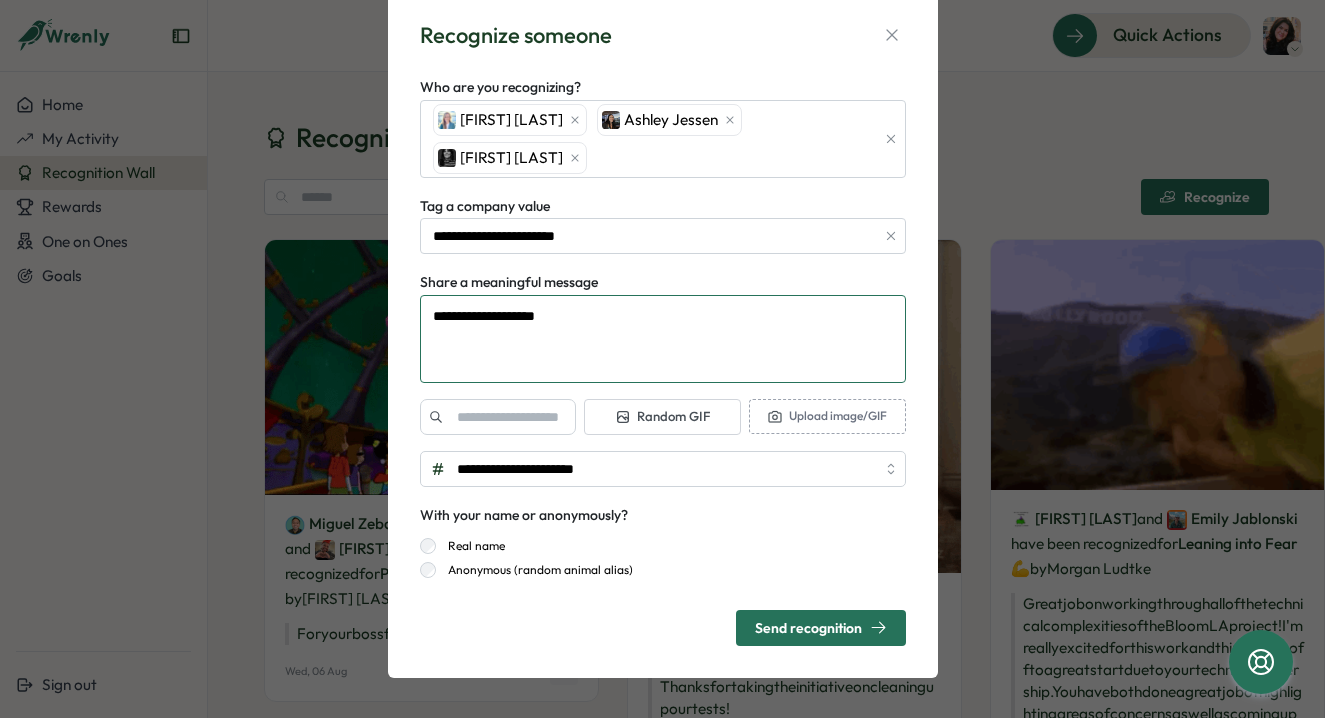type on "**********" 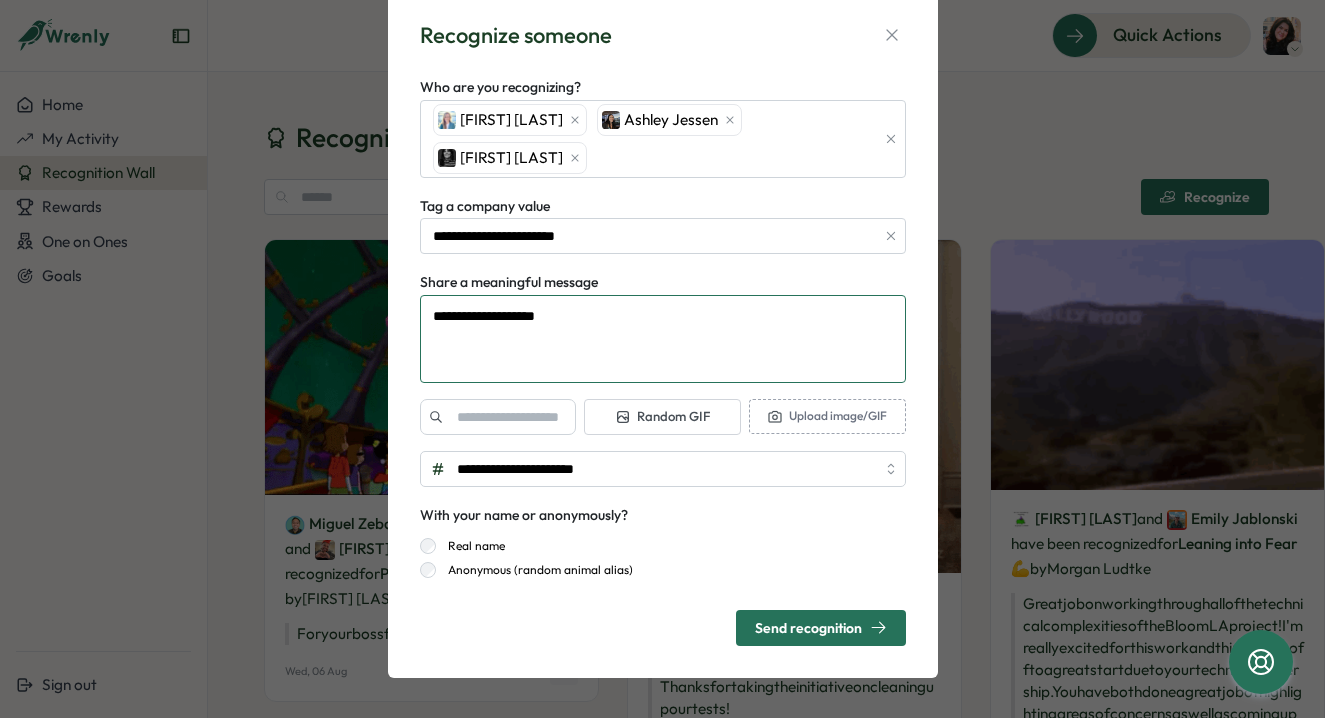 type on "*" 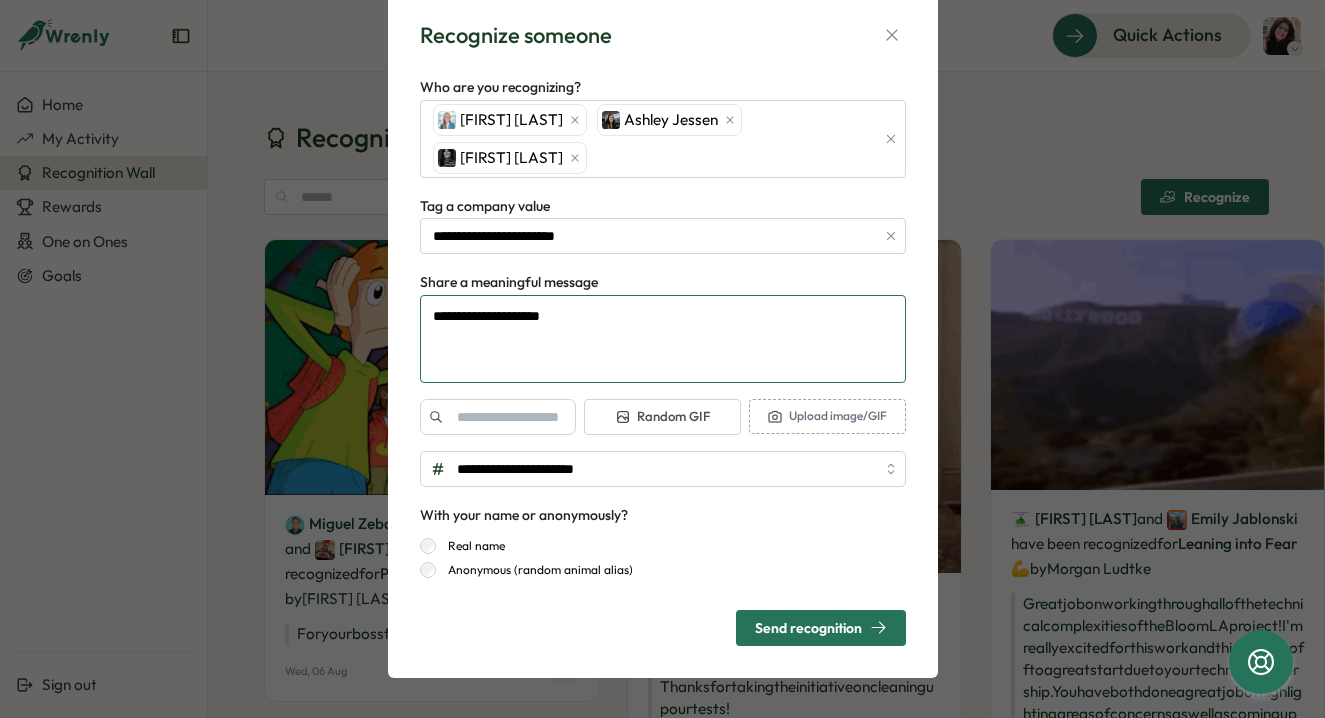 type on "**********" 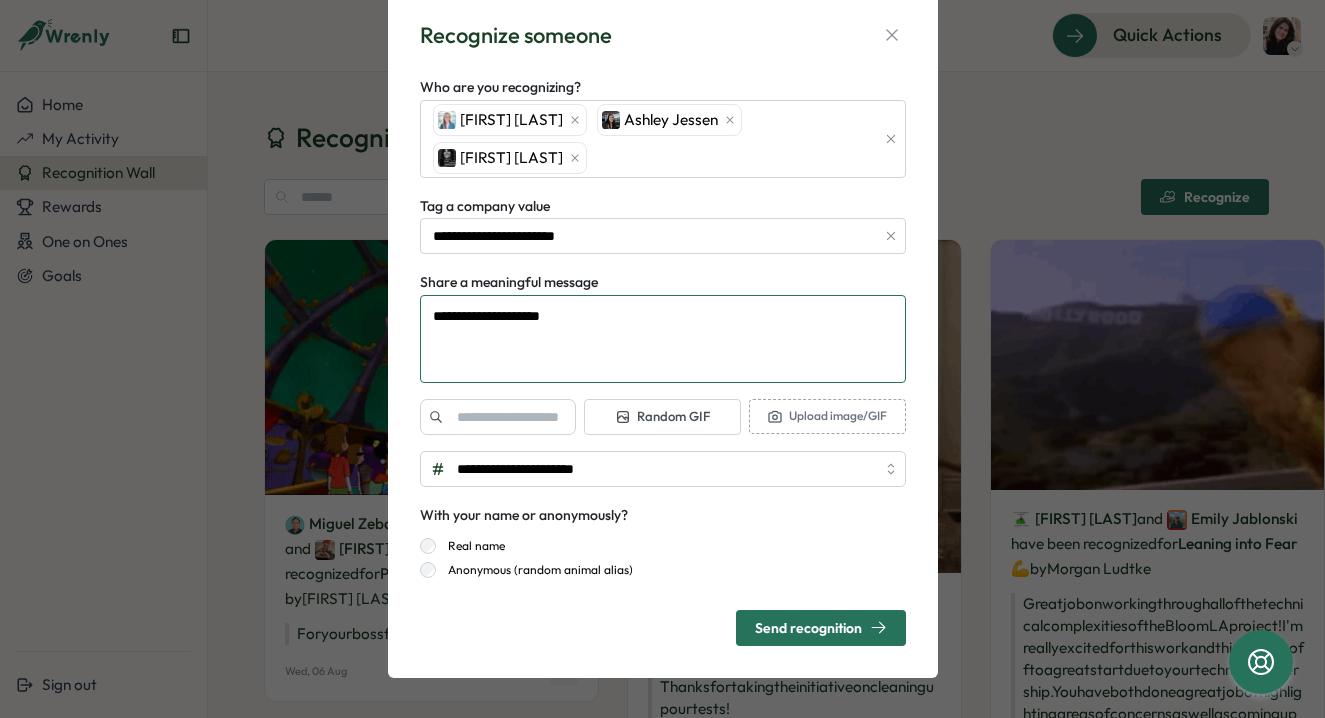 type on "*" 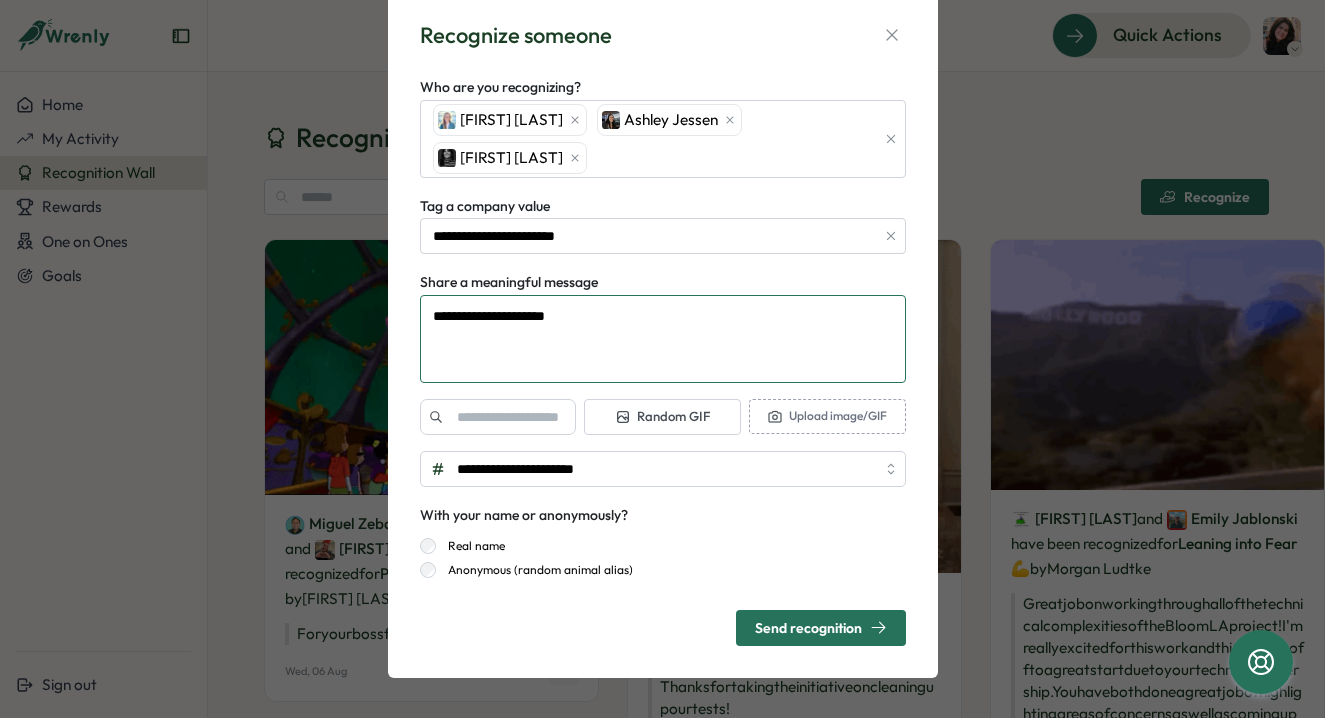 type on "**********" 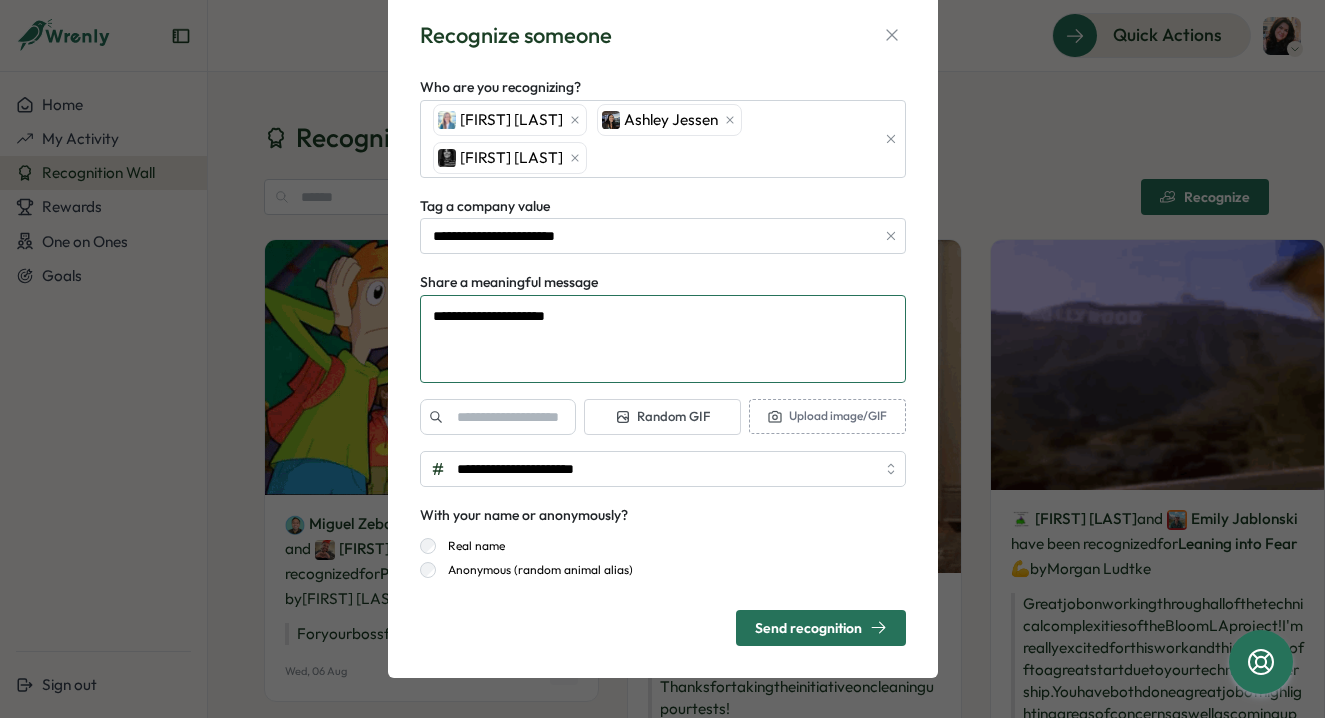 type on "*" 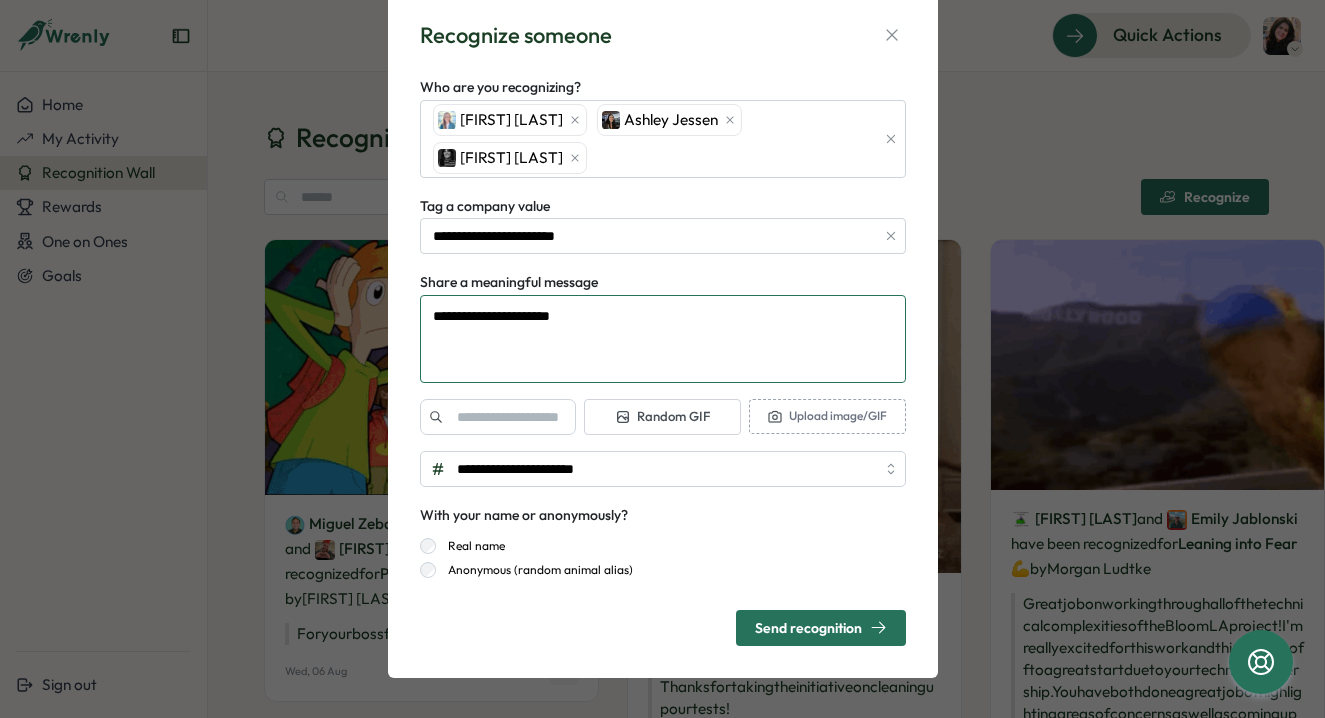 type on "**********" 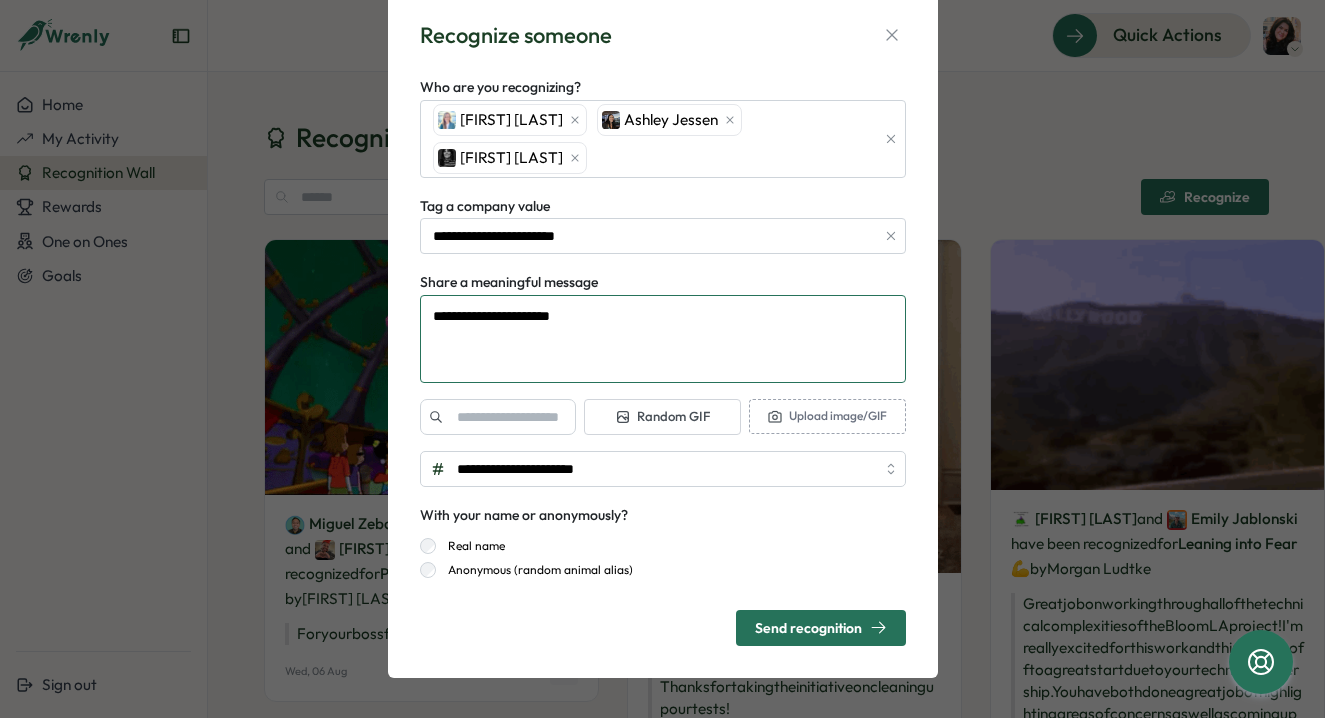 type on "*" 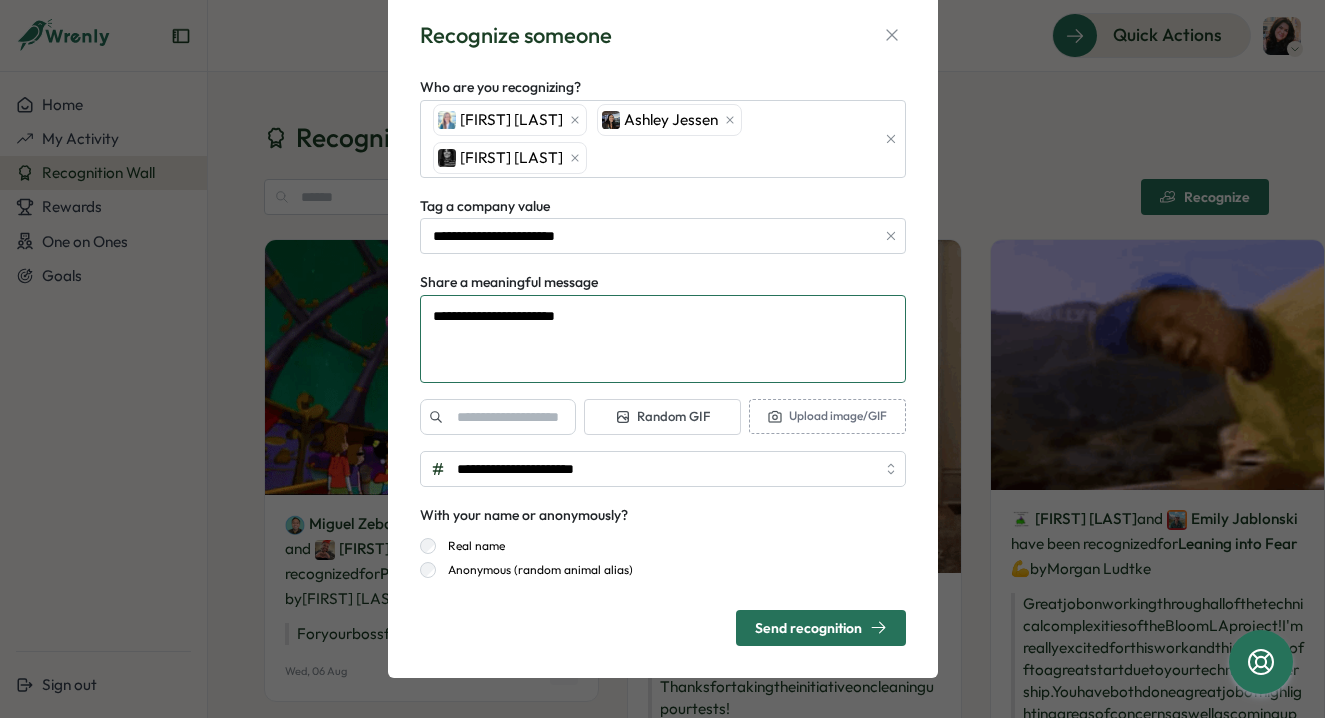 type on "**********" 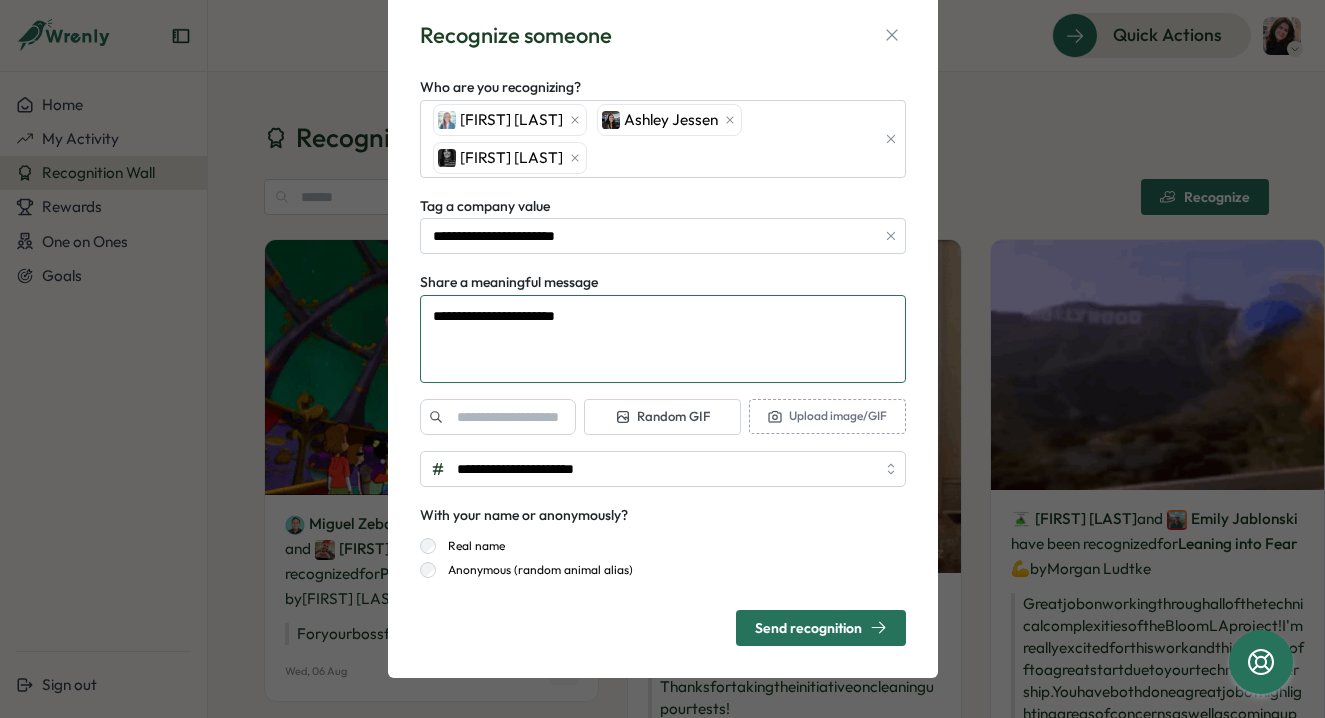type on "*" 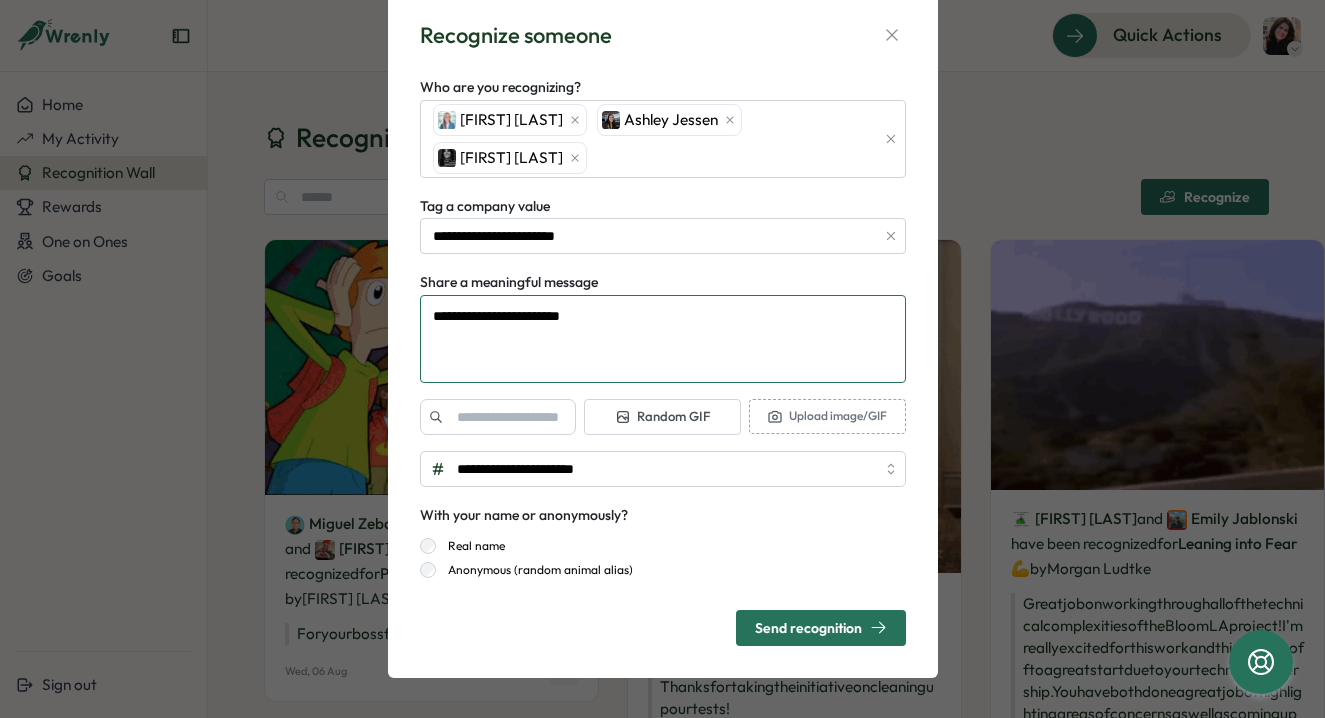 type on "**********" 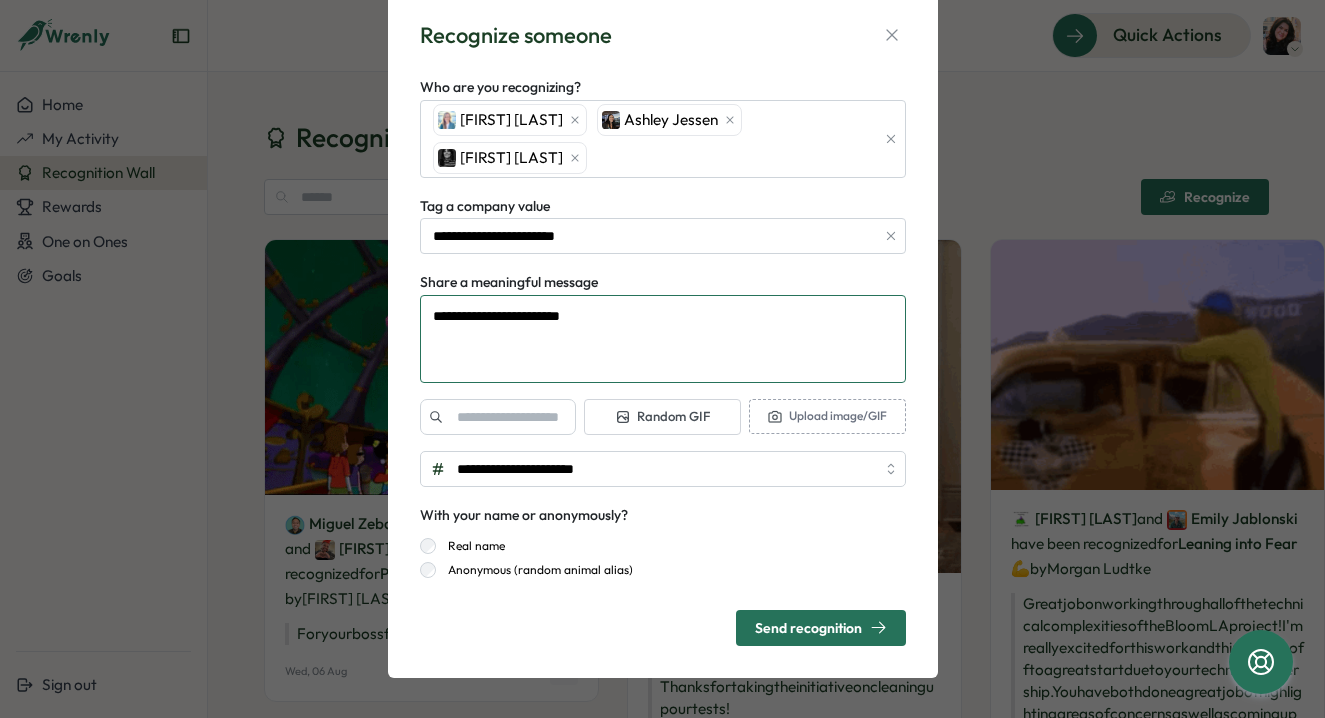type on "*" 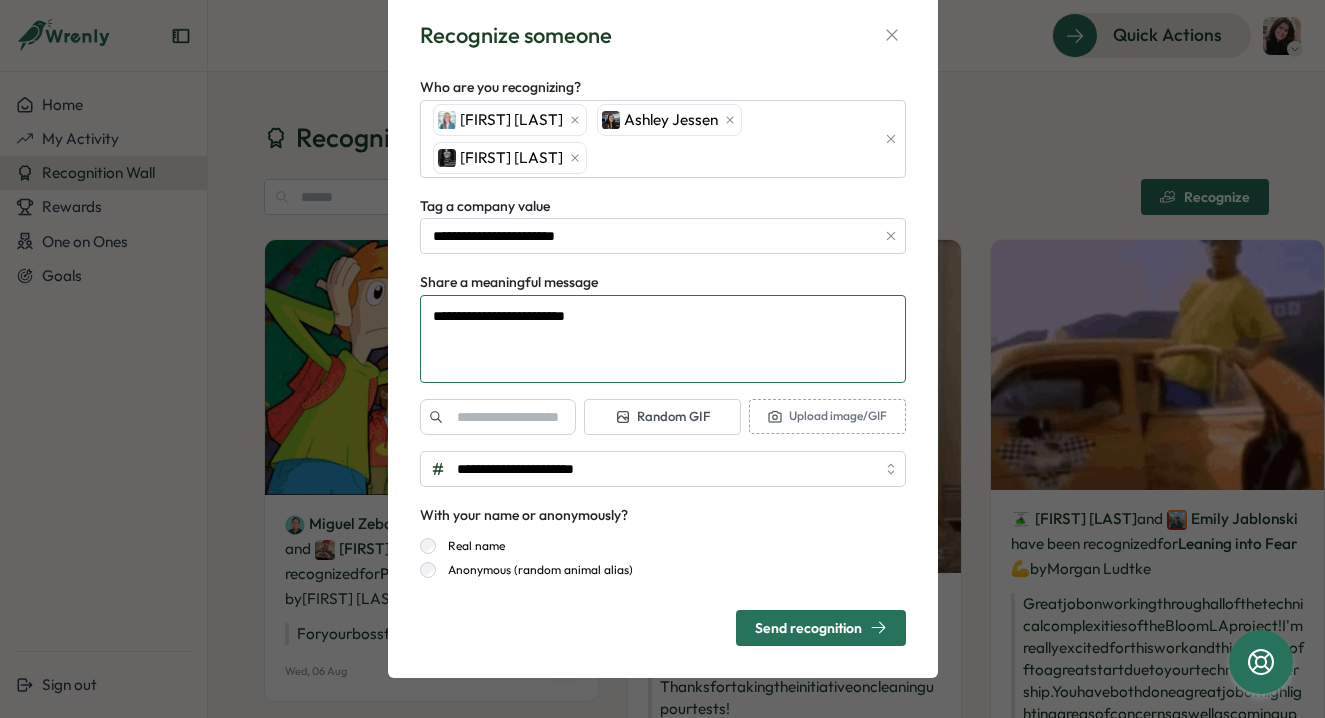type on "**********" 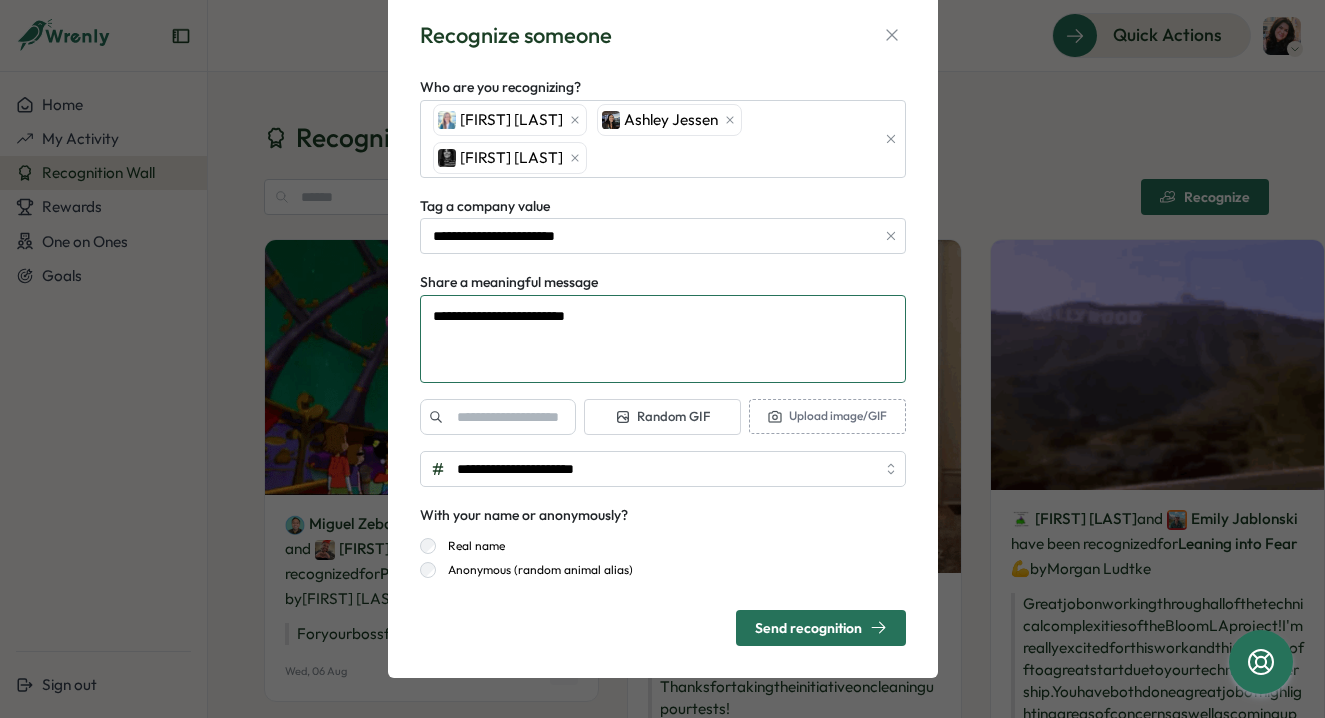 type on "*" 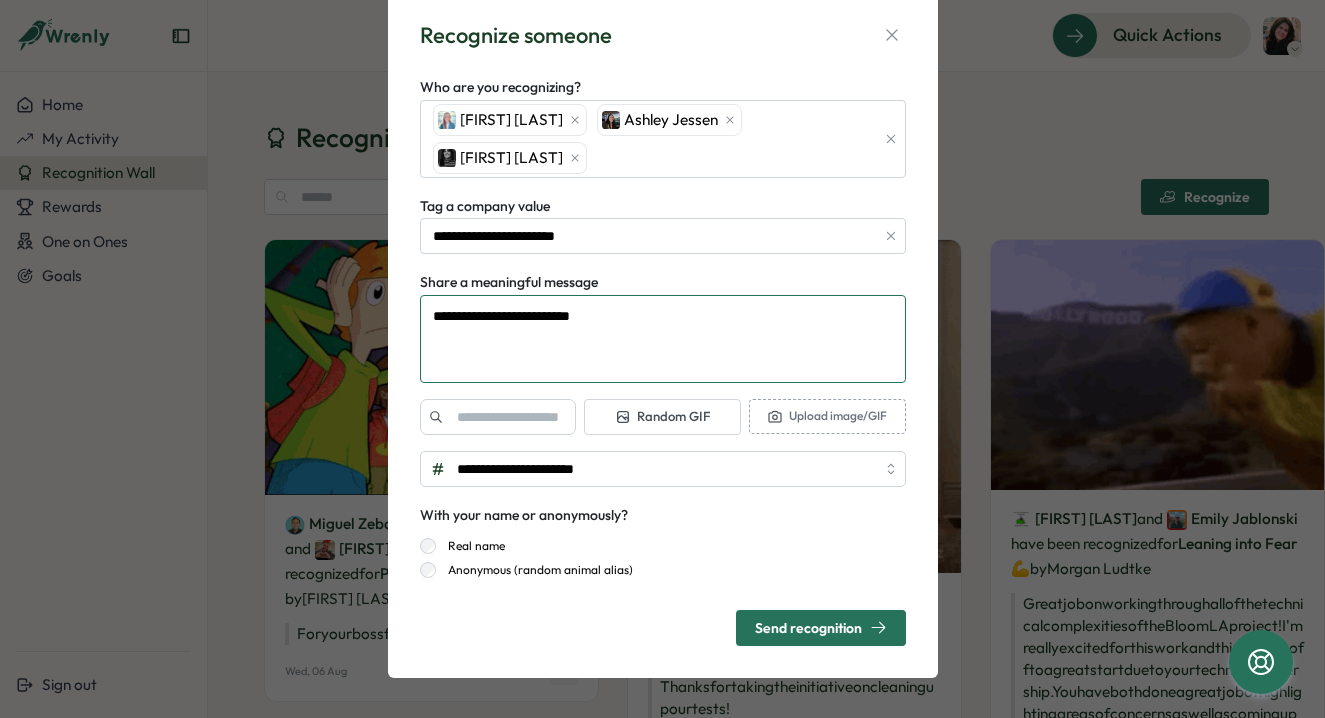 type on "**********" 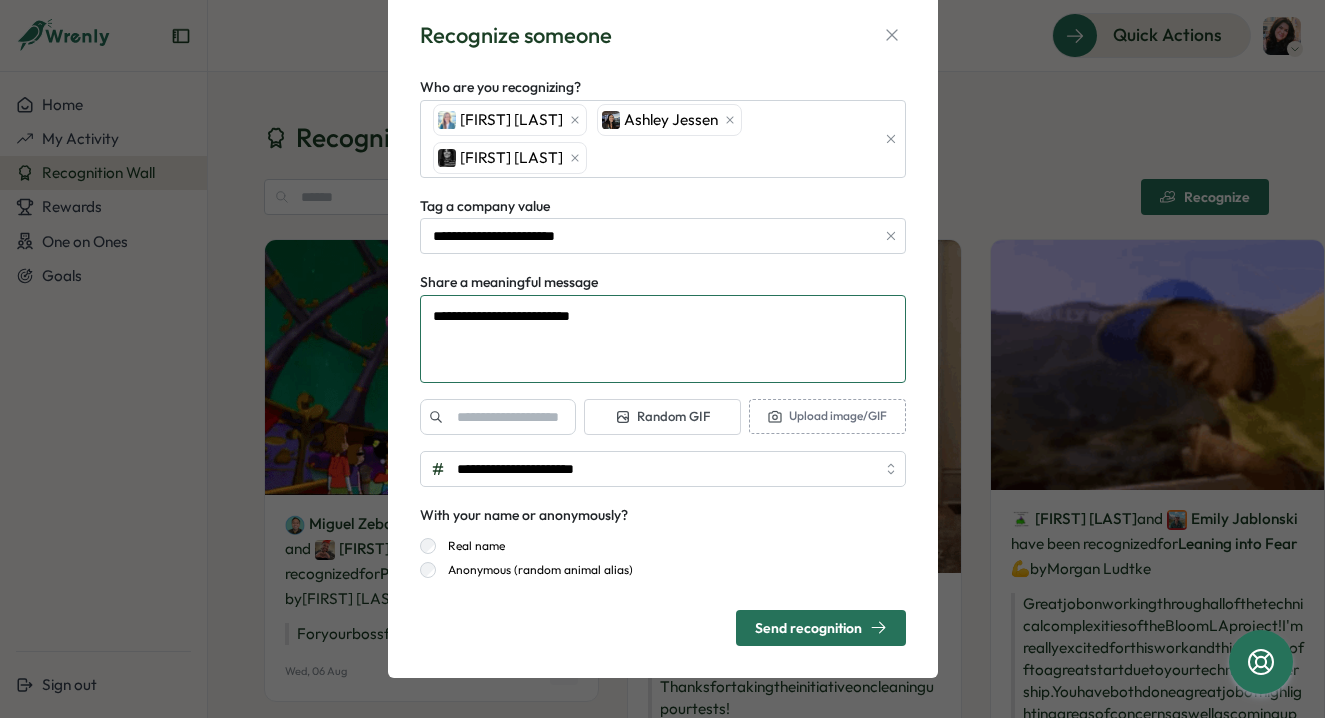 type on "*" 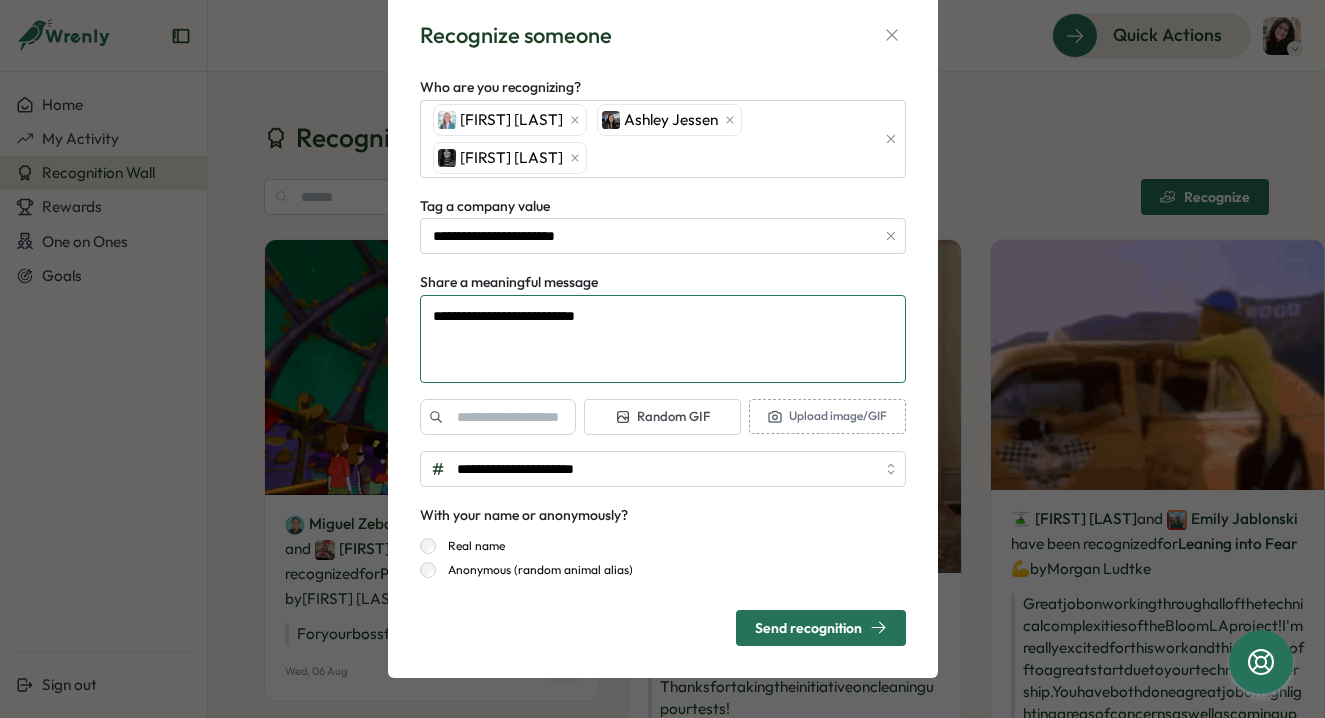 type on "**********" 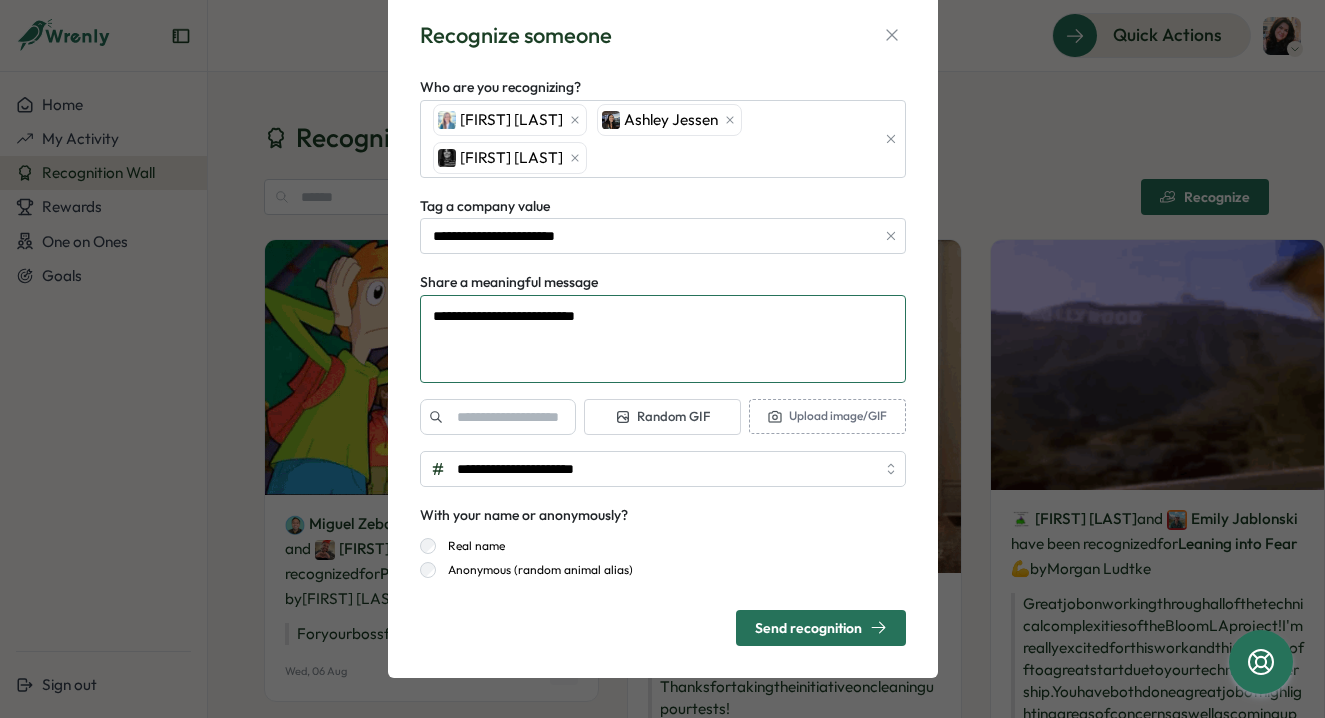 type on "*" 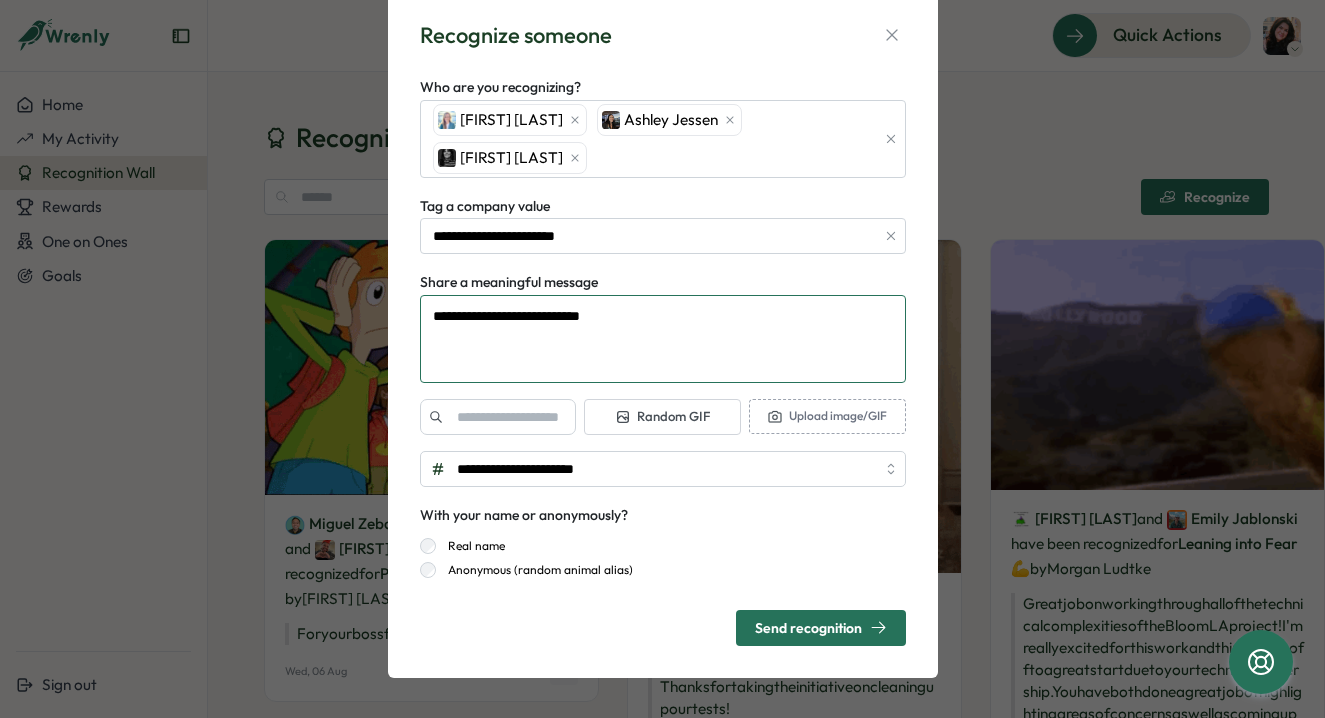 type on "**********" 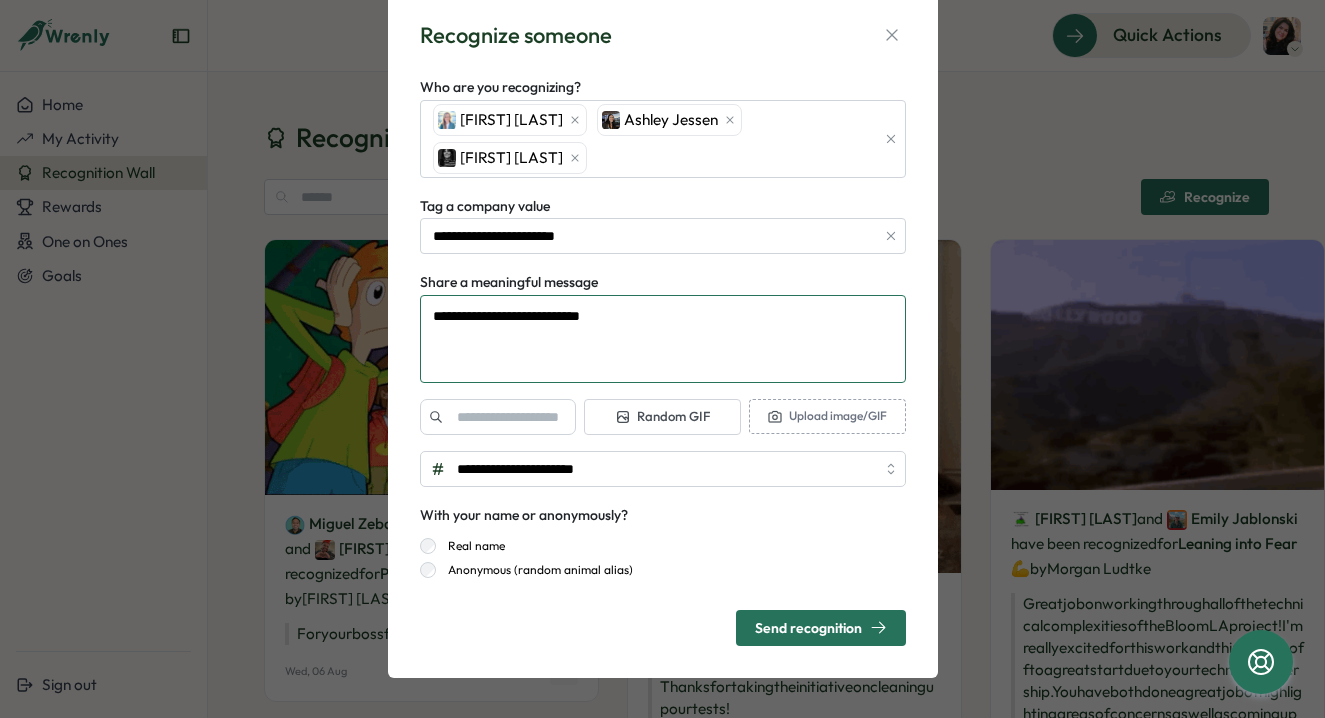 type on "*" 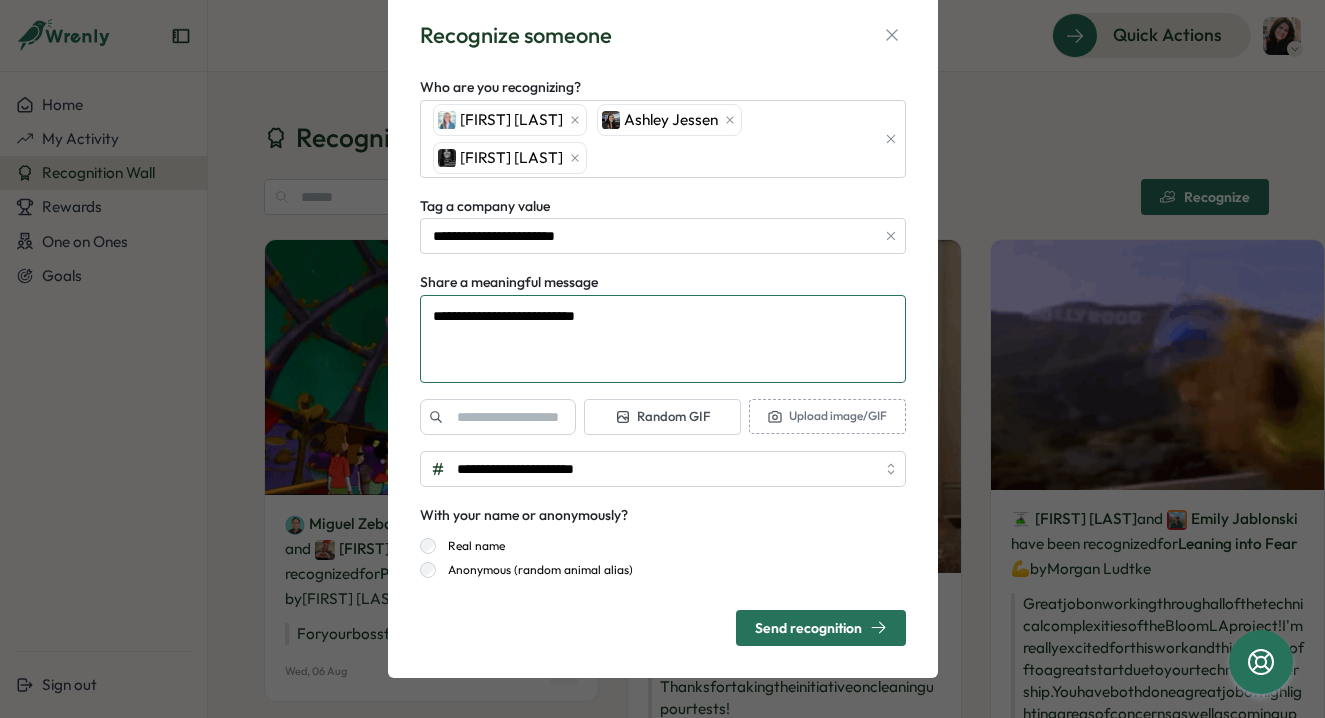 type on "**********" 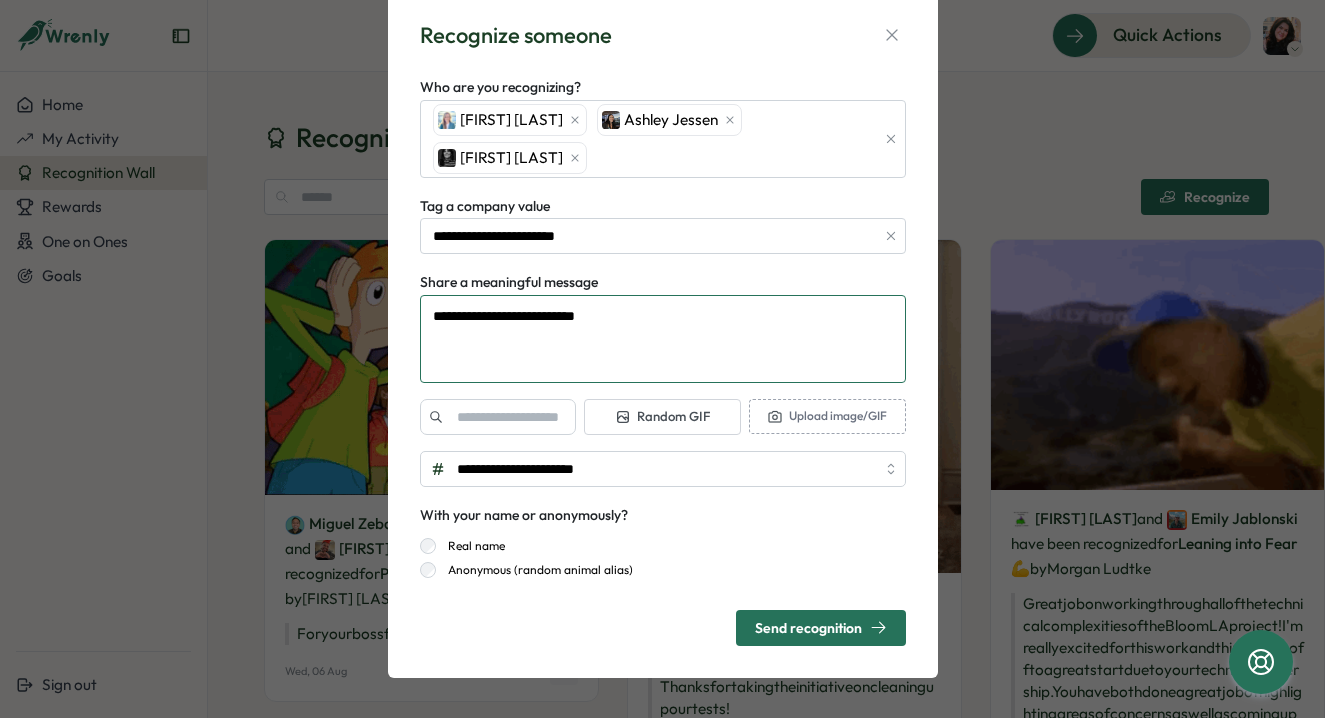 type on "*" 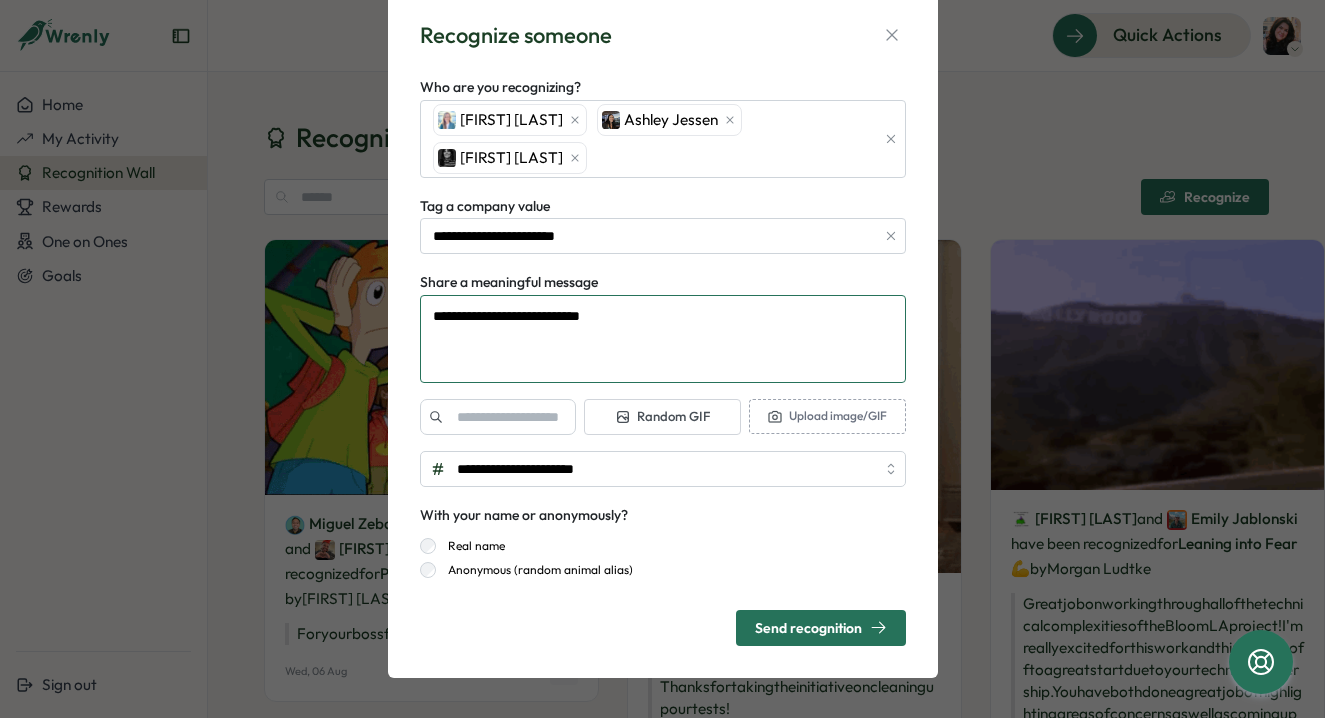 type on "**********" 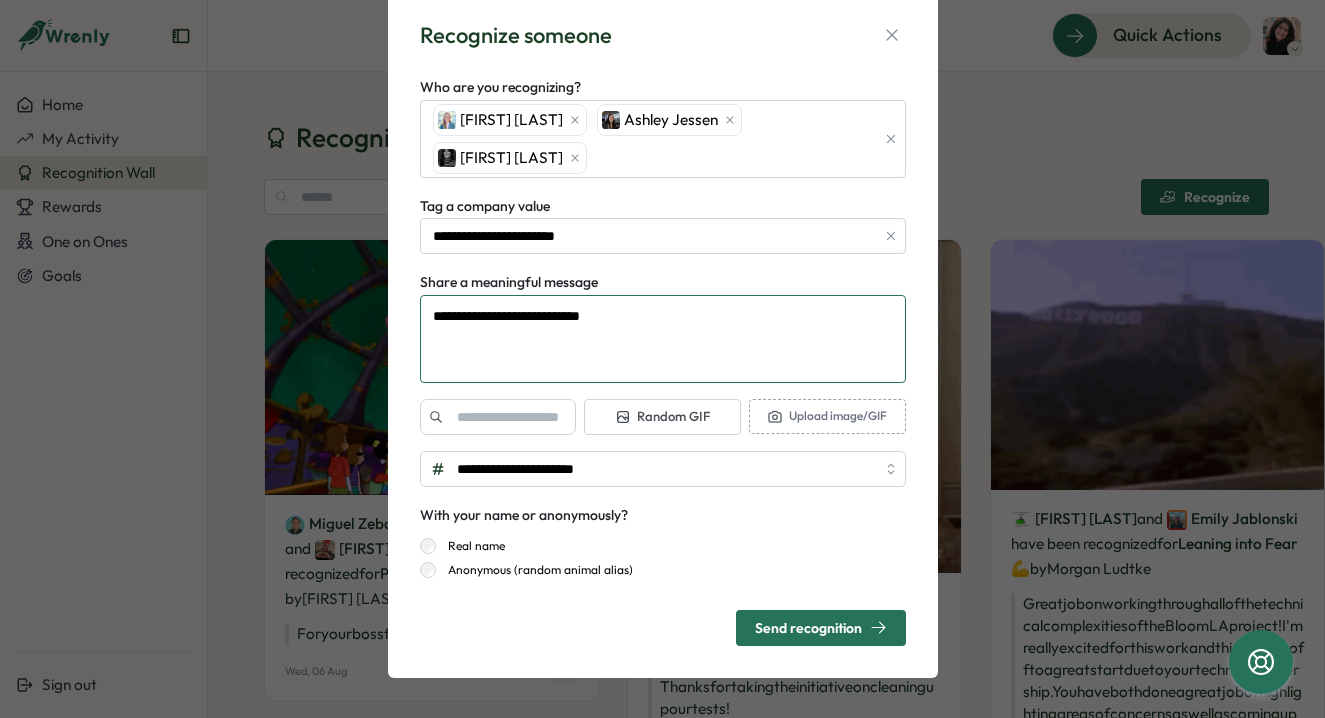 type on "*" 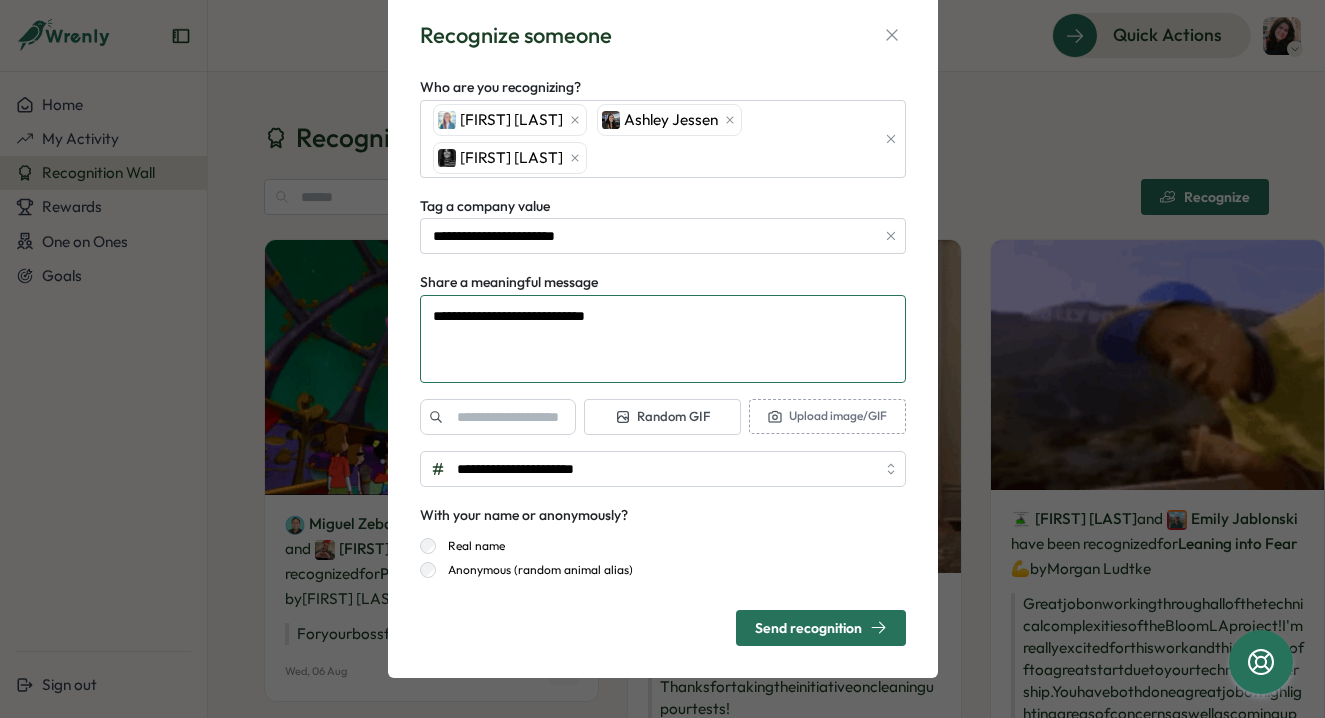 type on "**********" 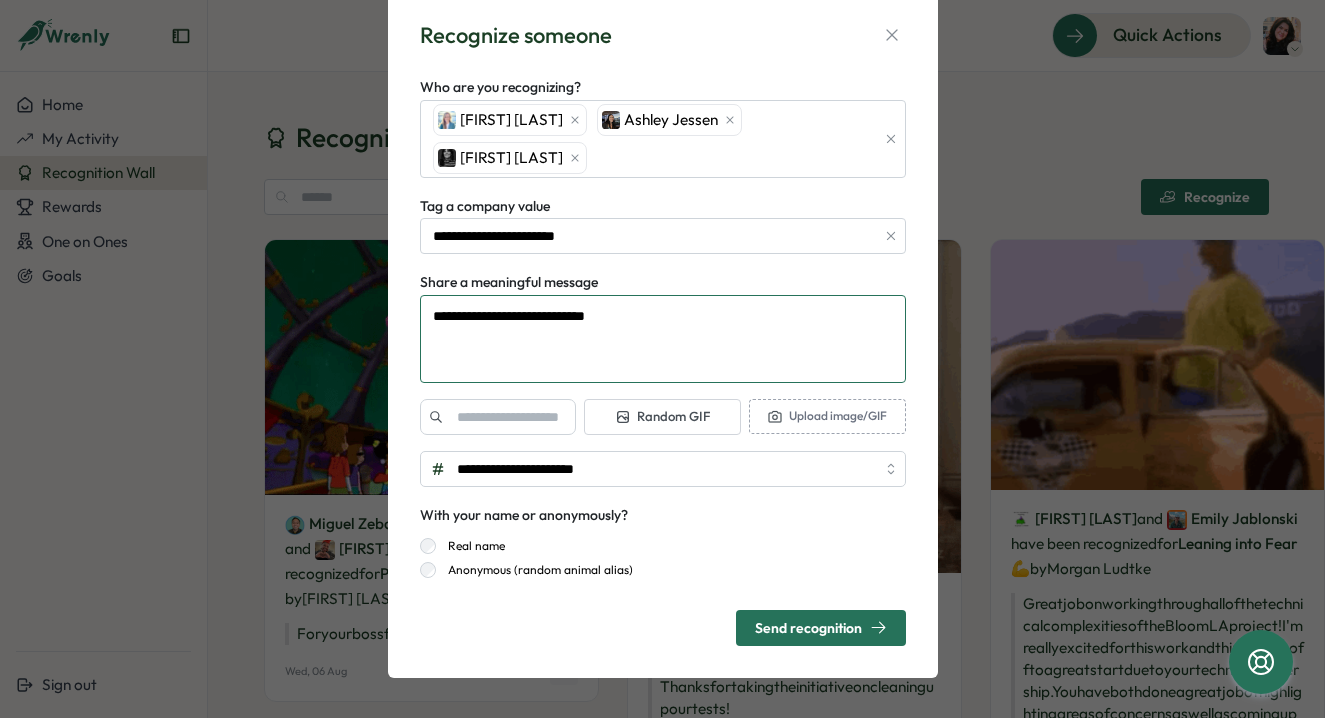 type on "*" 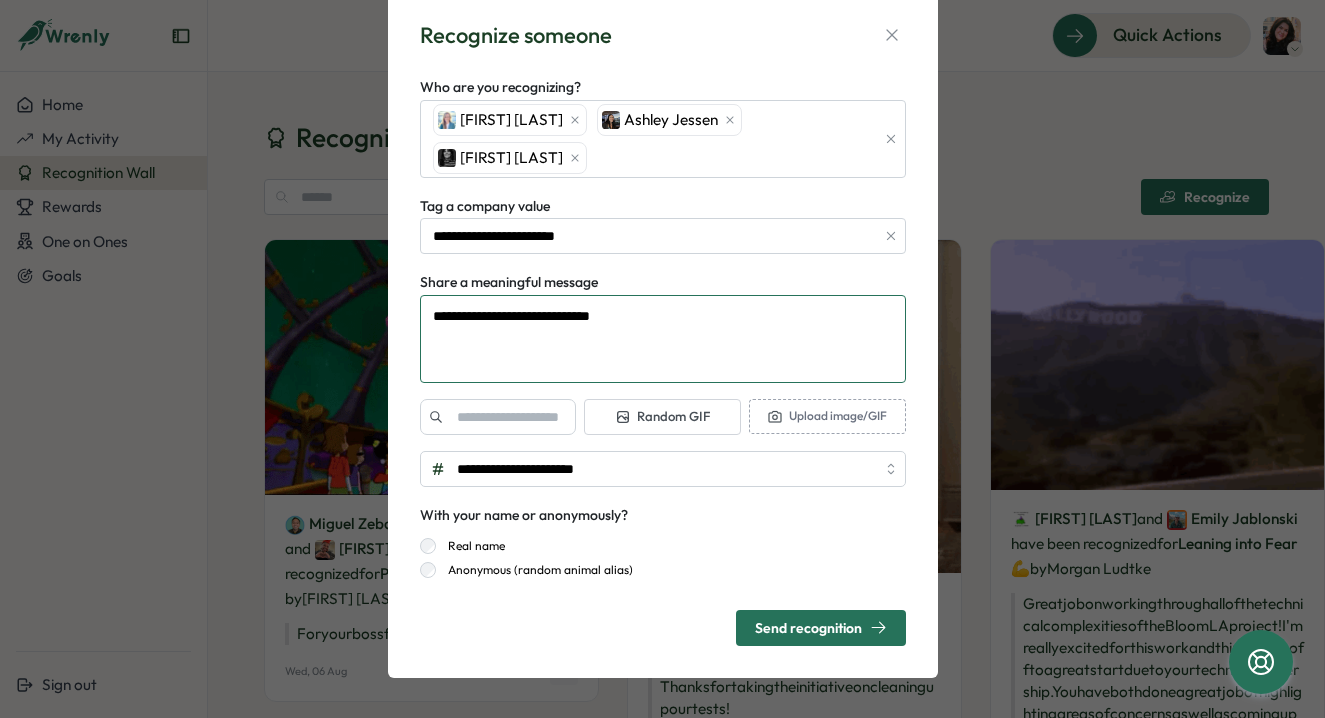 type on "**********" 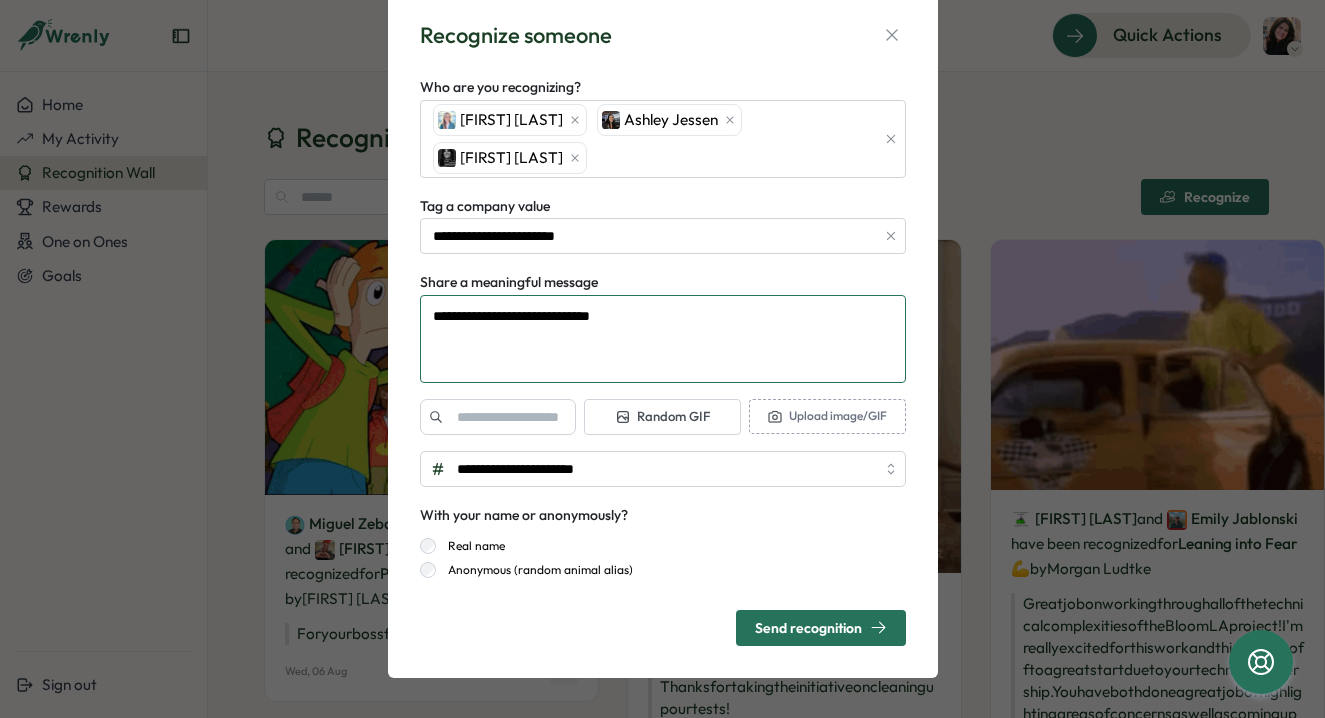 type on "*" 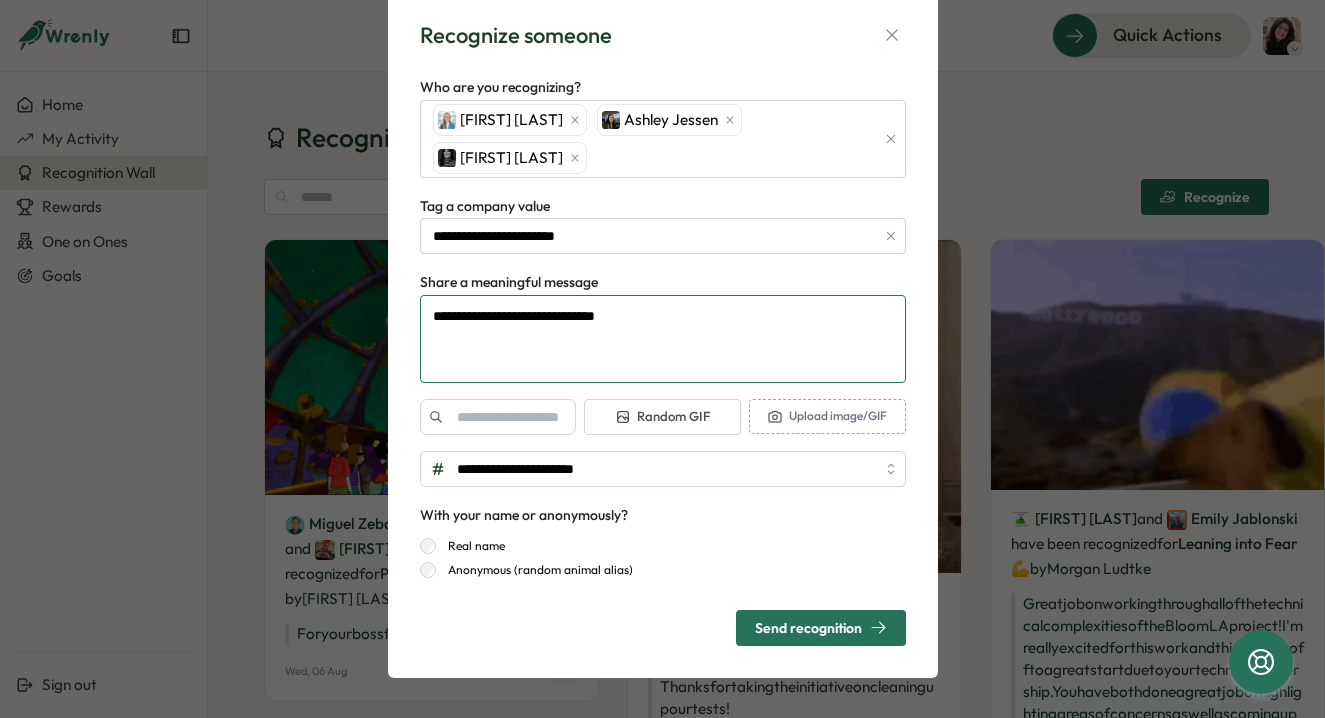 type on "**********" 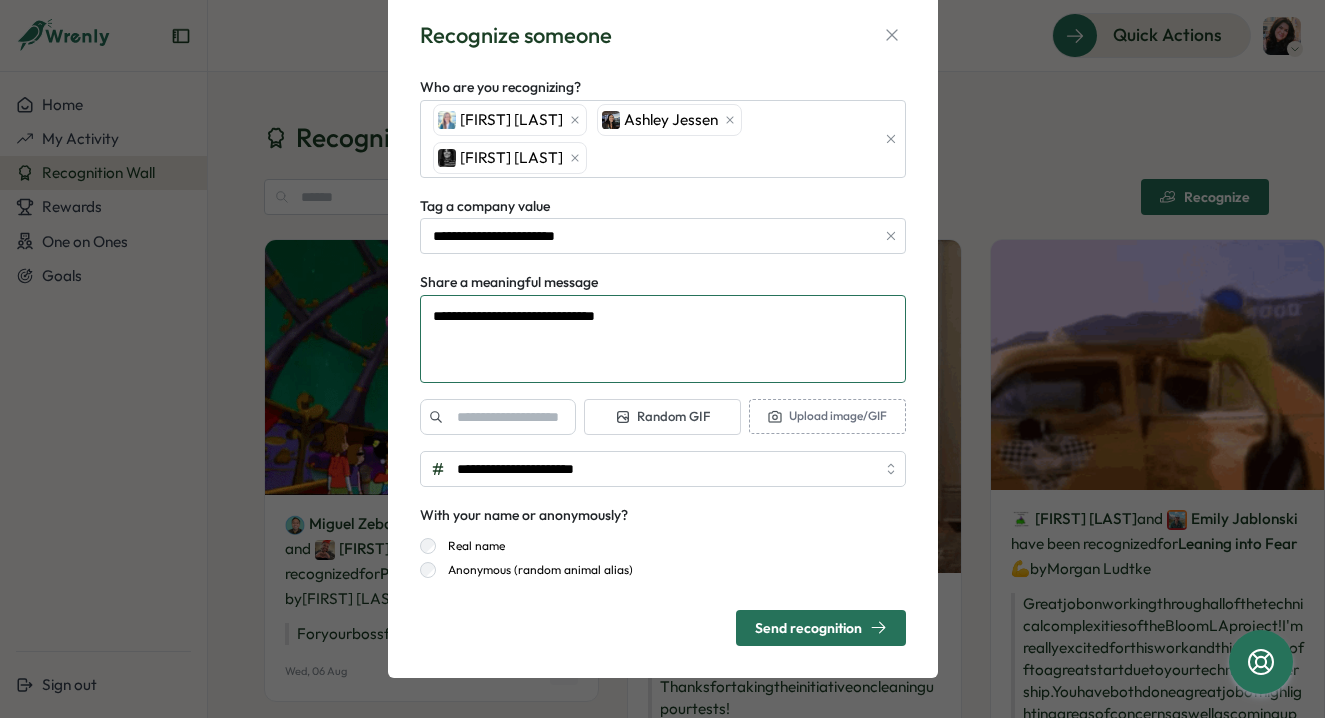 type on "*" 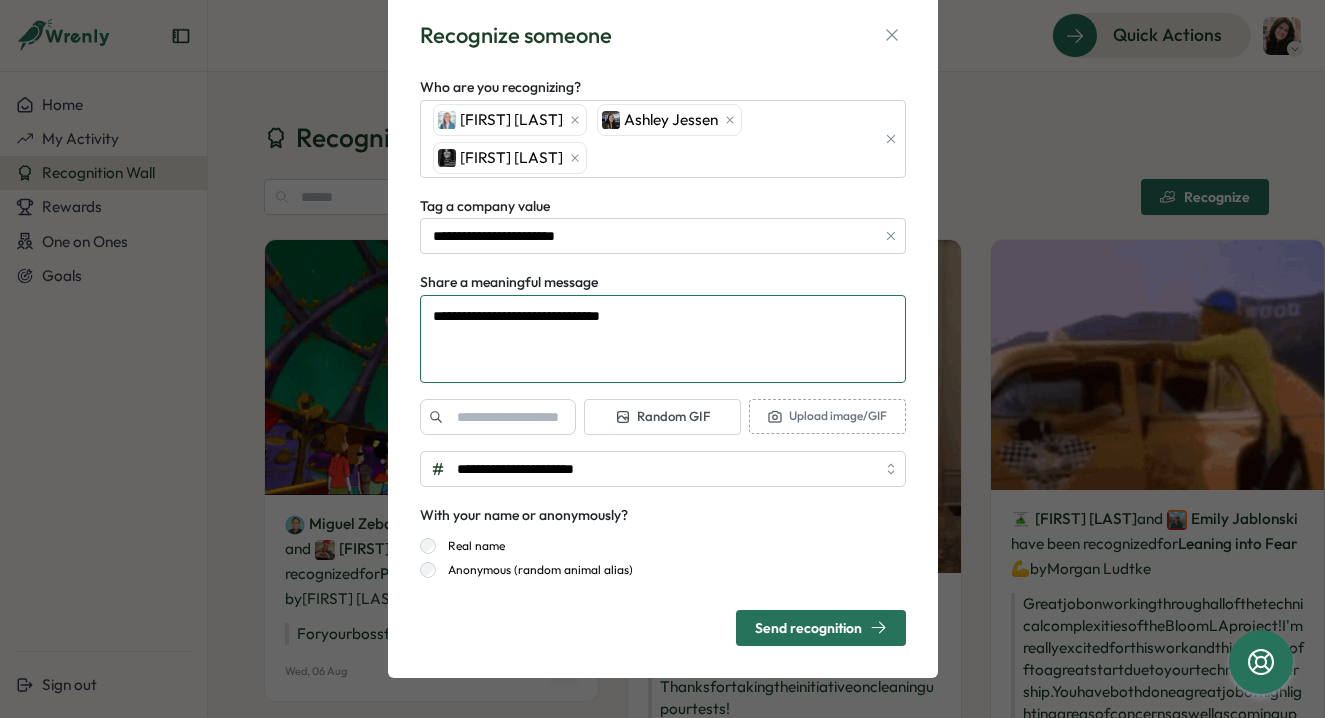 type on "**********" 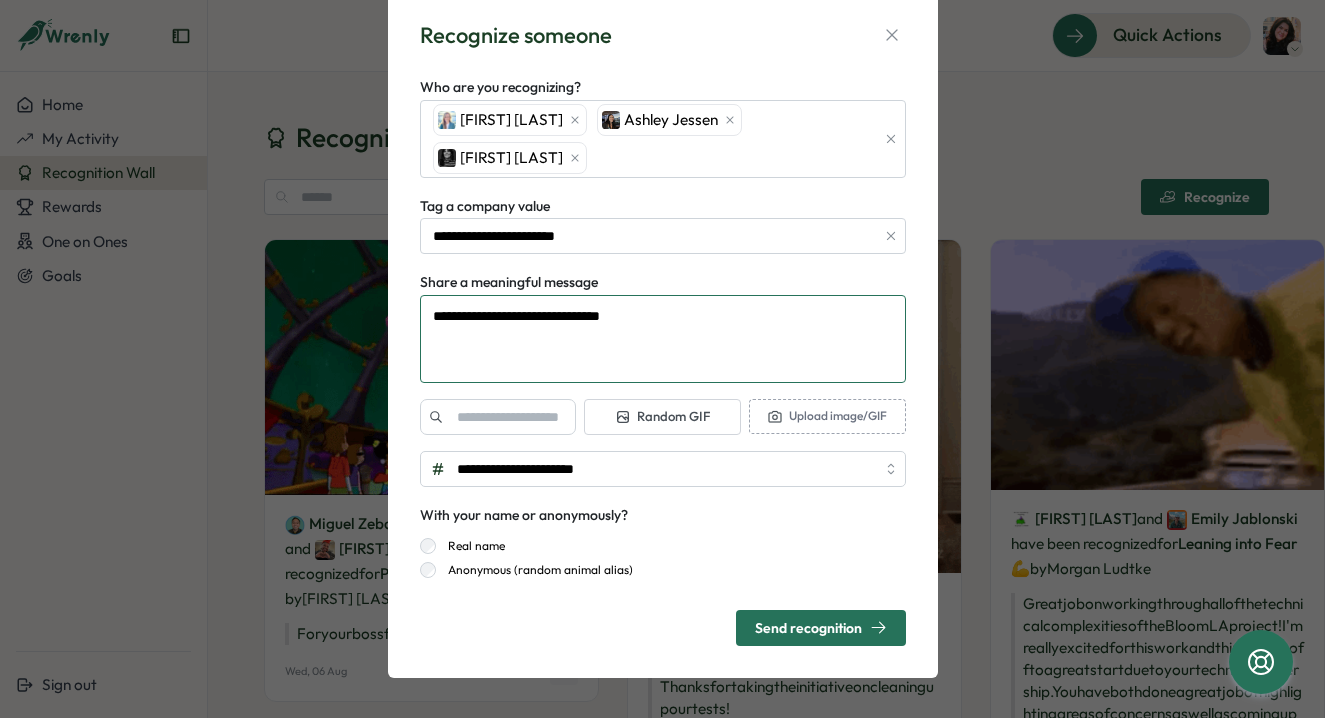 type on "*" 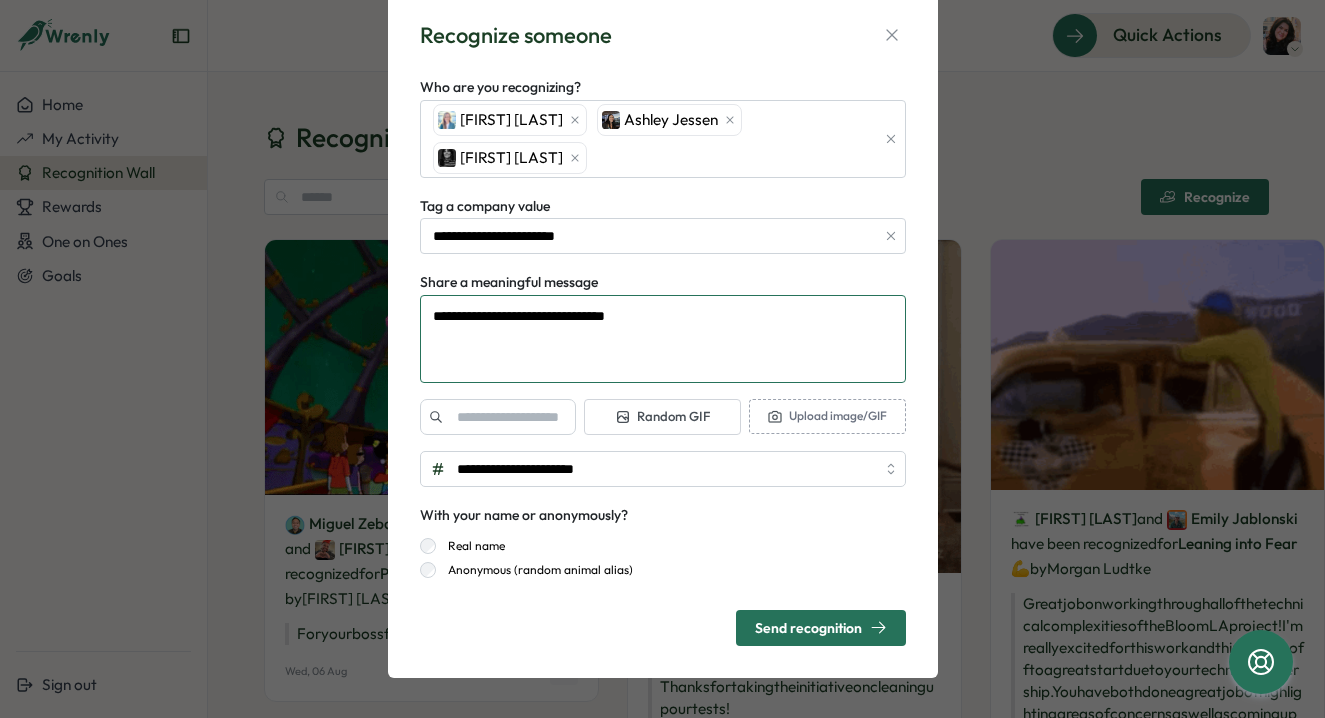 type on "**********" 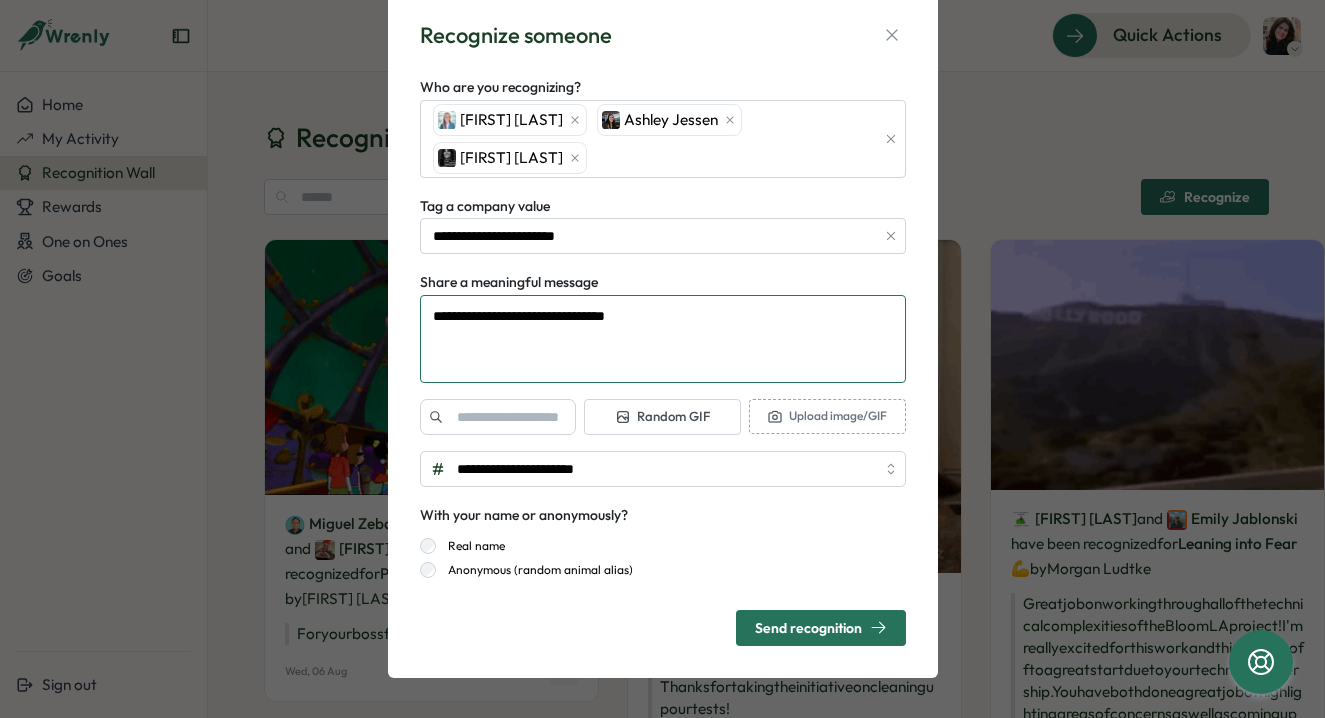 type on "*" 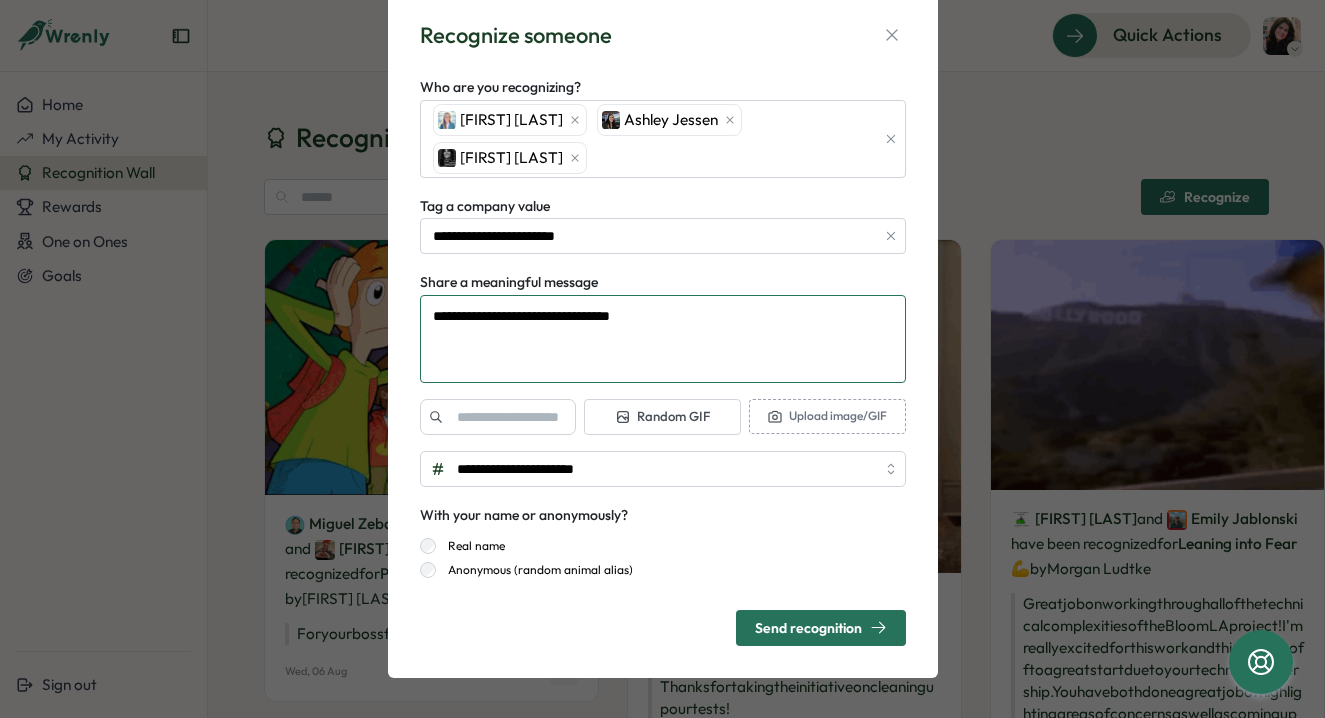 type on "**********" 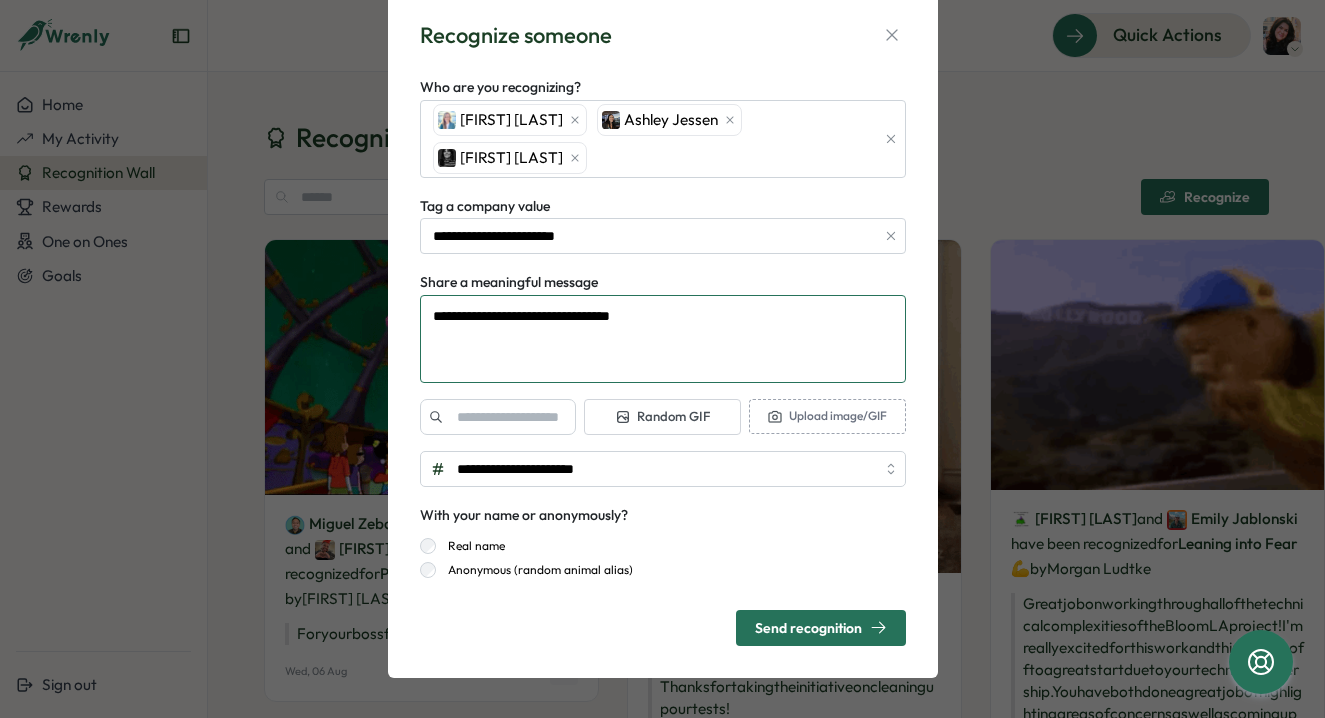 type on "*" 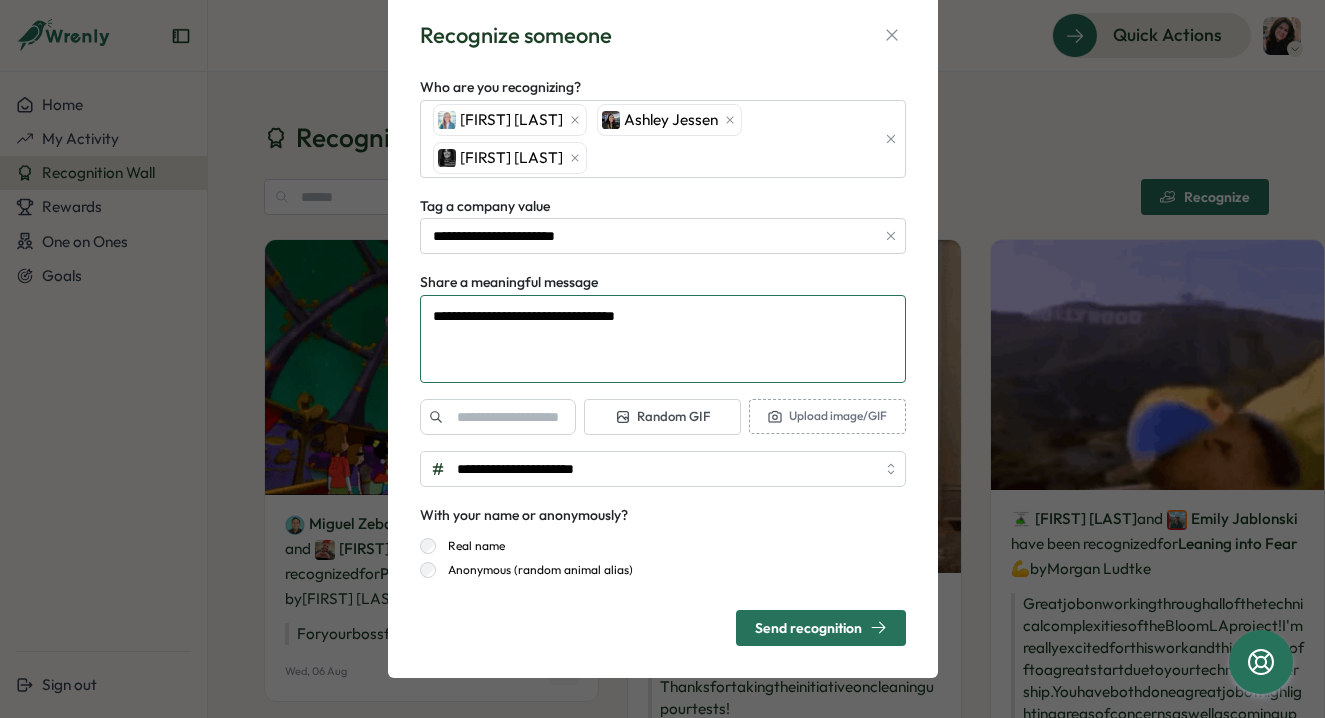 type on "**********" 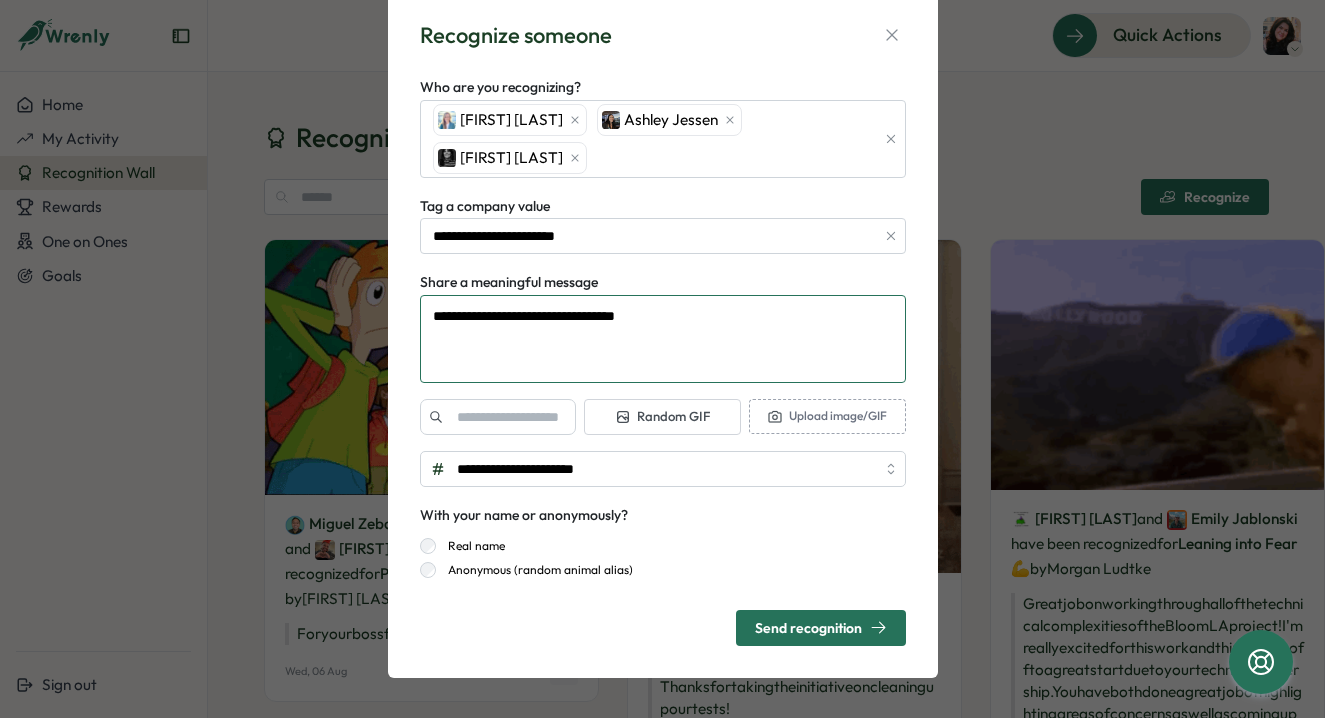 type on "*" 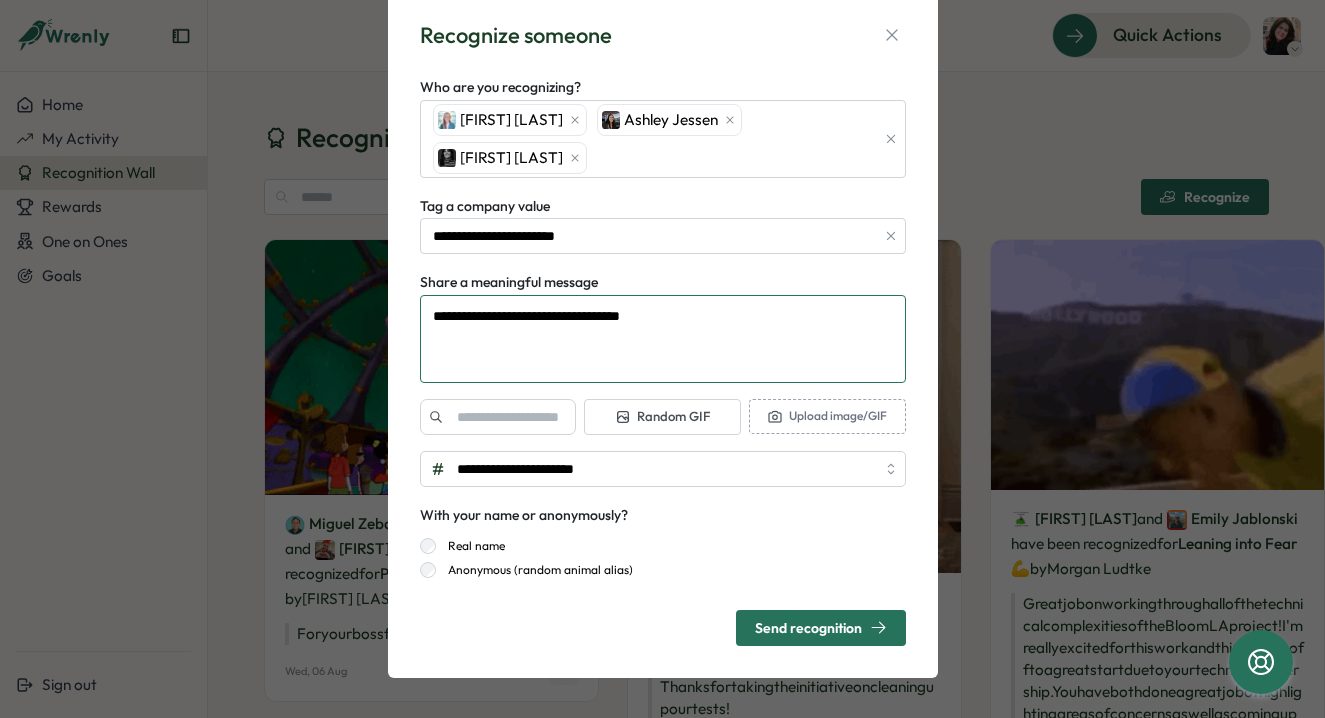 type on "**********" 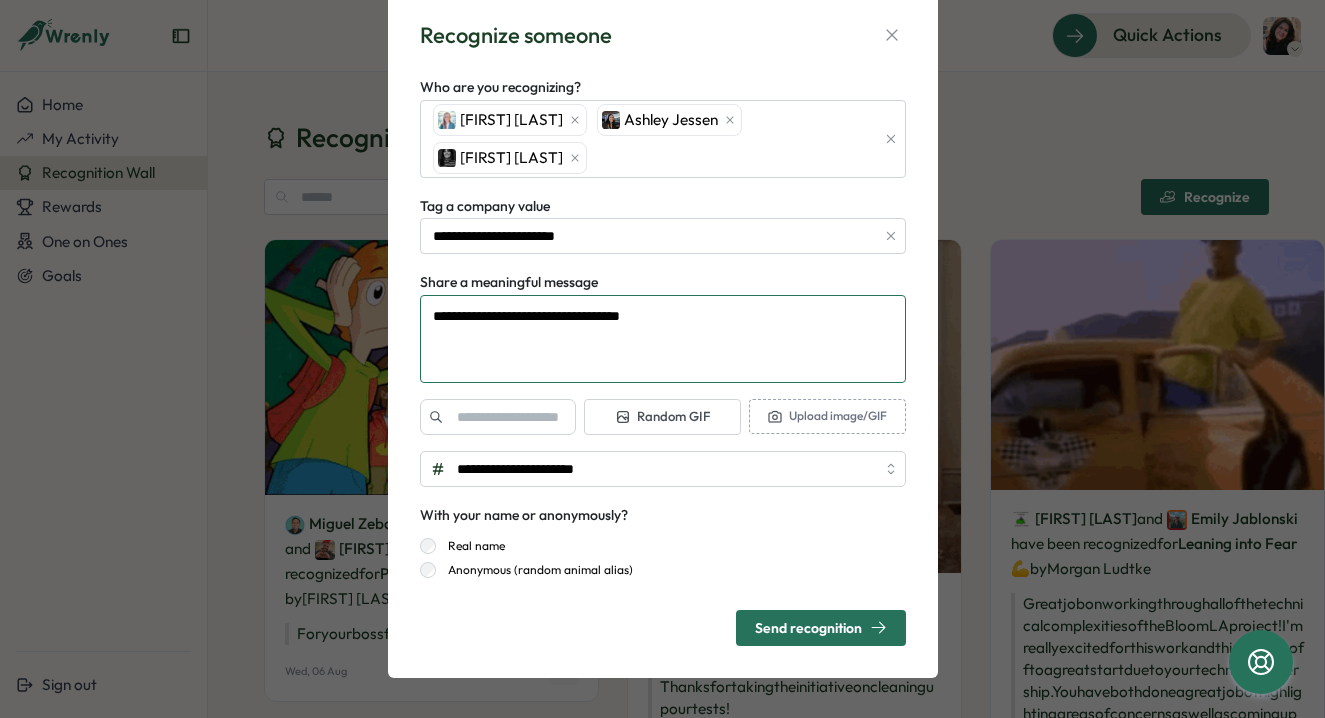 type on "*" 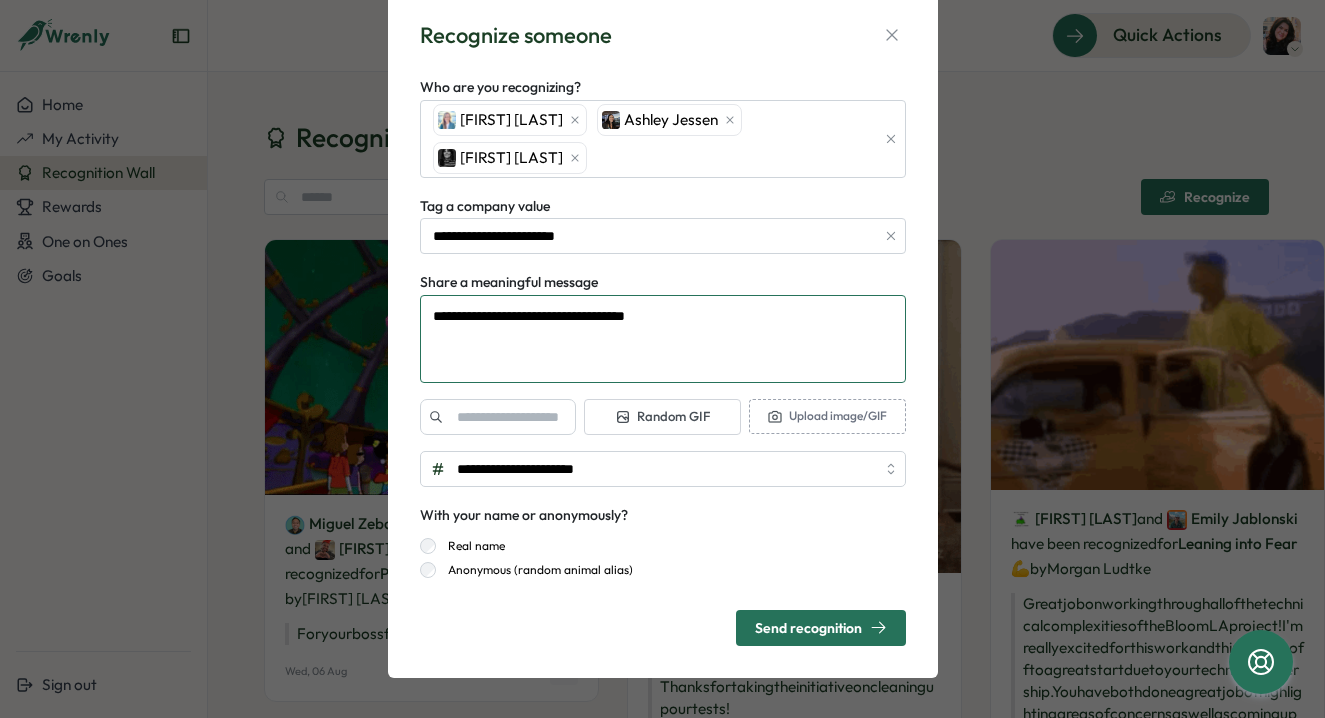 type on "**********" 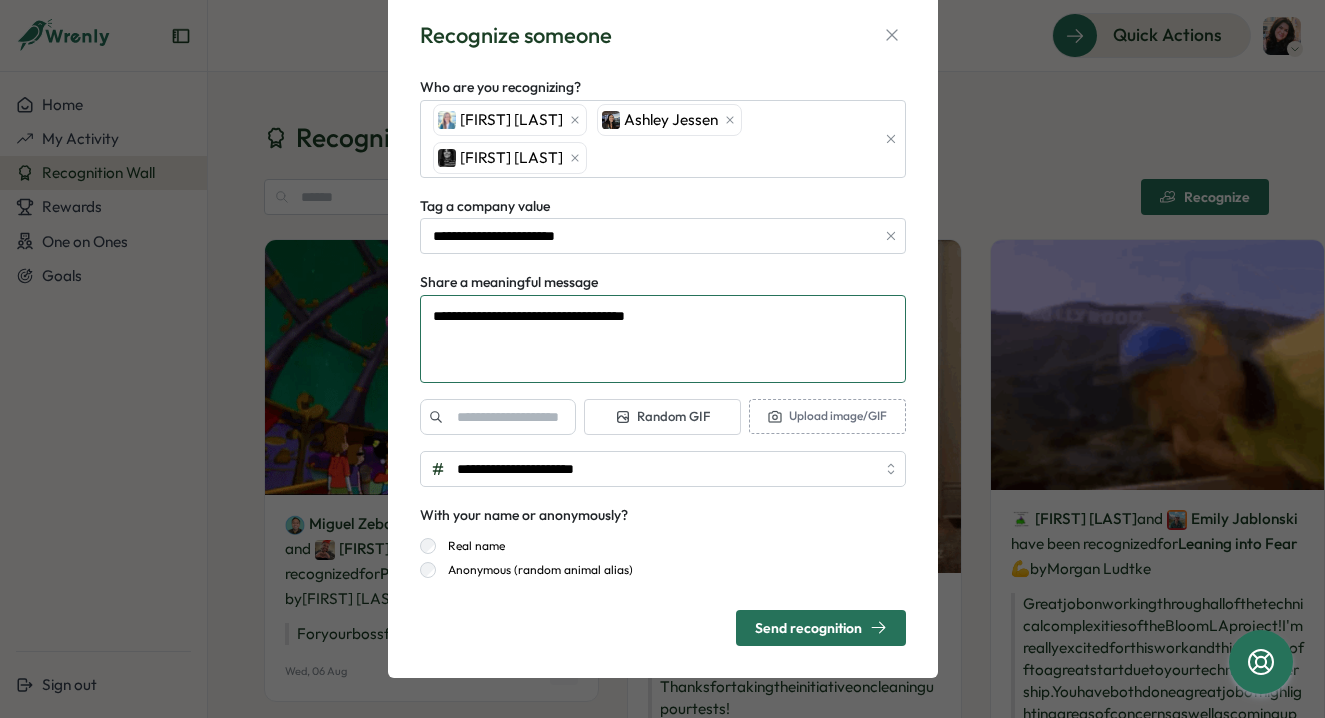 type on "*" 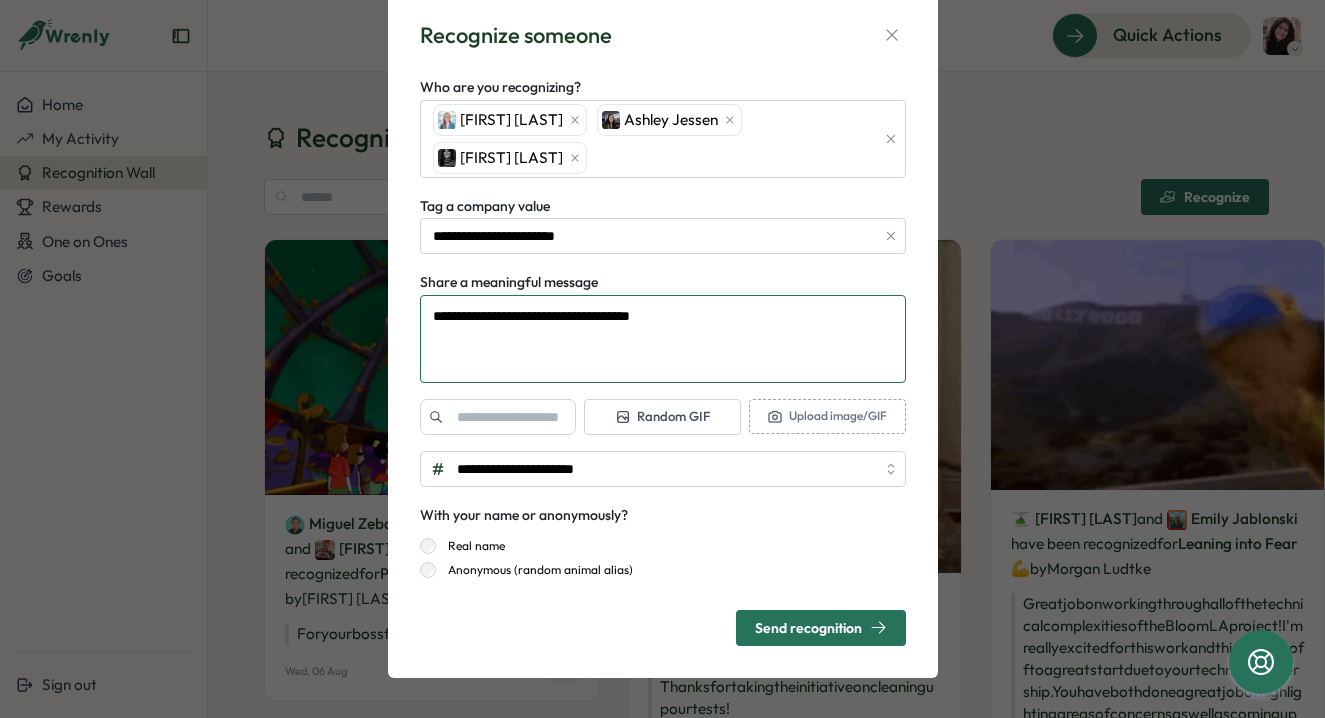 type on "**********" 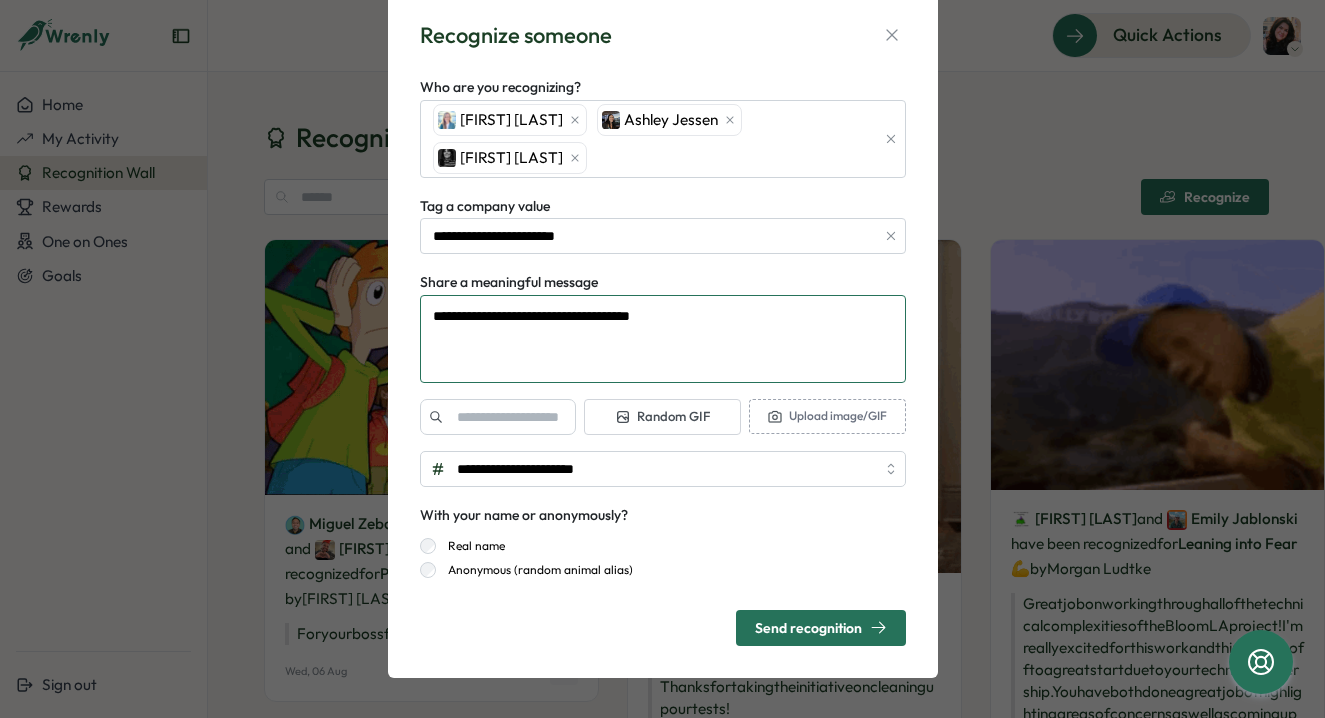 type on "*" 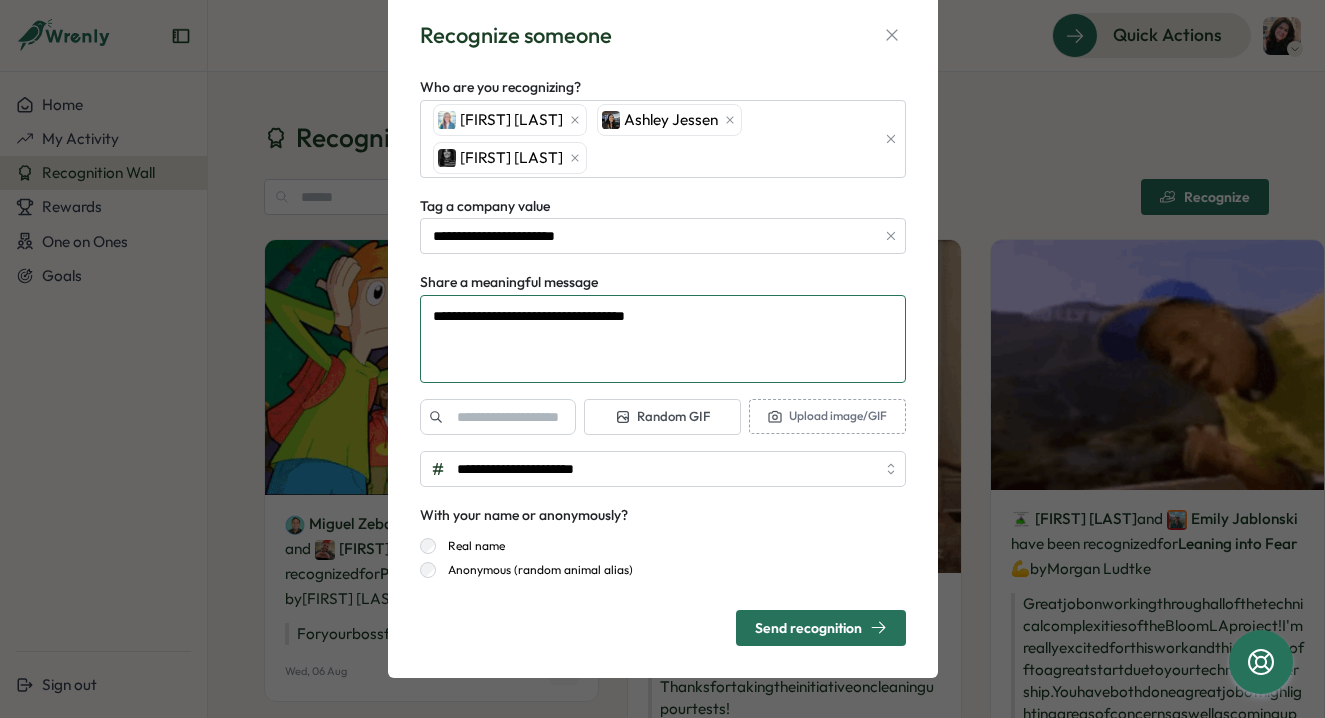 type on "**********" 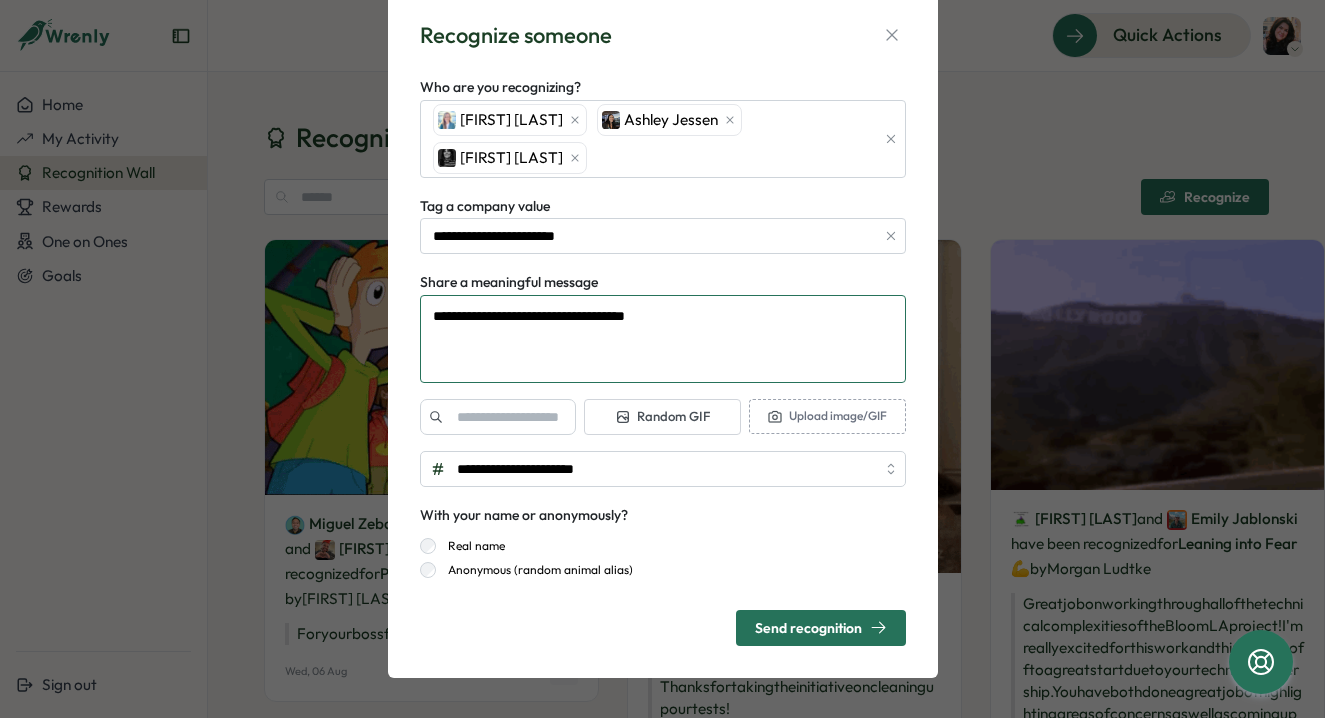 type on "*" 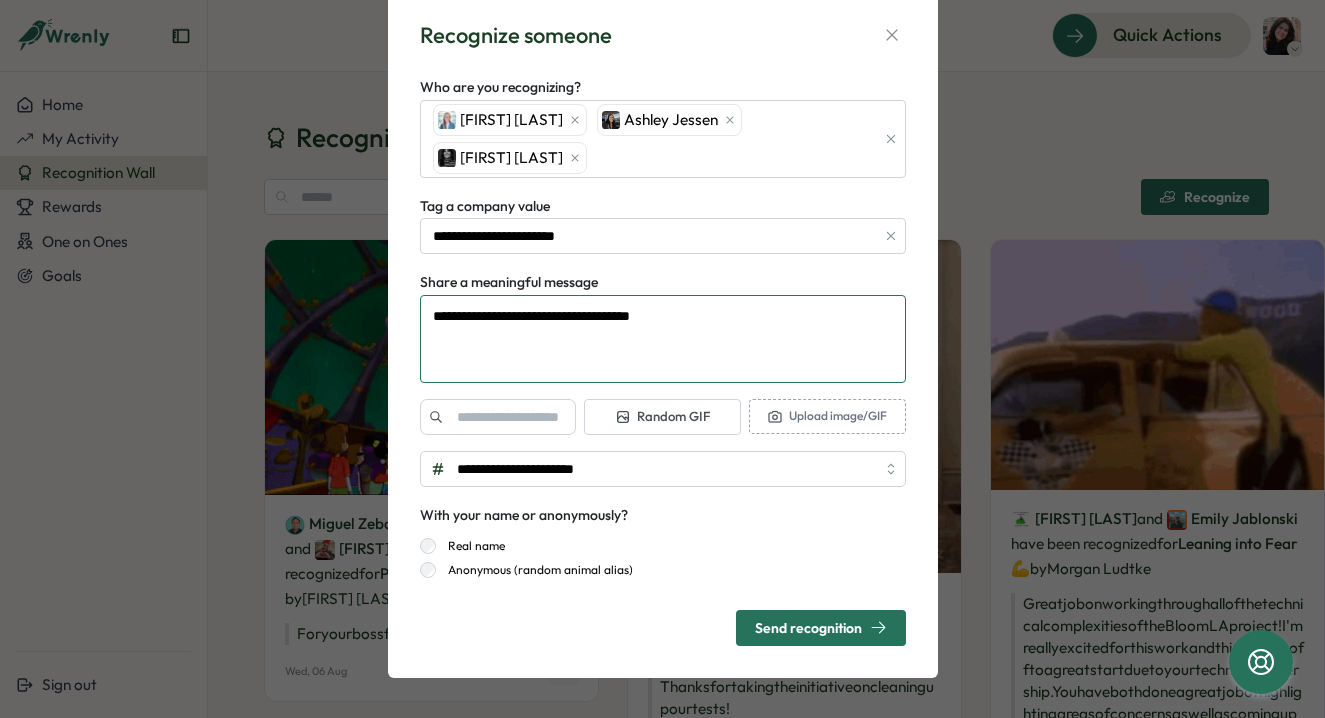 type on "**********" 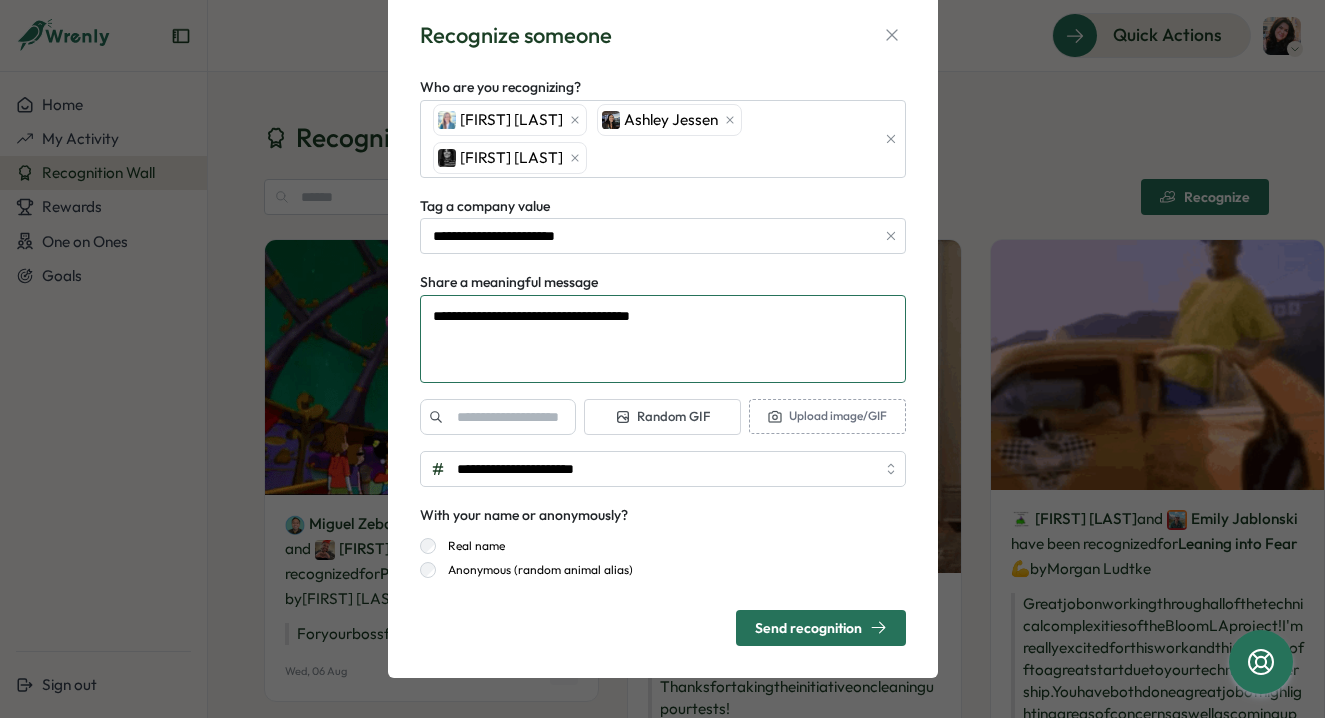 type on "*" 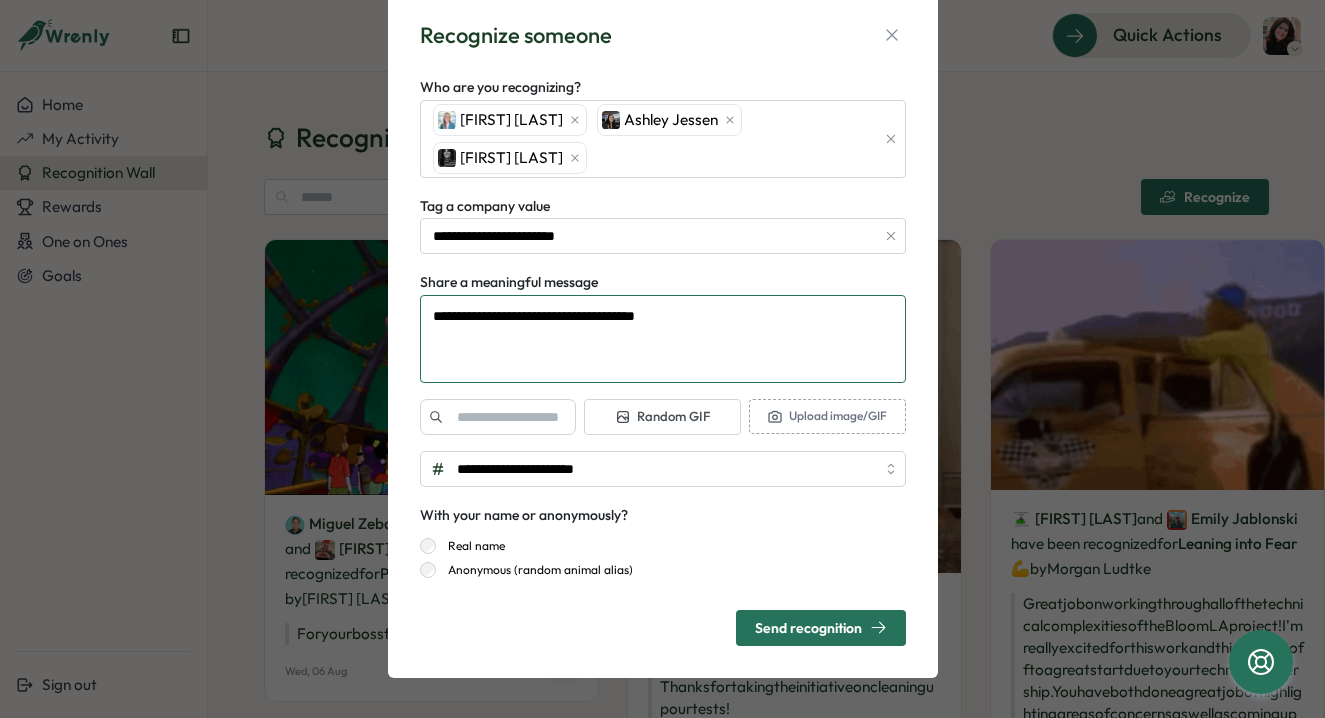 type on "**********" 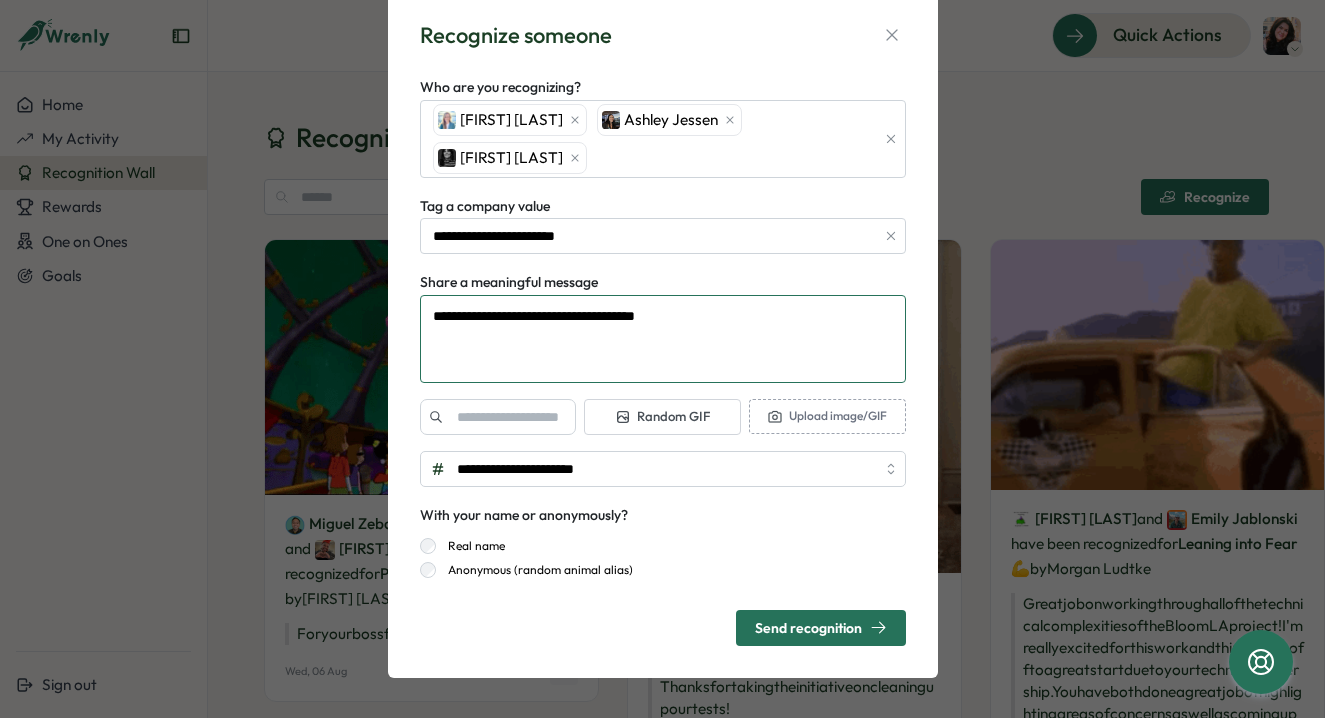 type on "*" 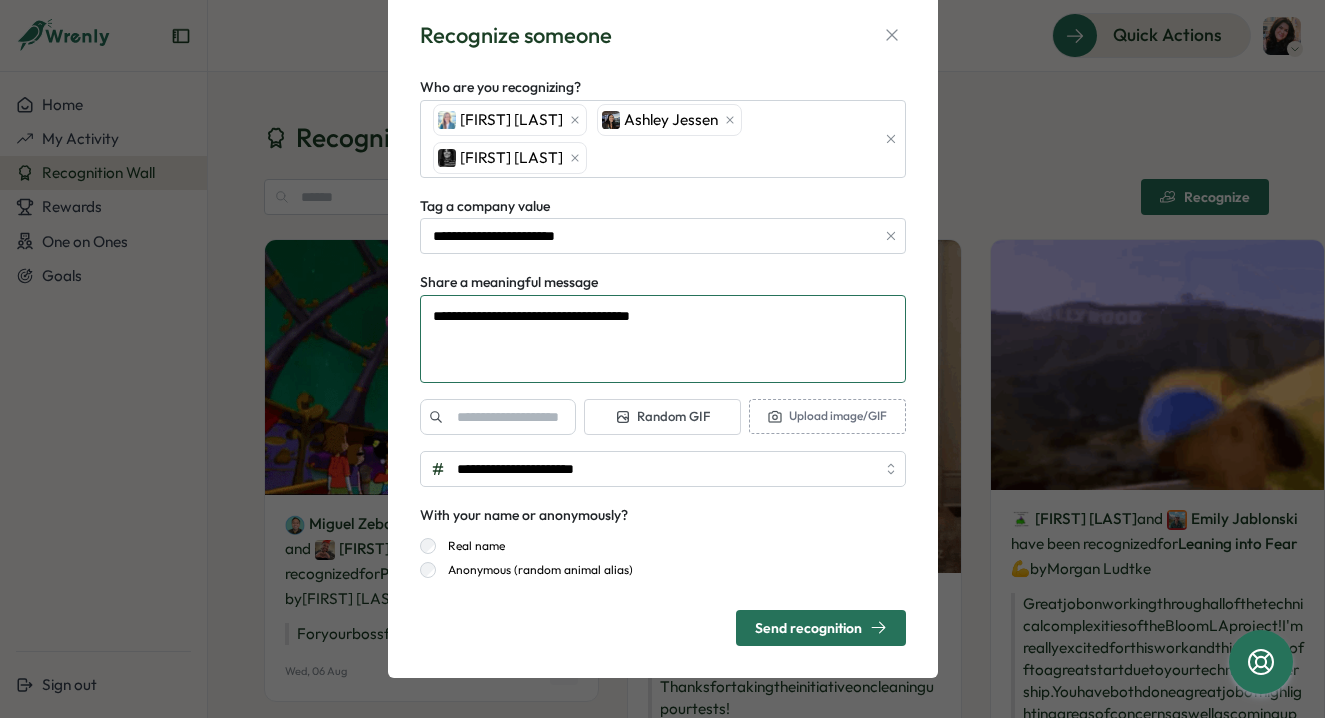 type on "**********" 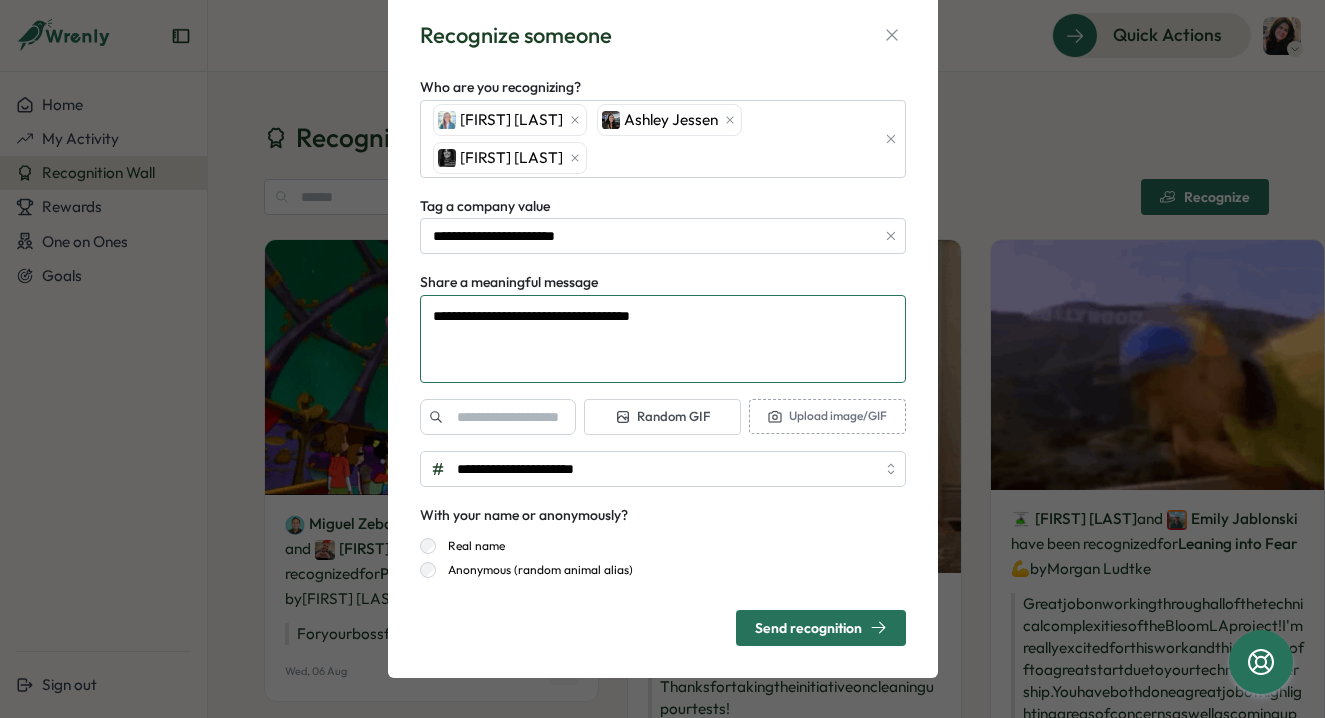 type on "*" 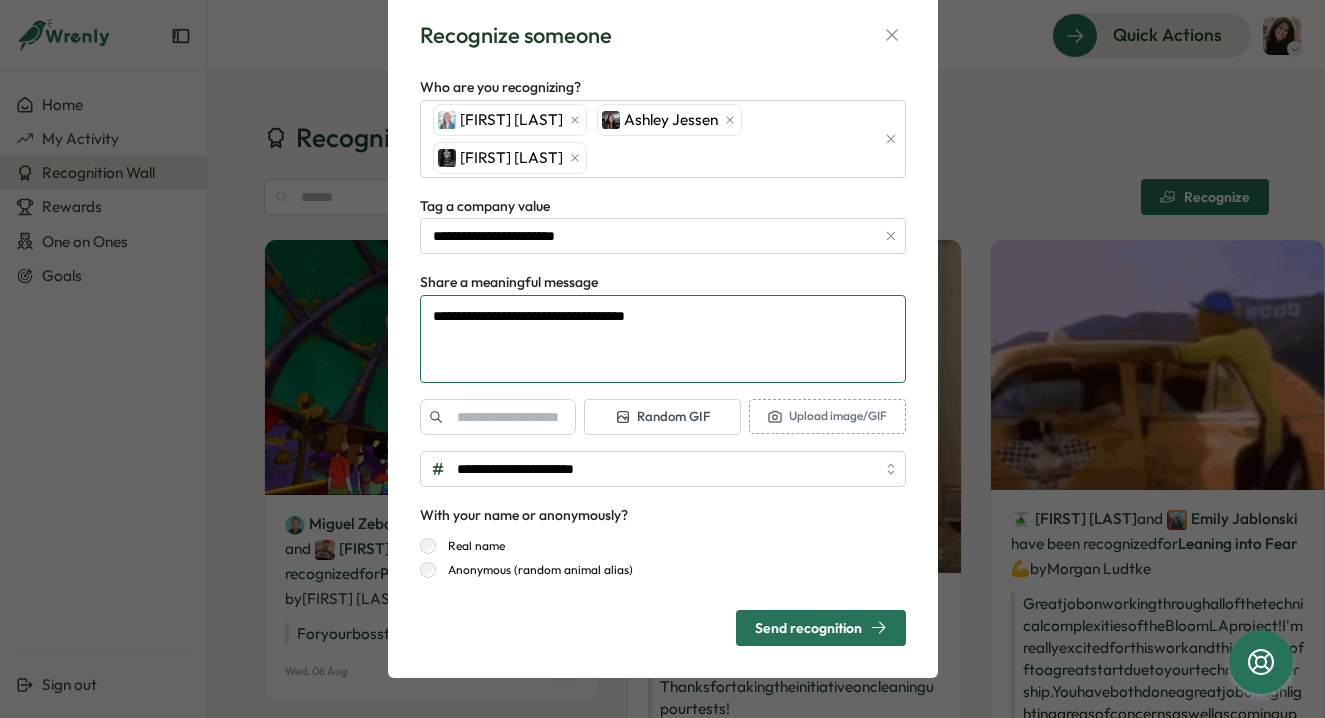 type on "**********" 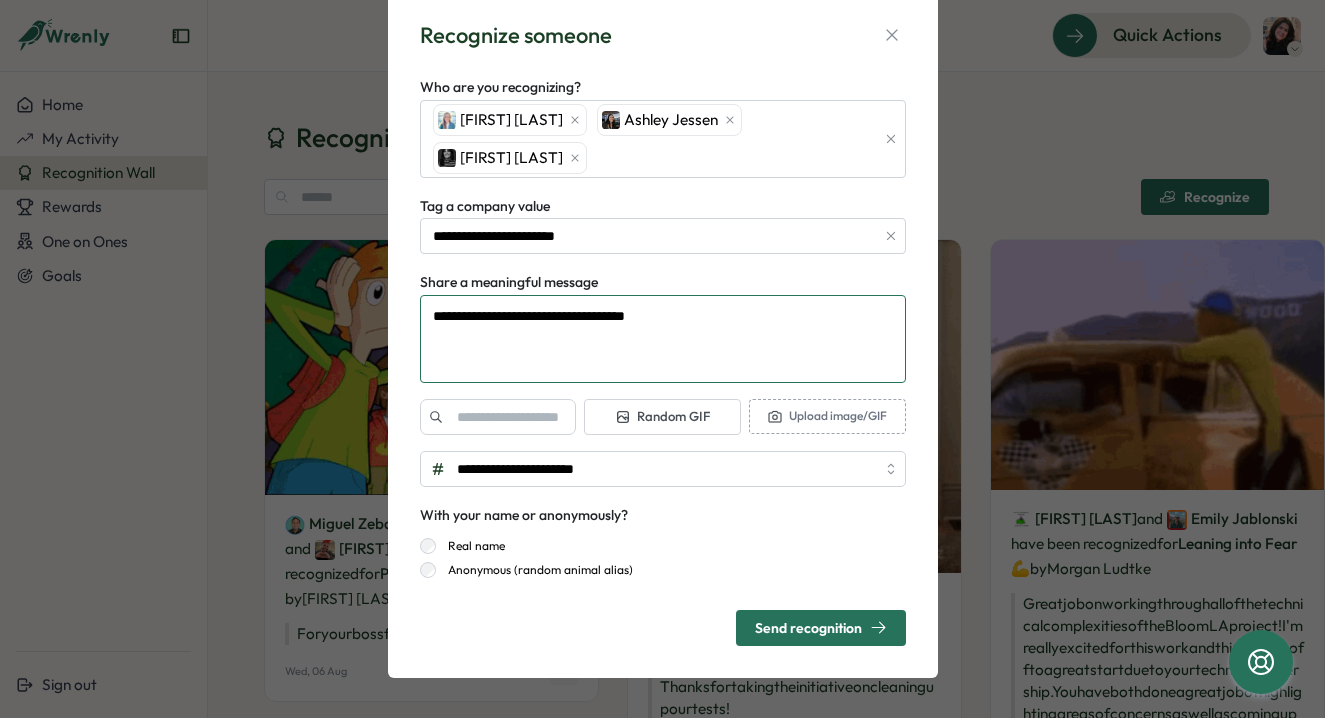 type on "*" 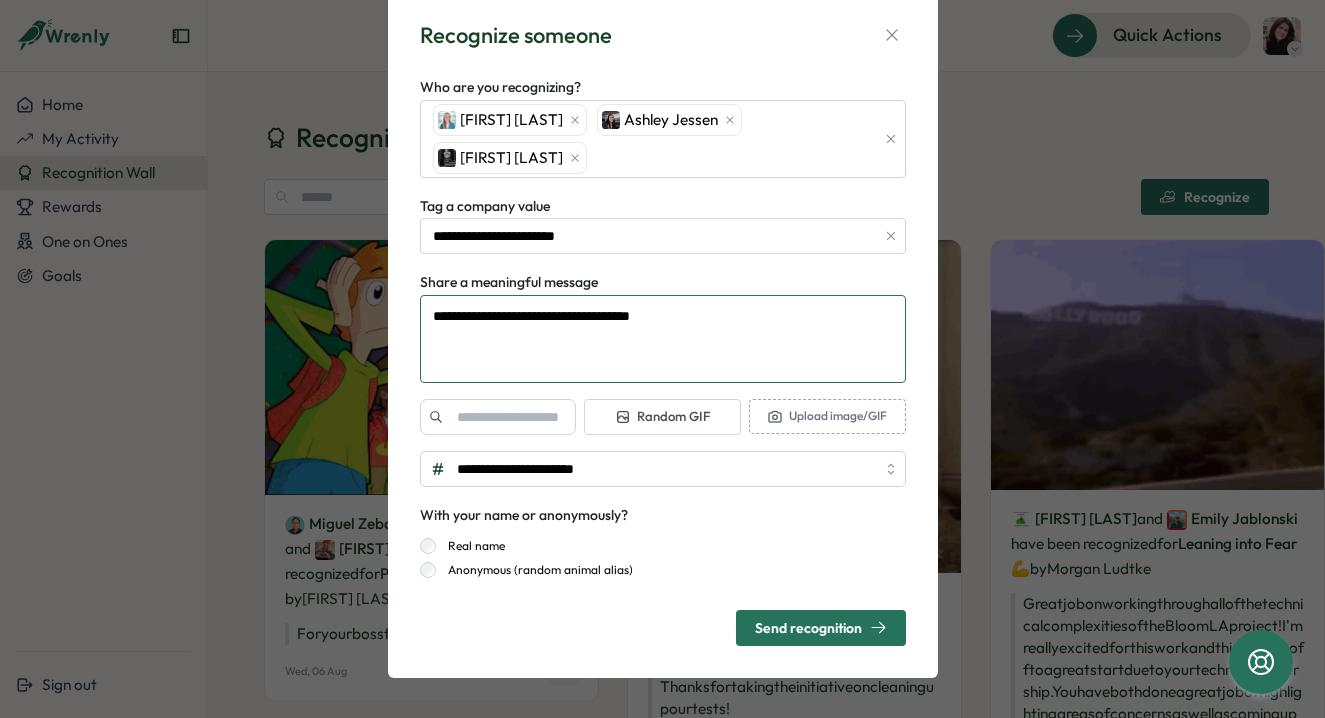 type on "**********" 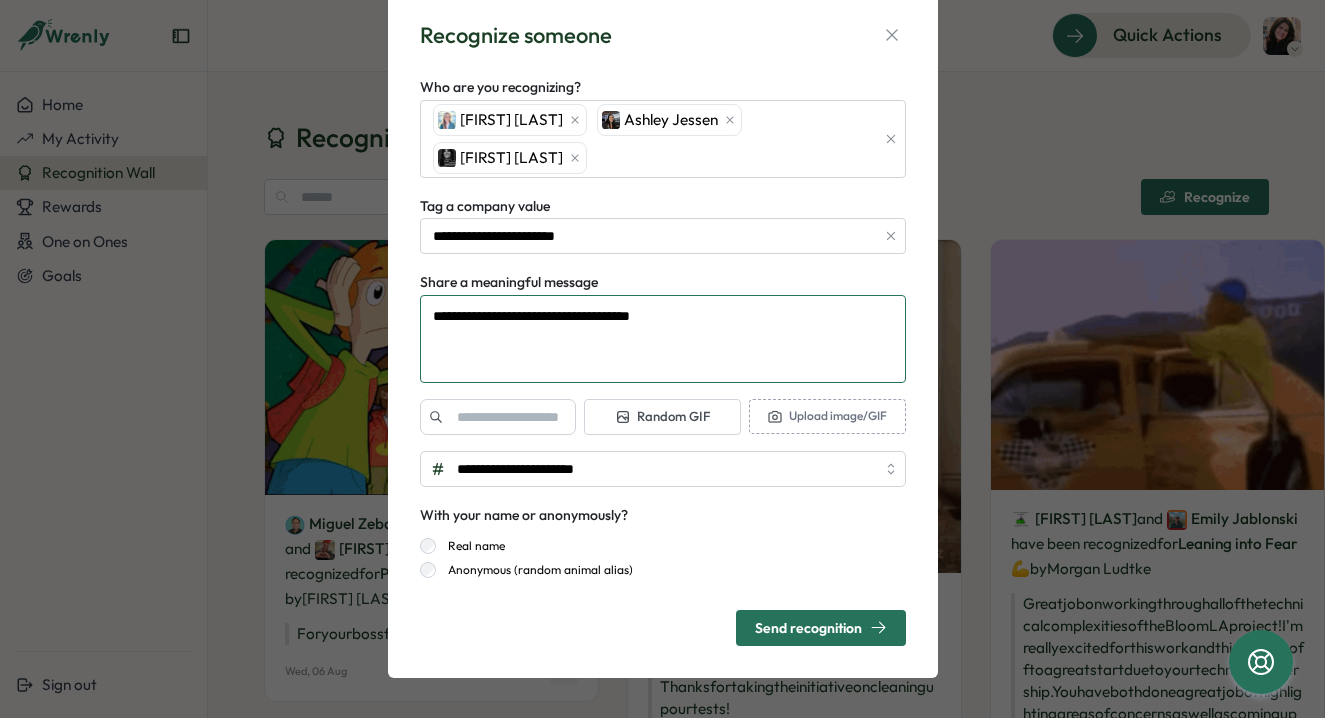 type on "*" 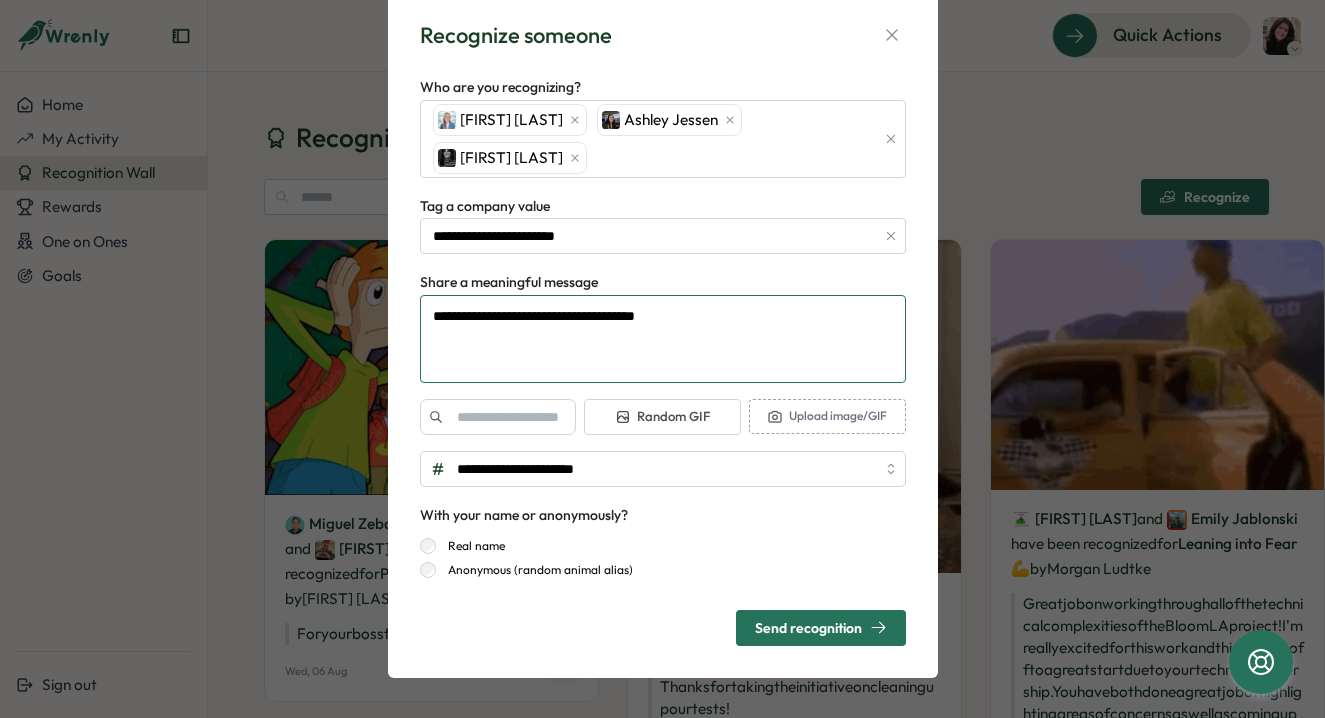 type on "**********" 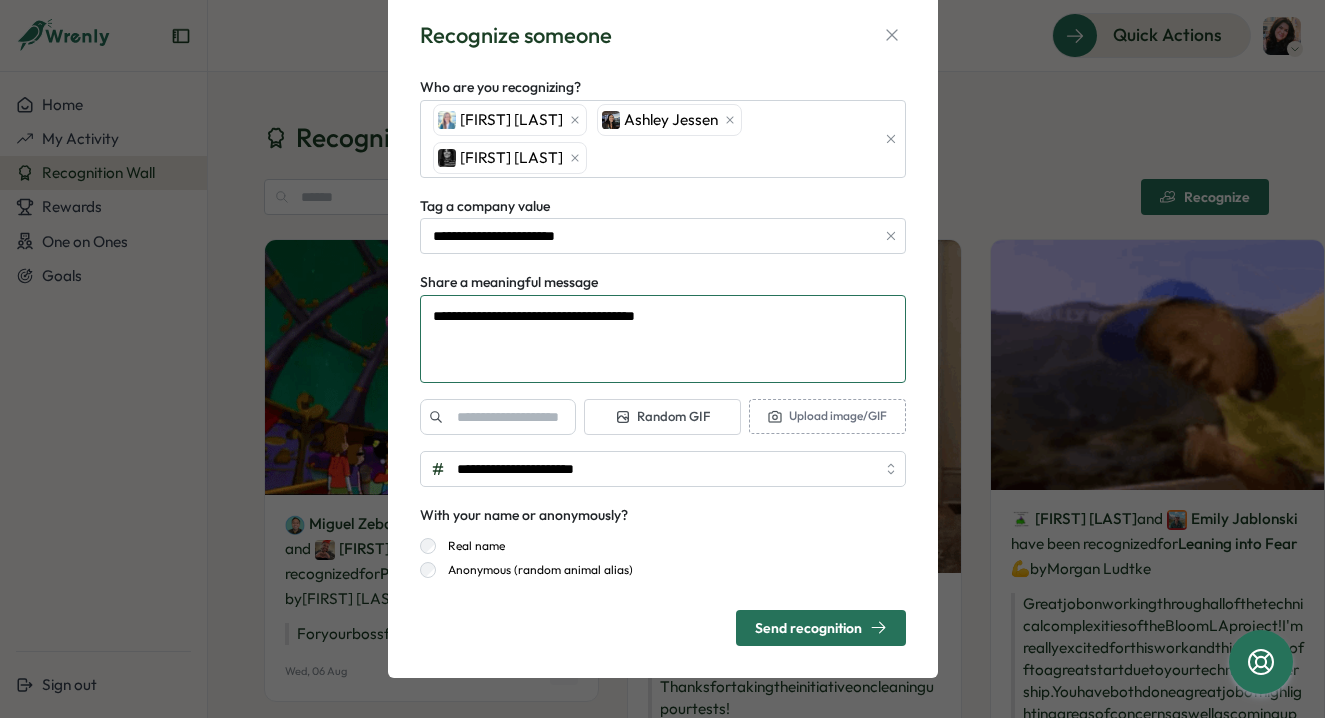 type on "*" 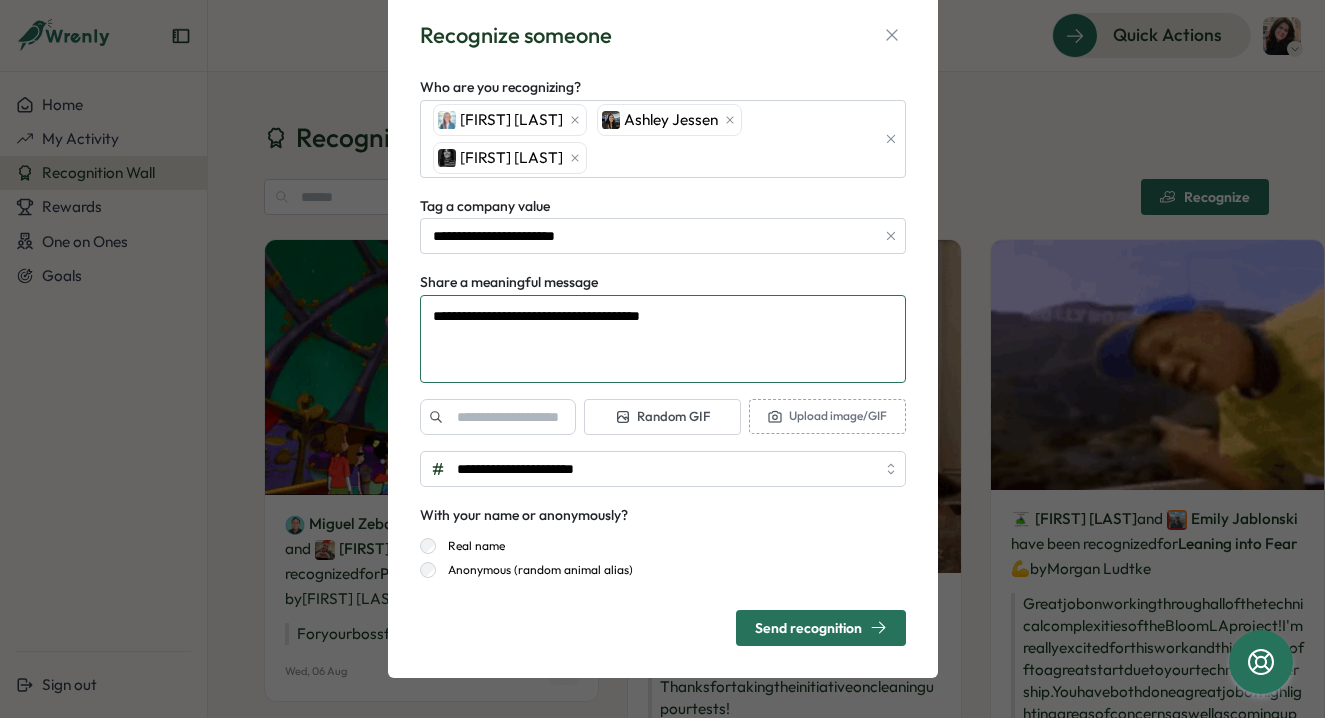 type on "**********" 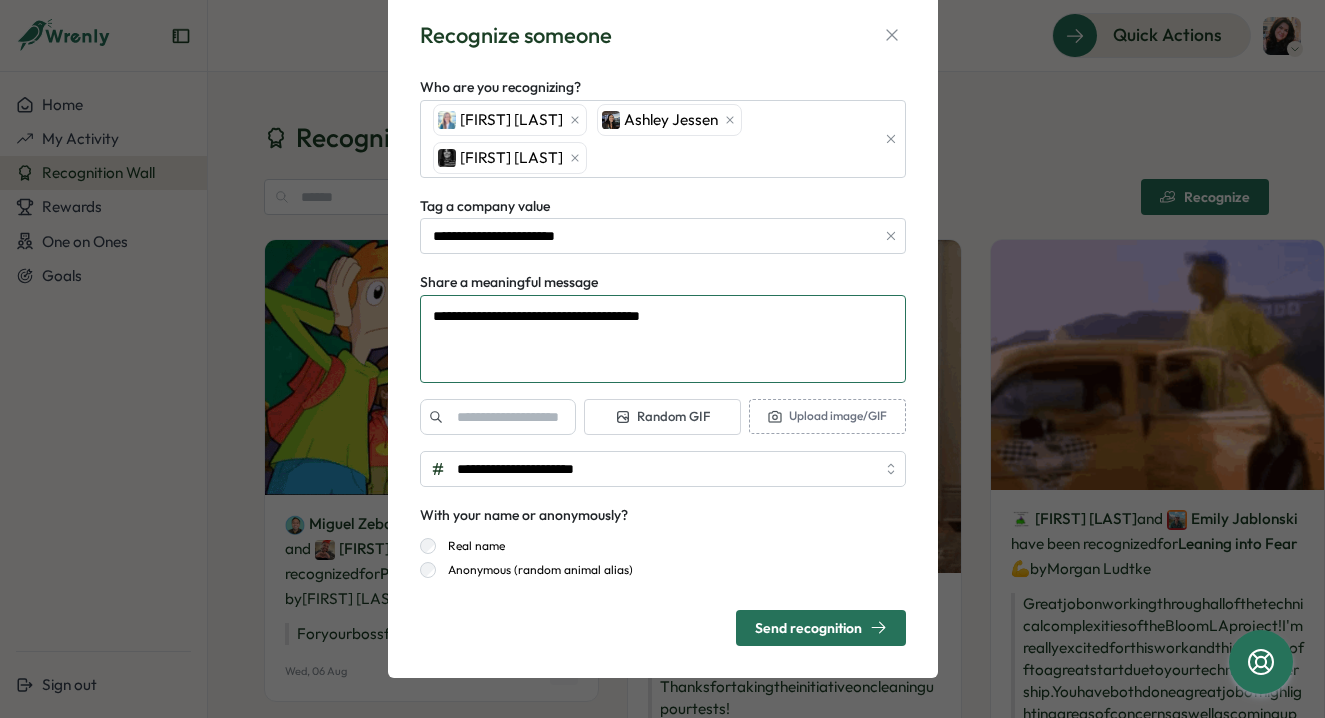type on "*" 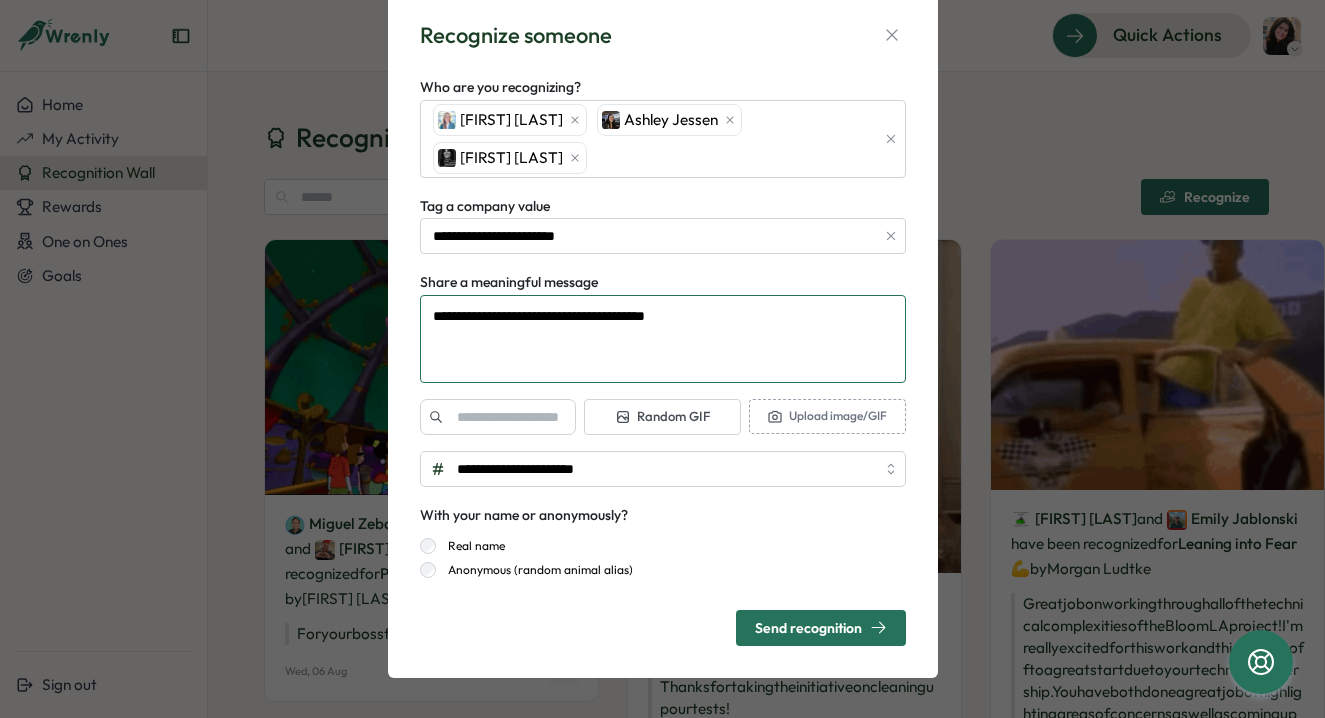 type on "**********" 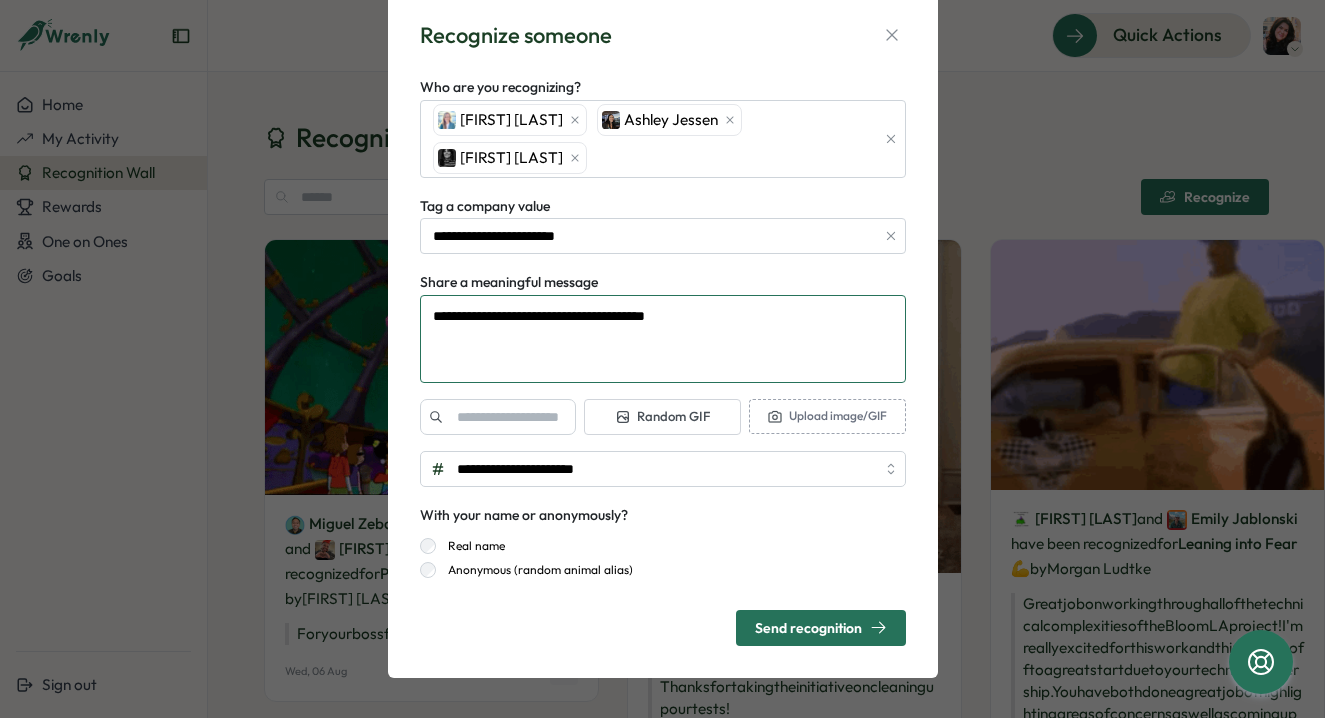 type on "*" 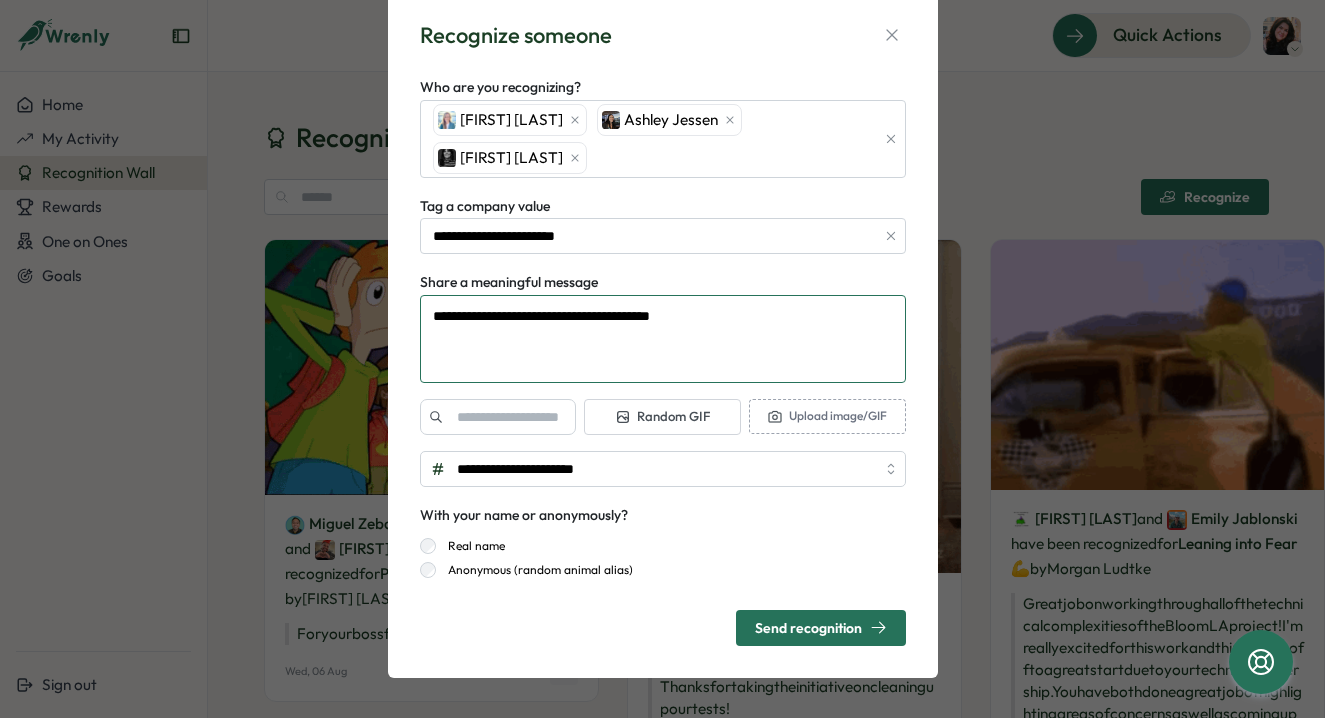 type on "**********" 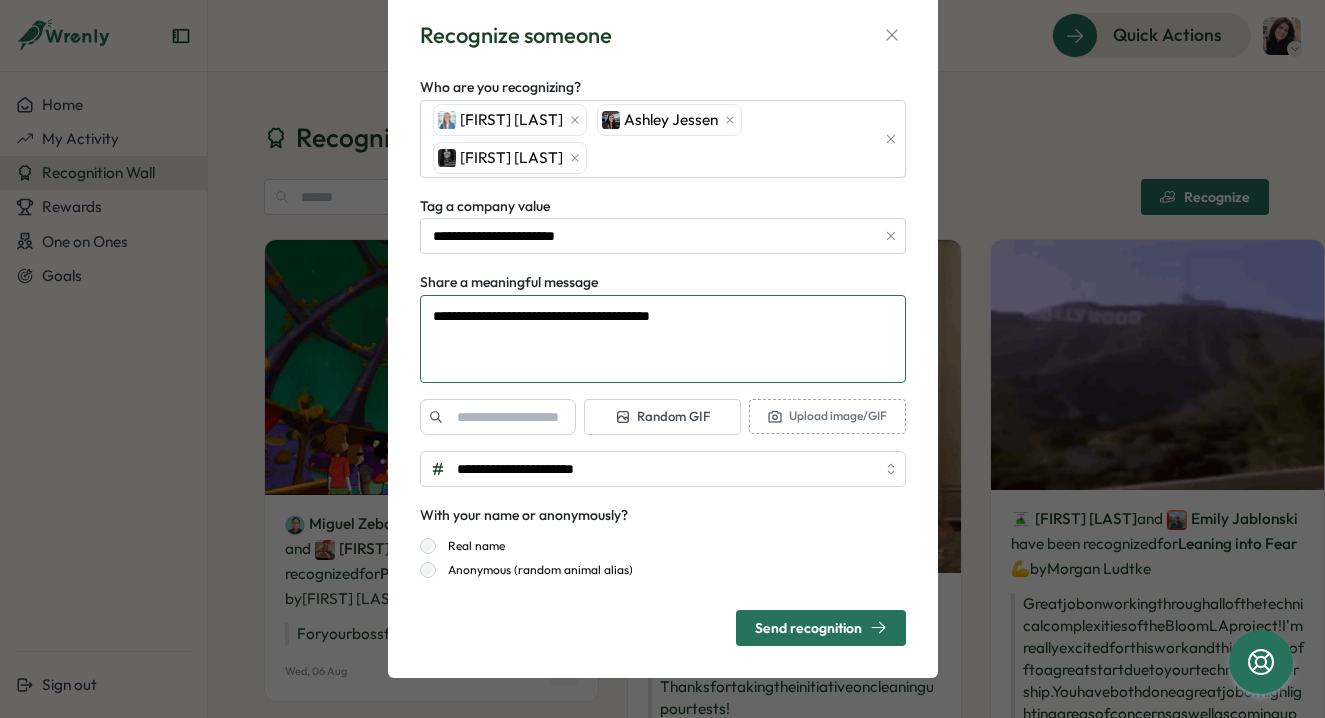 type on "*" 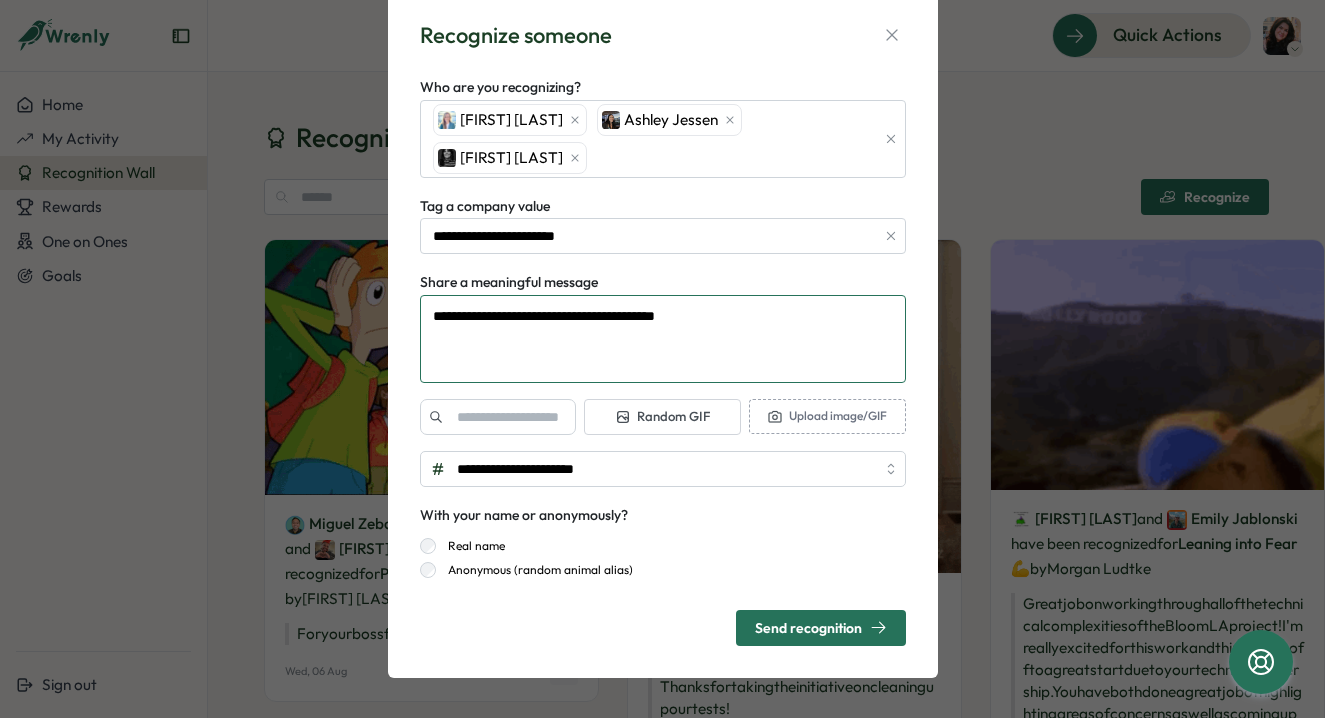type on "**********" 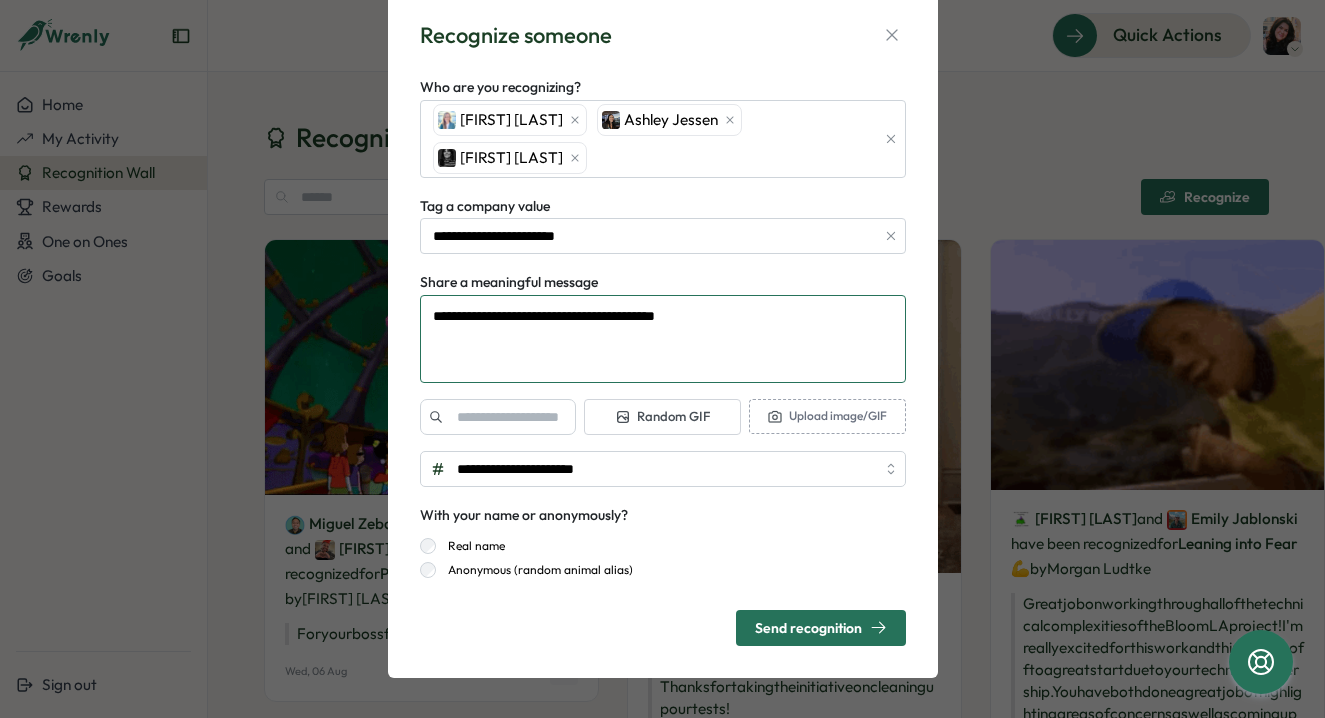 type on "*" 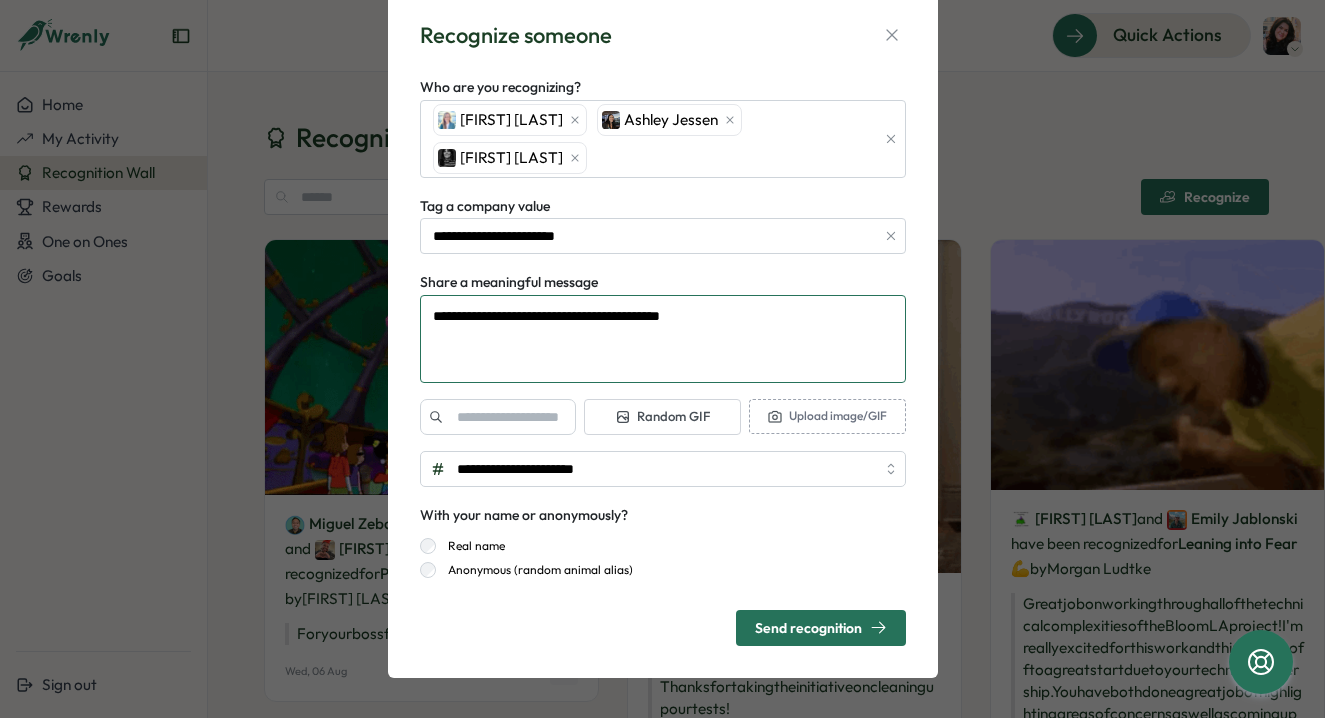 type on "**********" 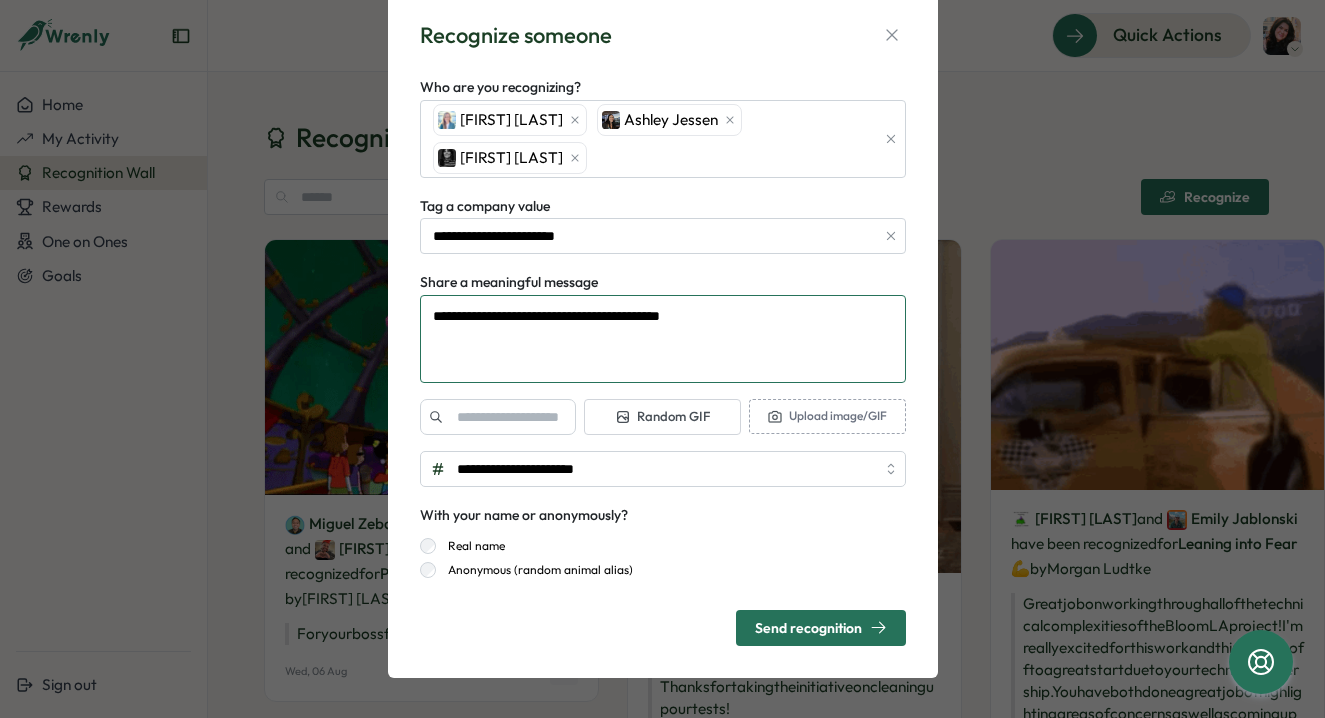 type on "*" 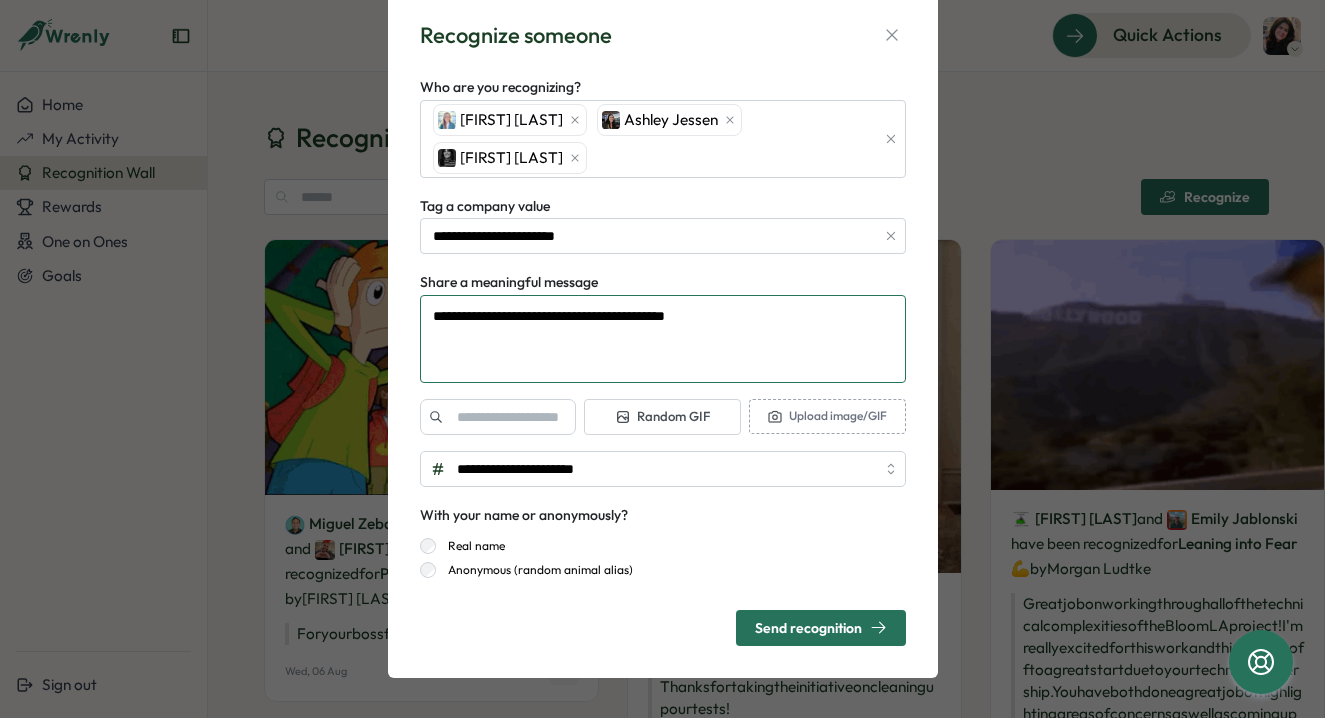 type on "**********" 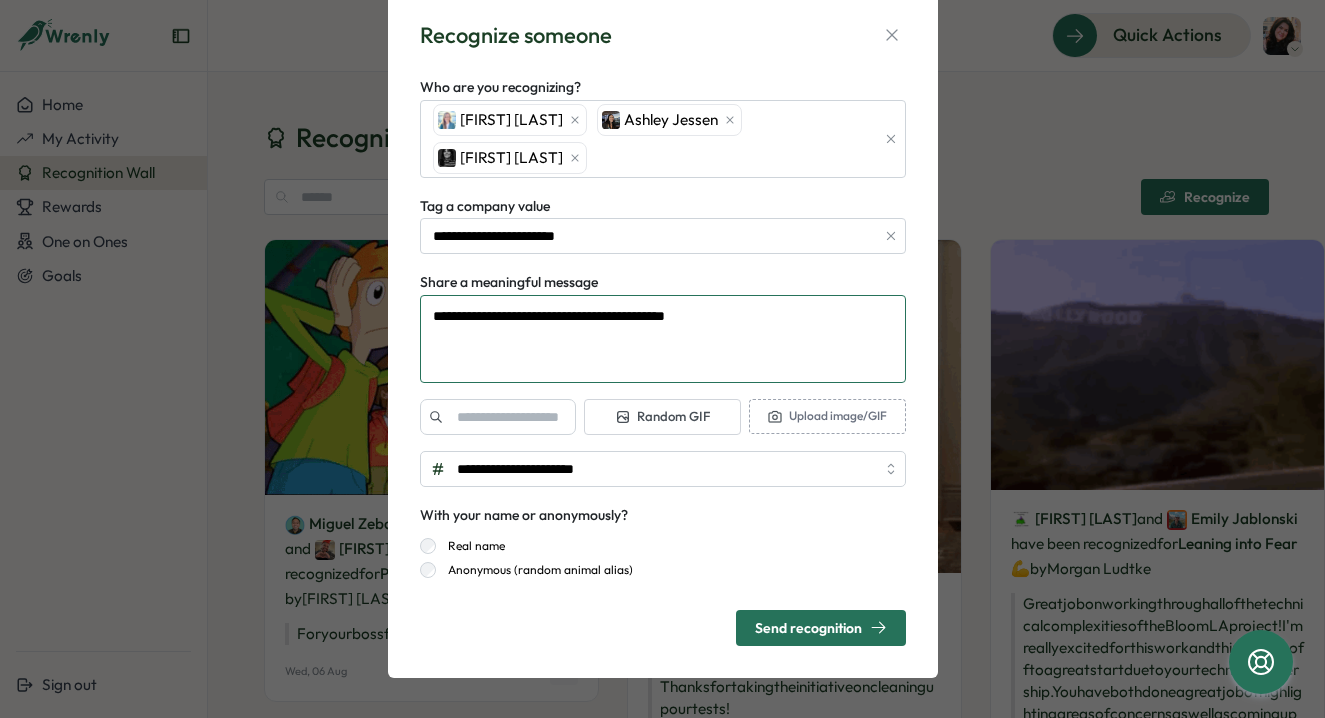 type on "*" 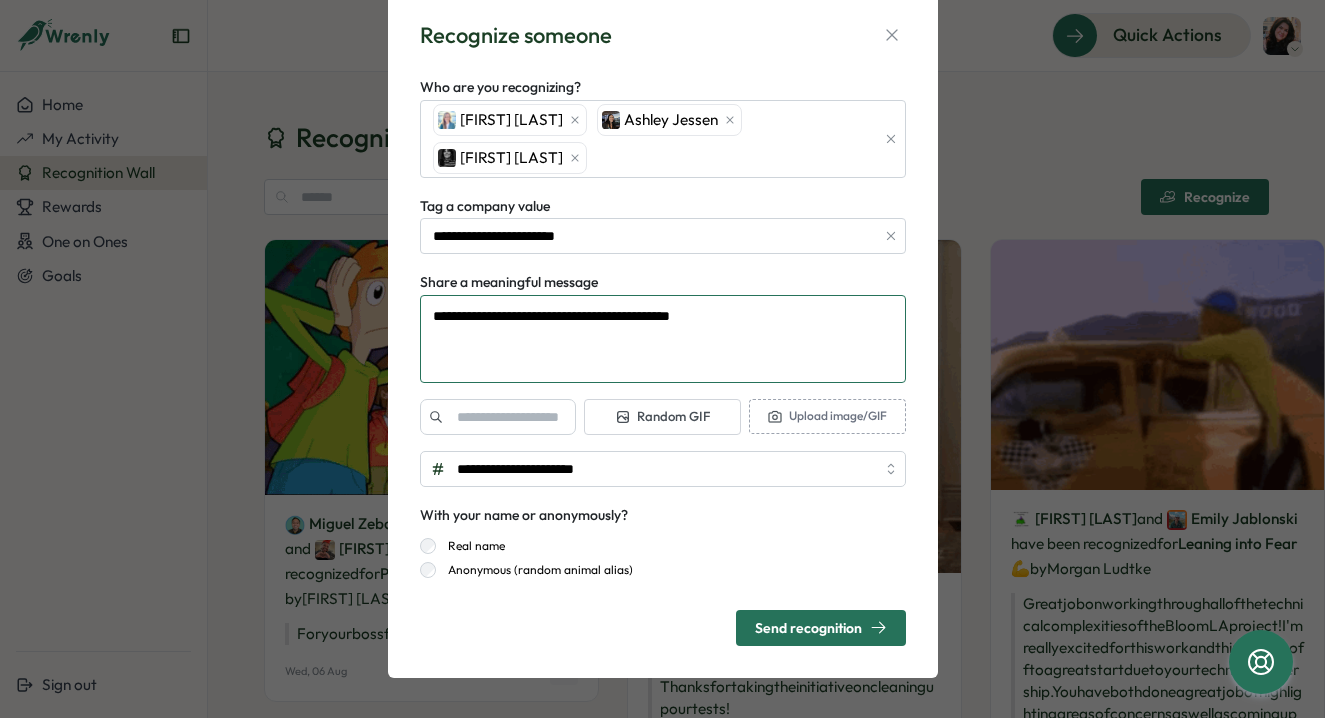 type on "**********" 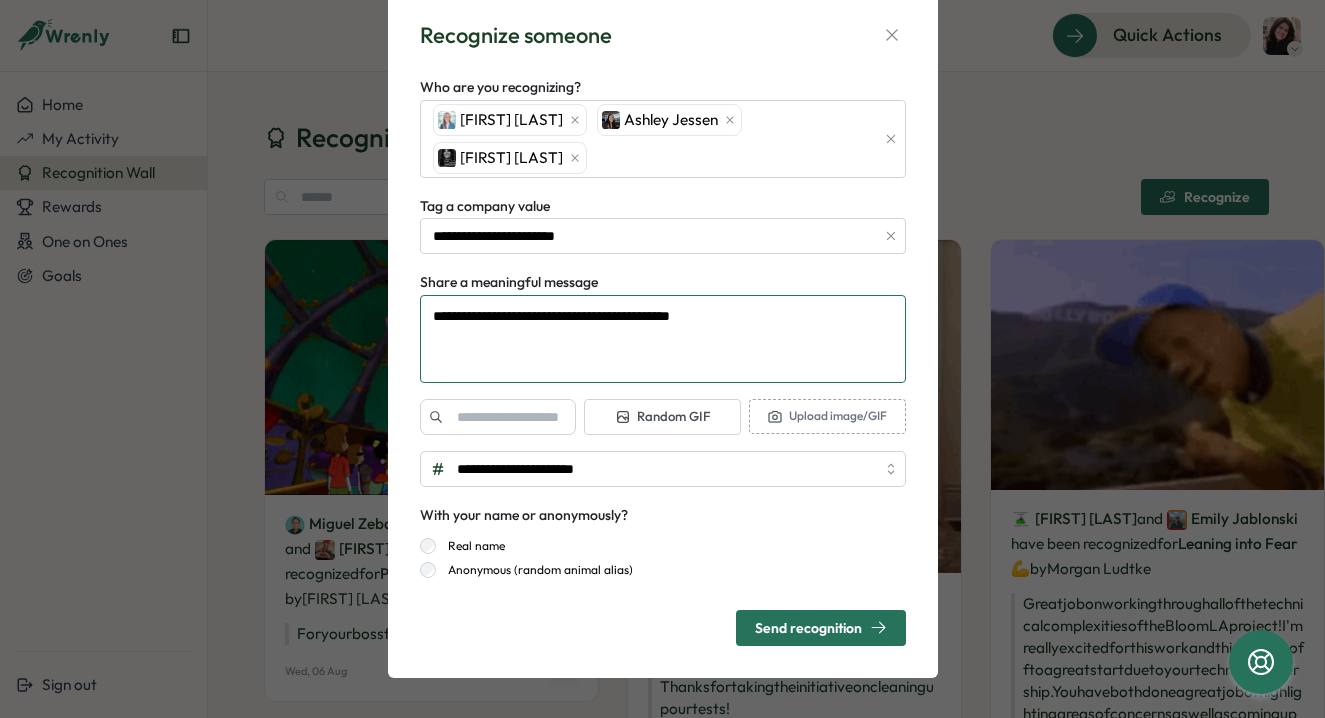 type on "*" 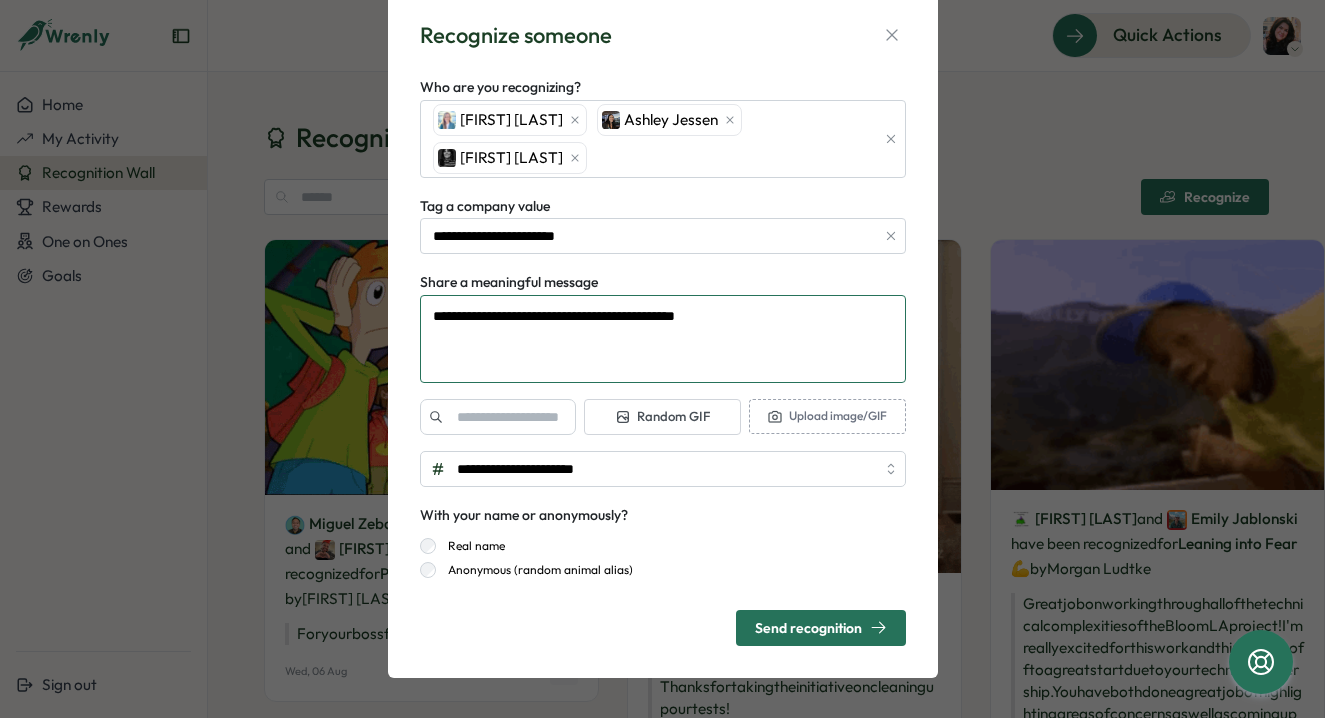 type on "**********" 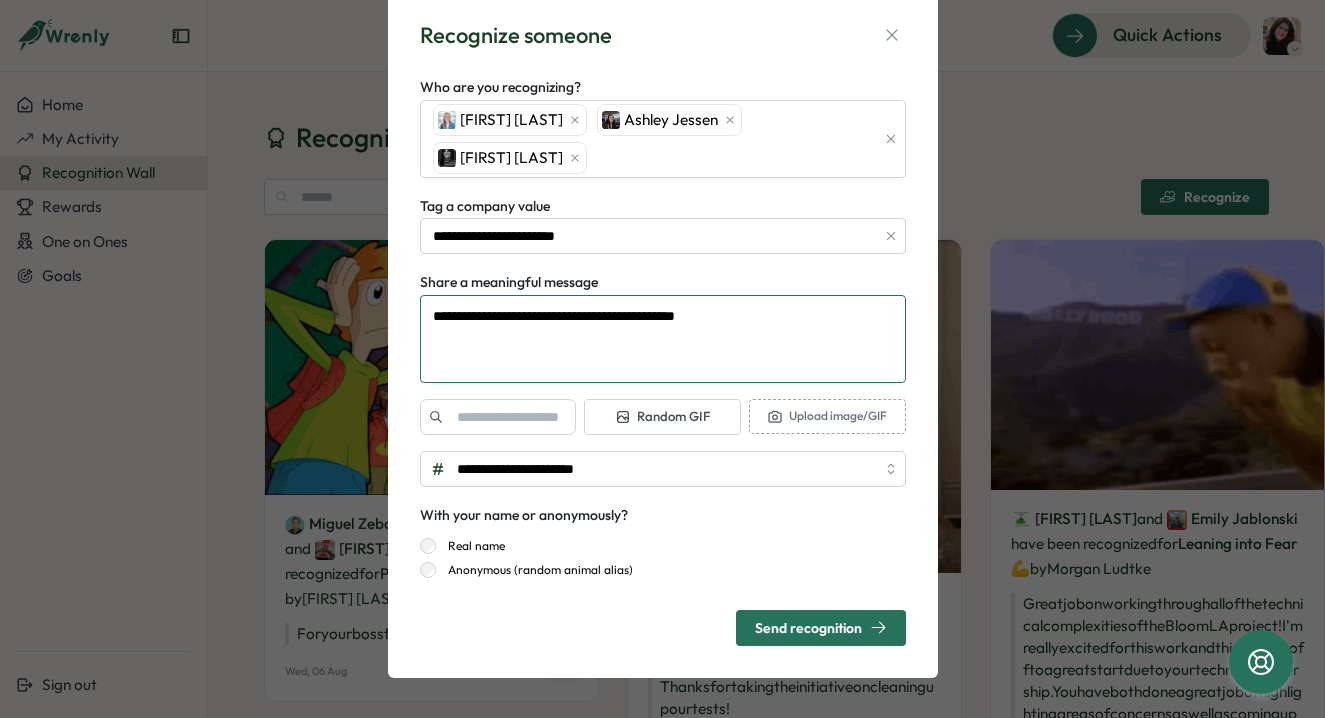 type on "*" 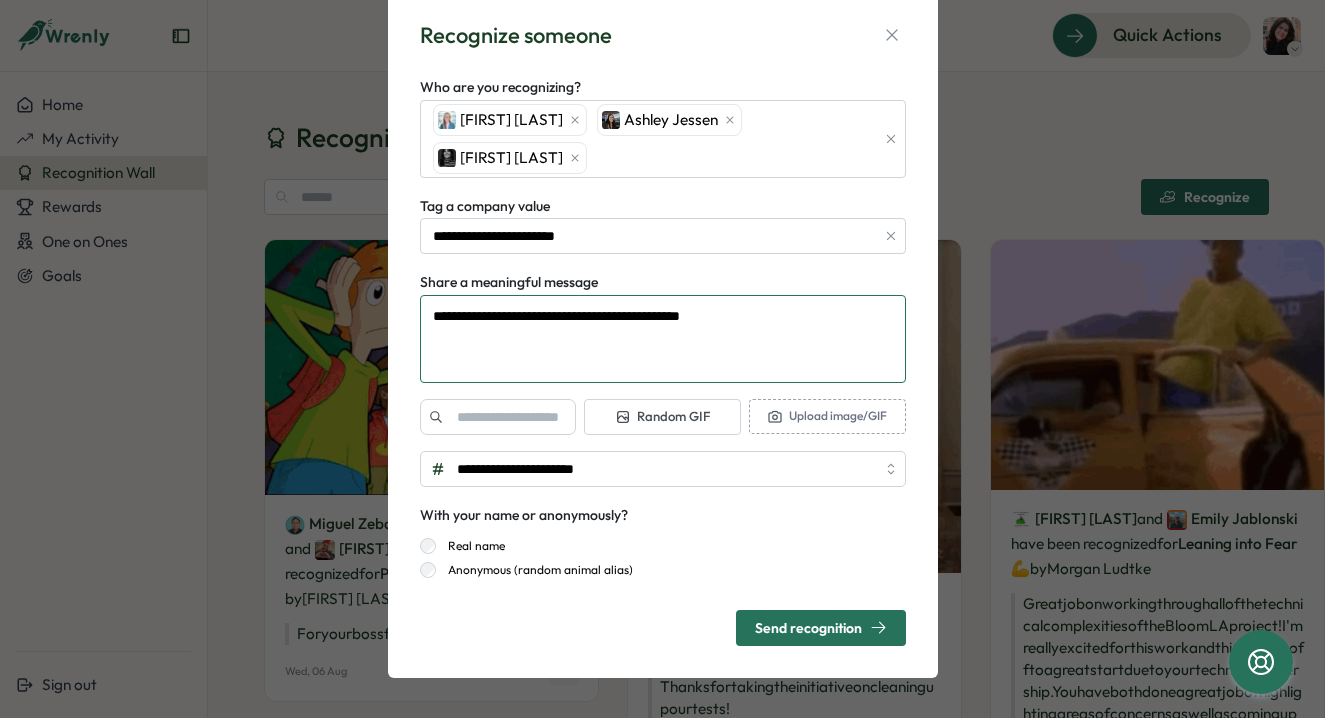 type on "**********" 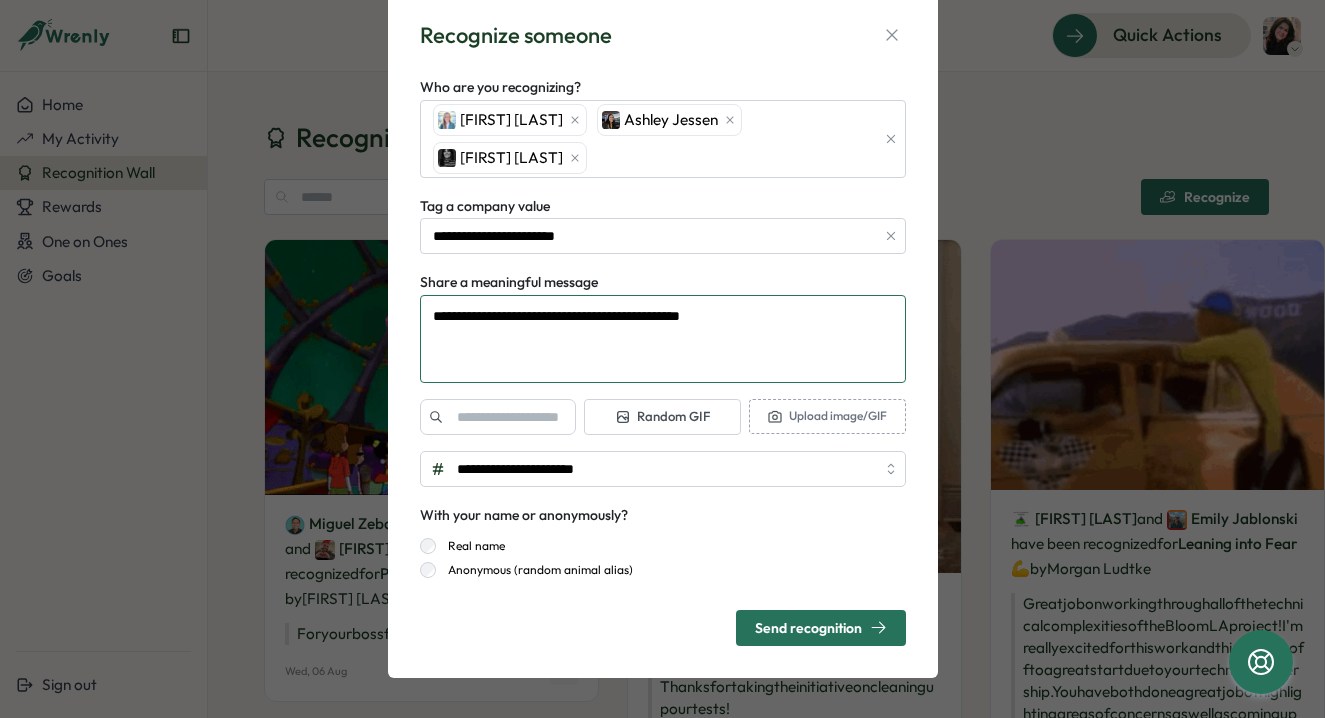 type on "*" 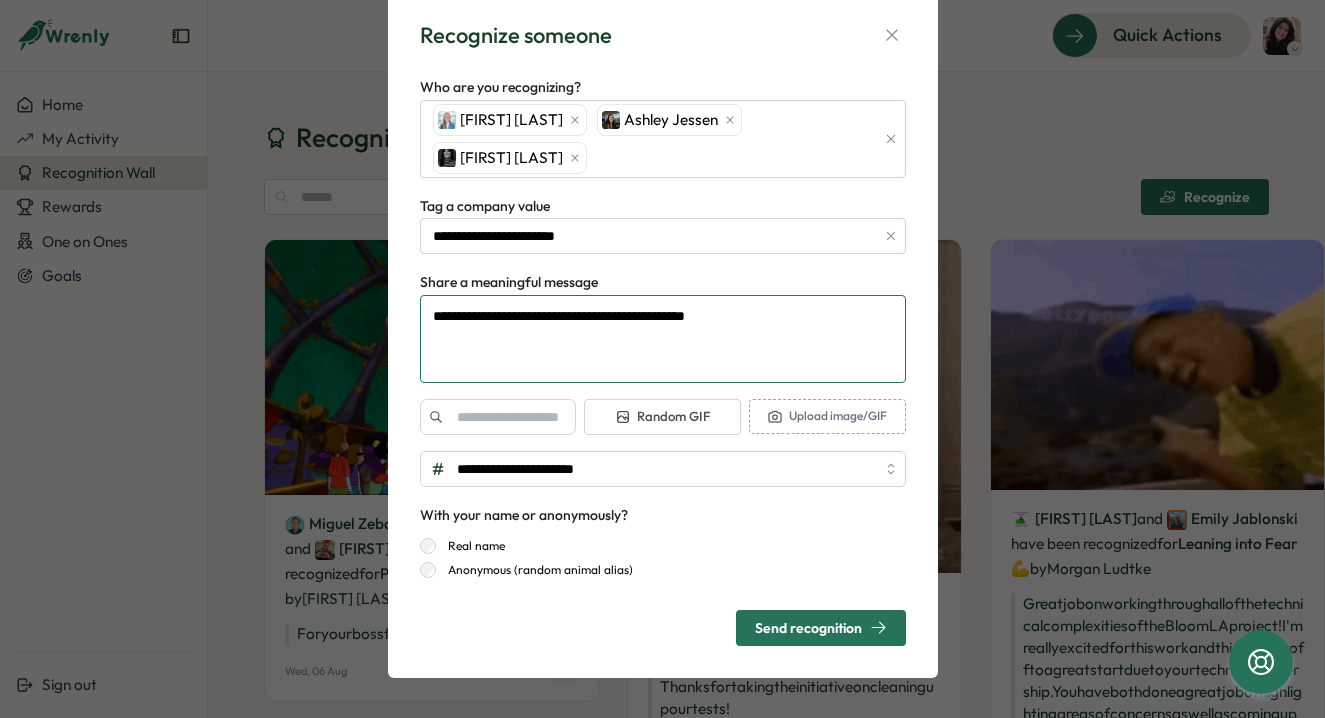 type on "**********" 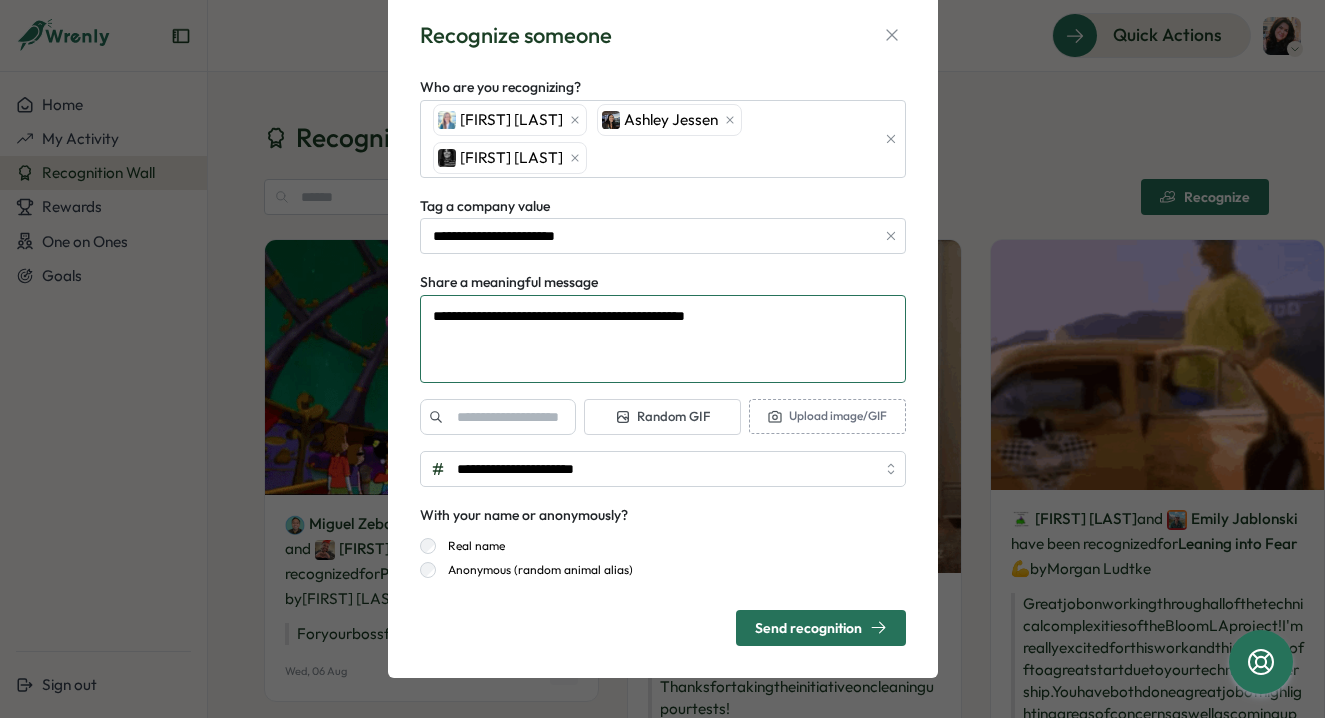 type on "*" 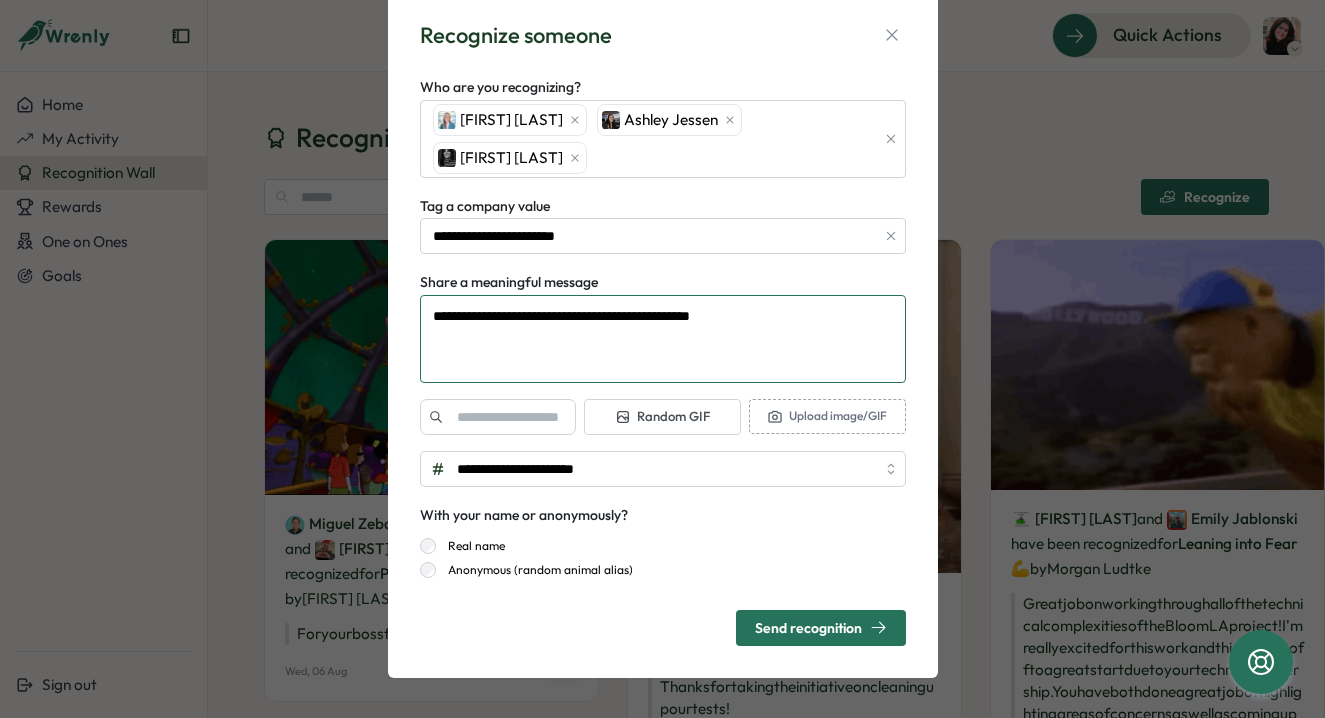 type on "**********" 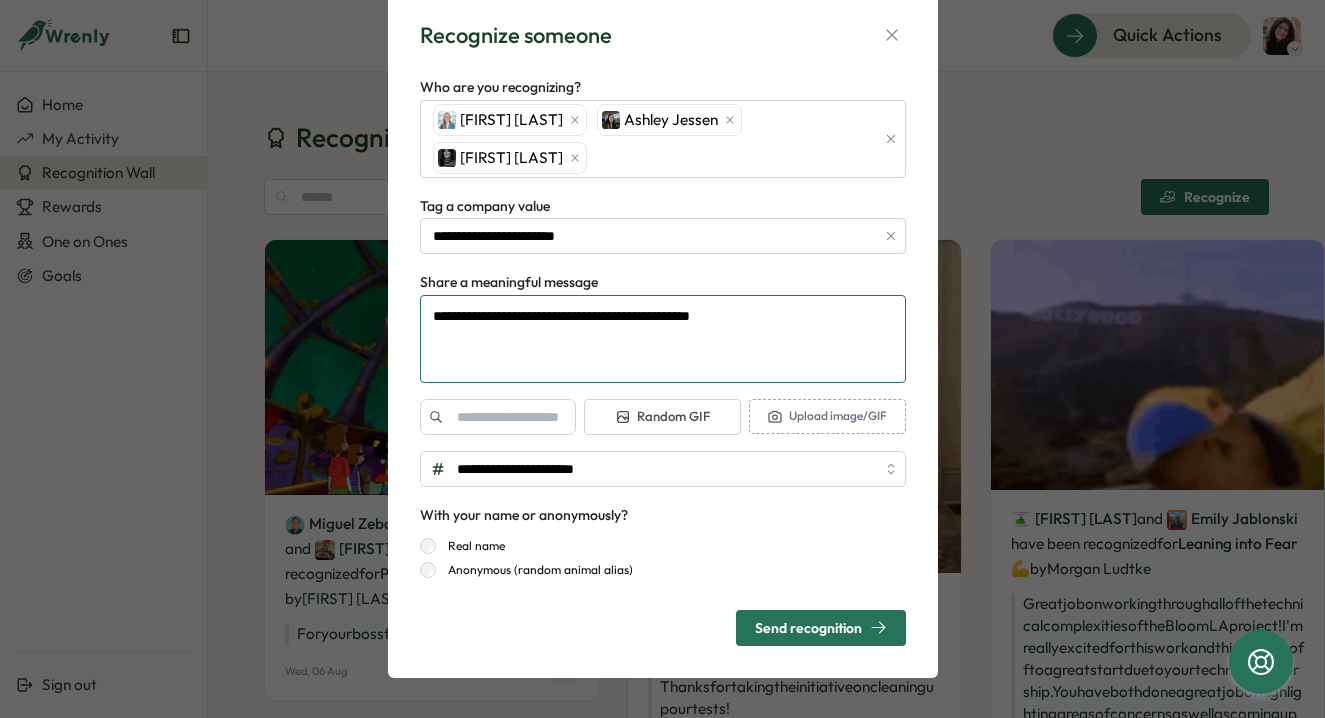 type on "*" 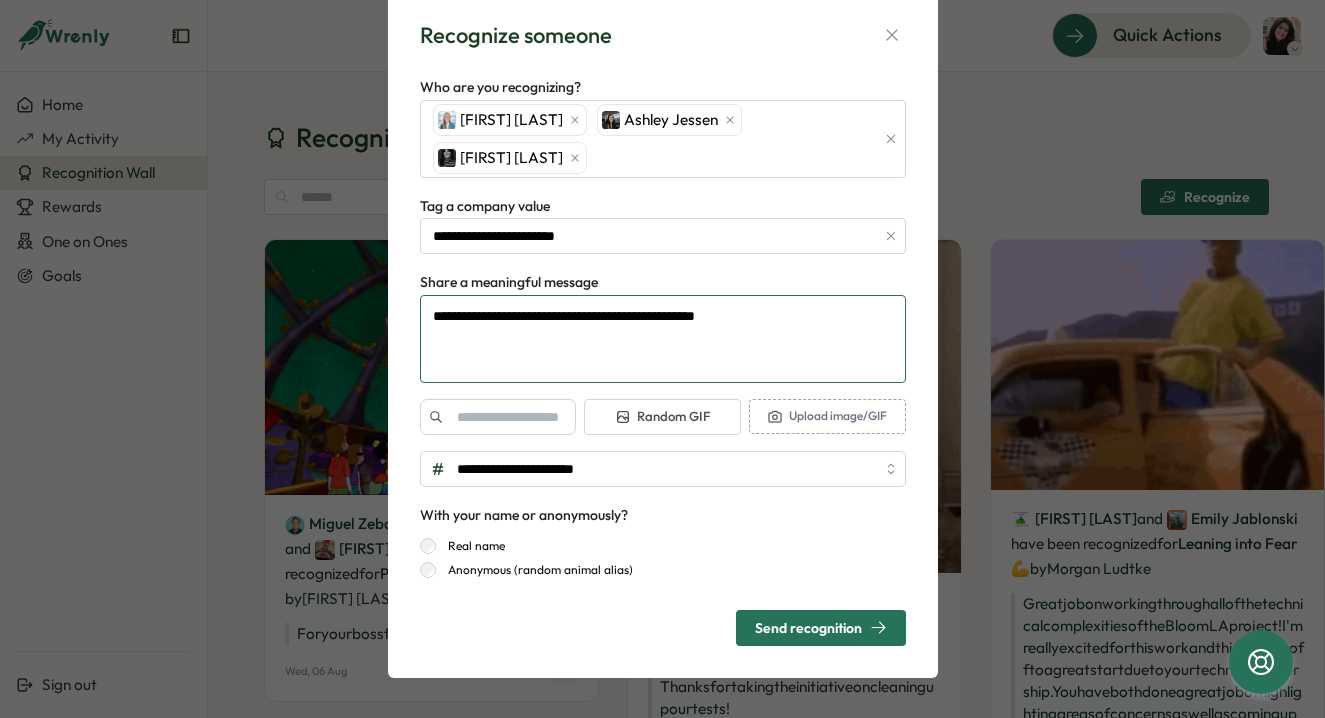 type on "**********" 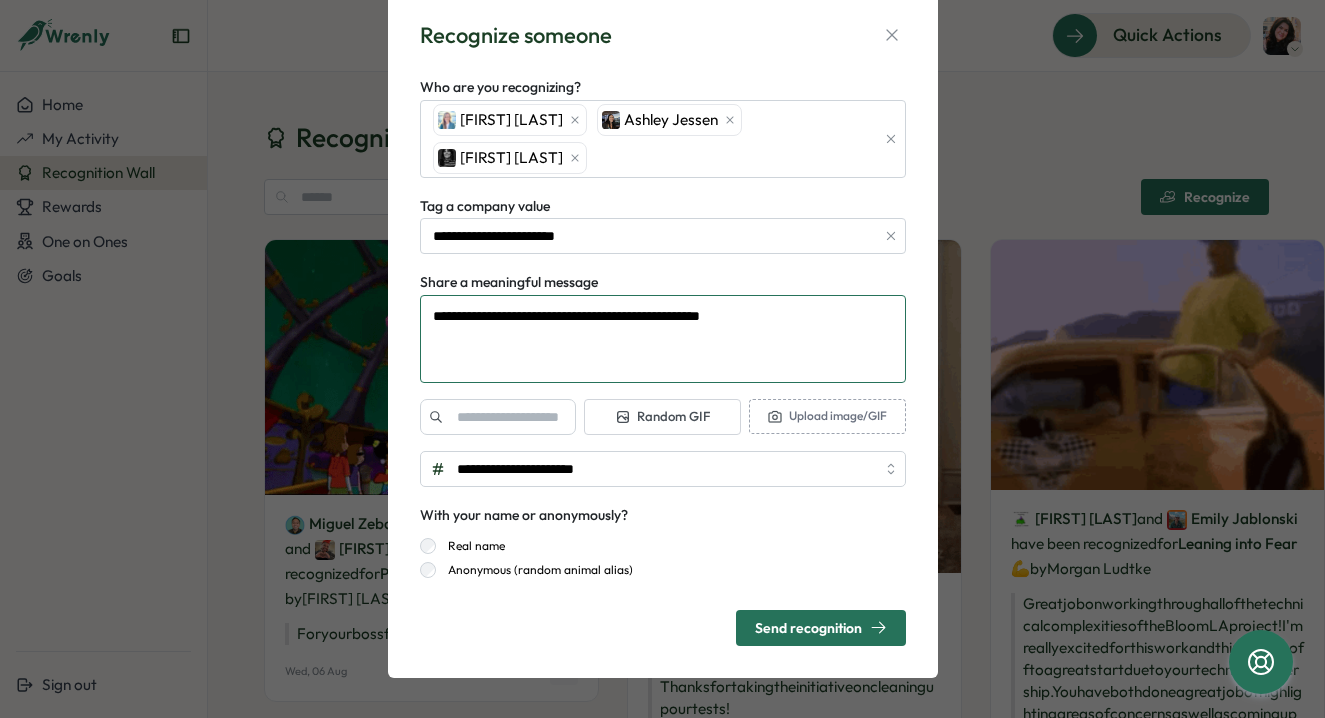 type on "*" 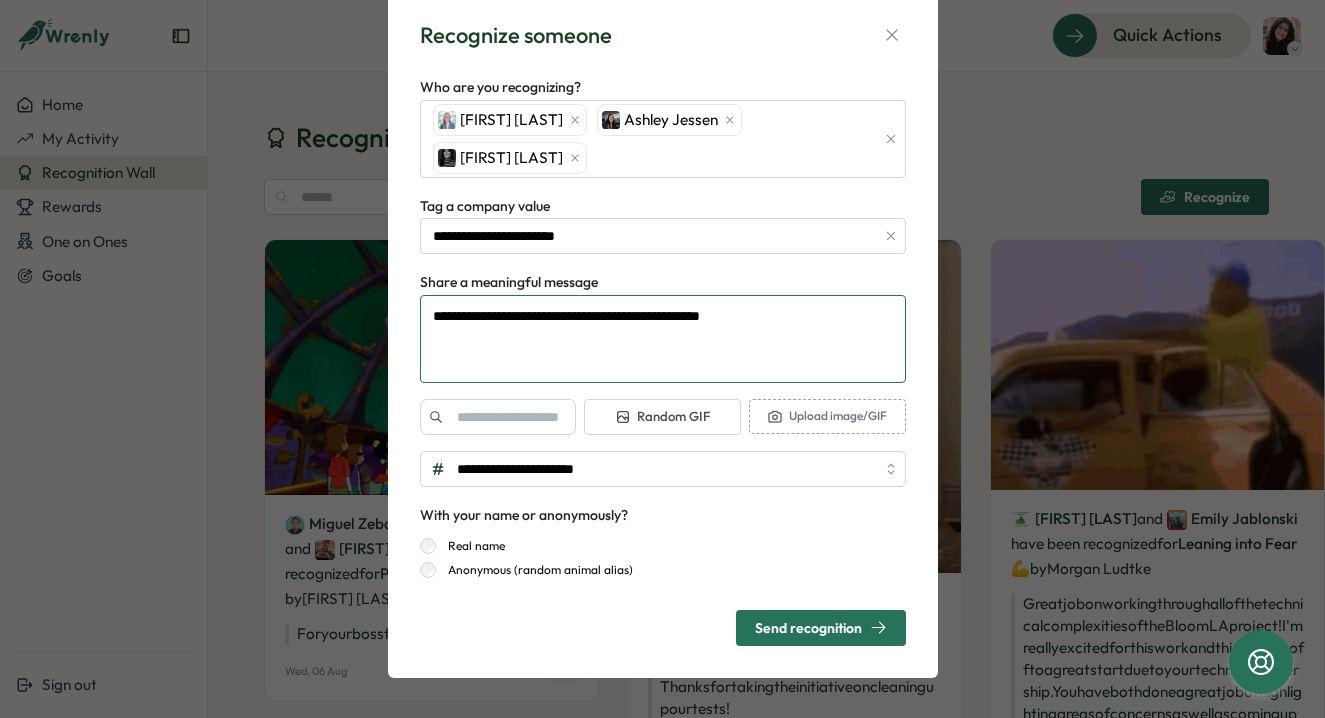 type on "**********" 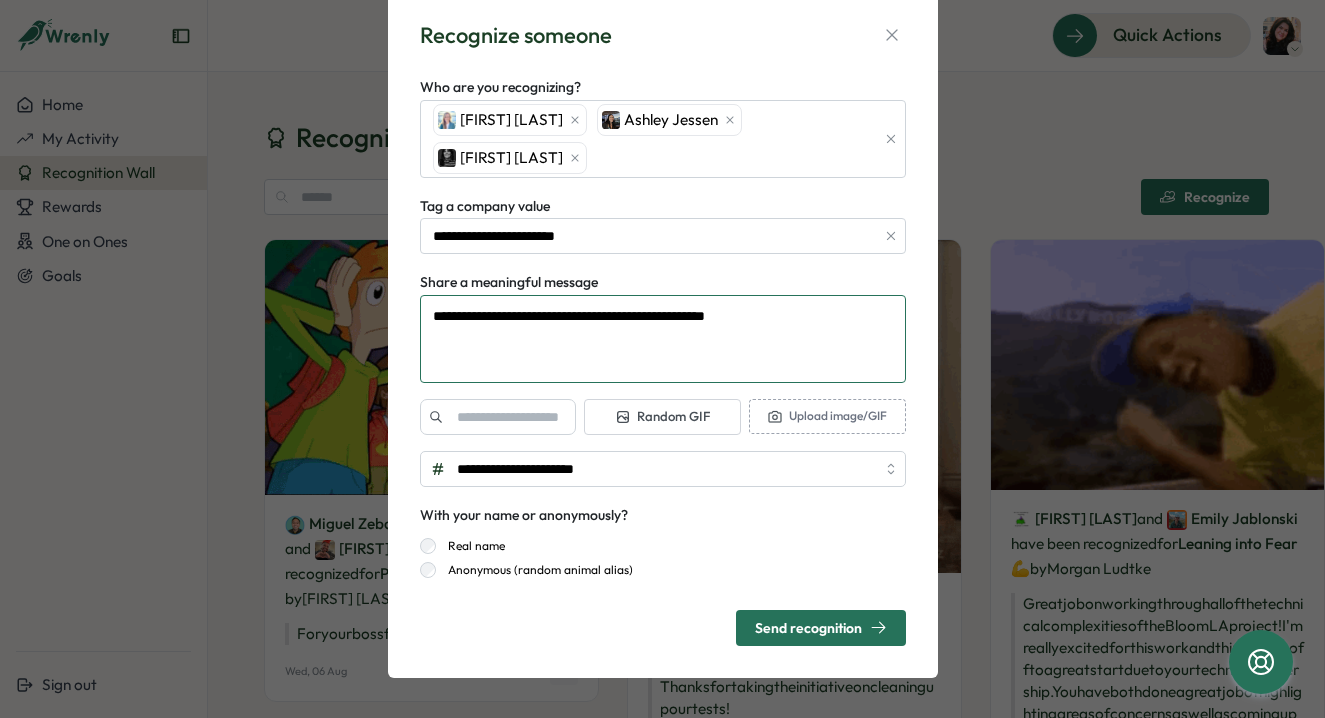 type on "*" 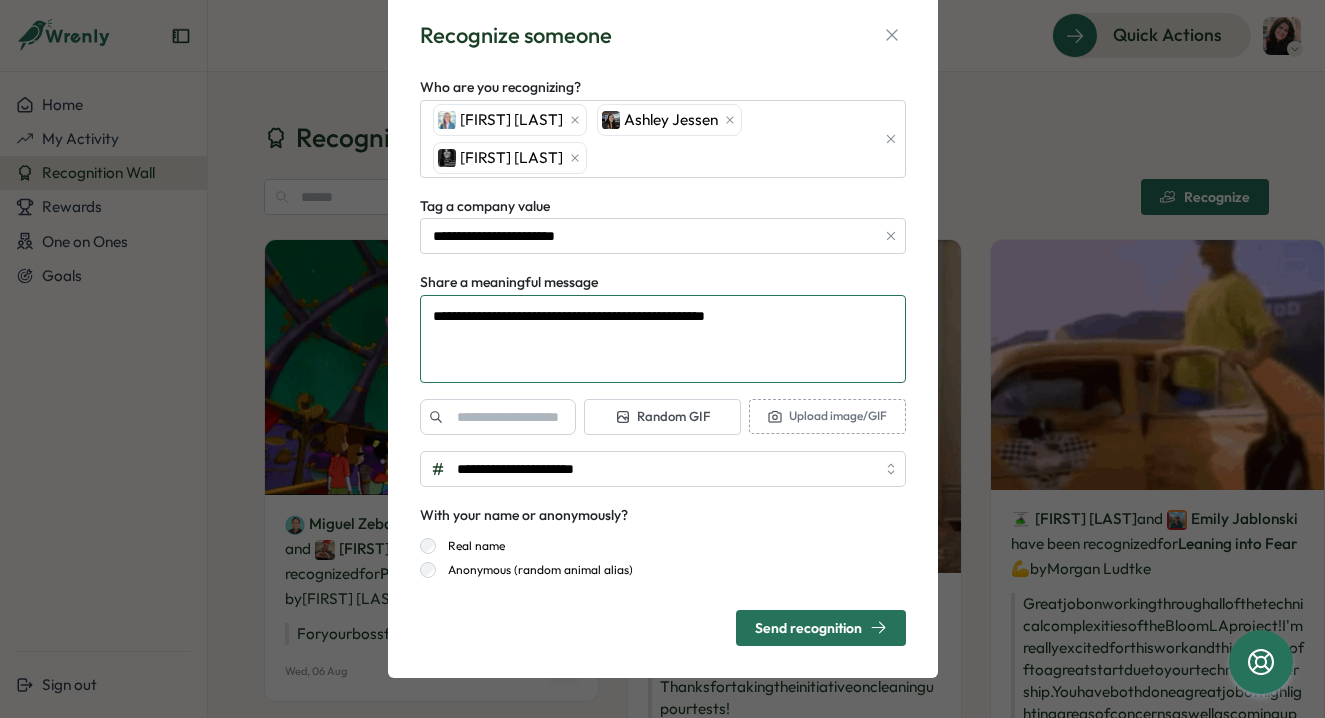 type on "**********" 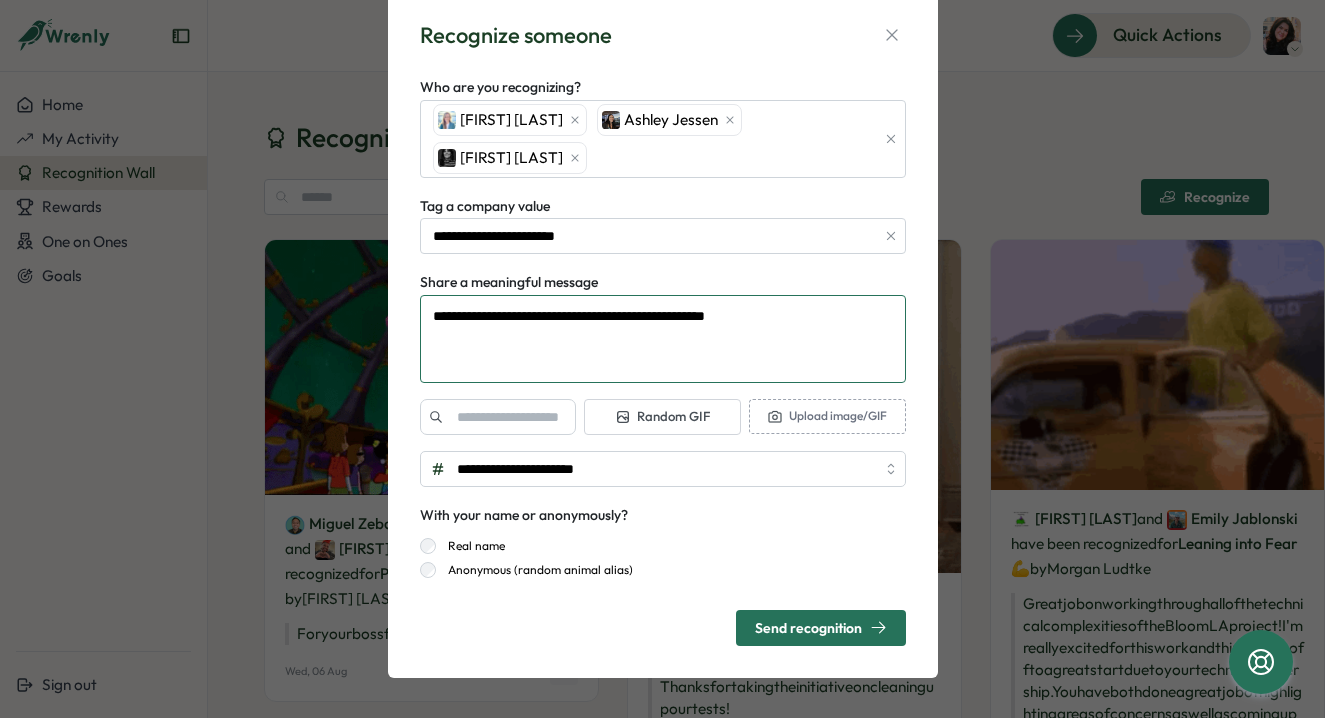 type on "*" 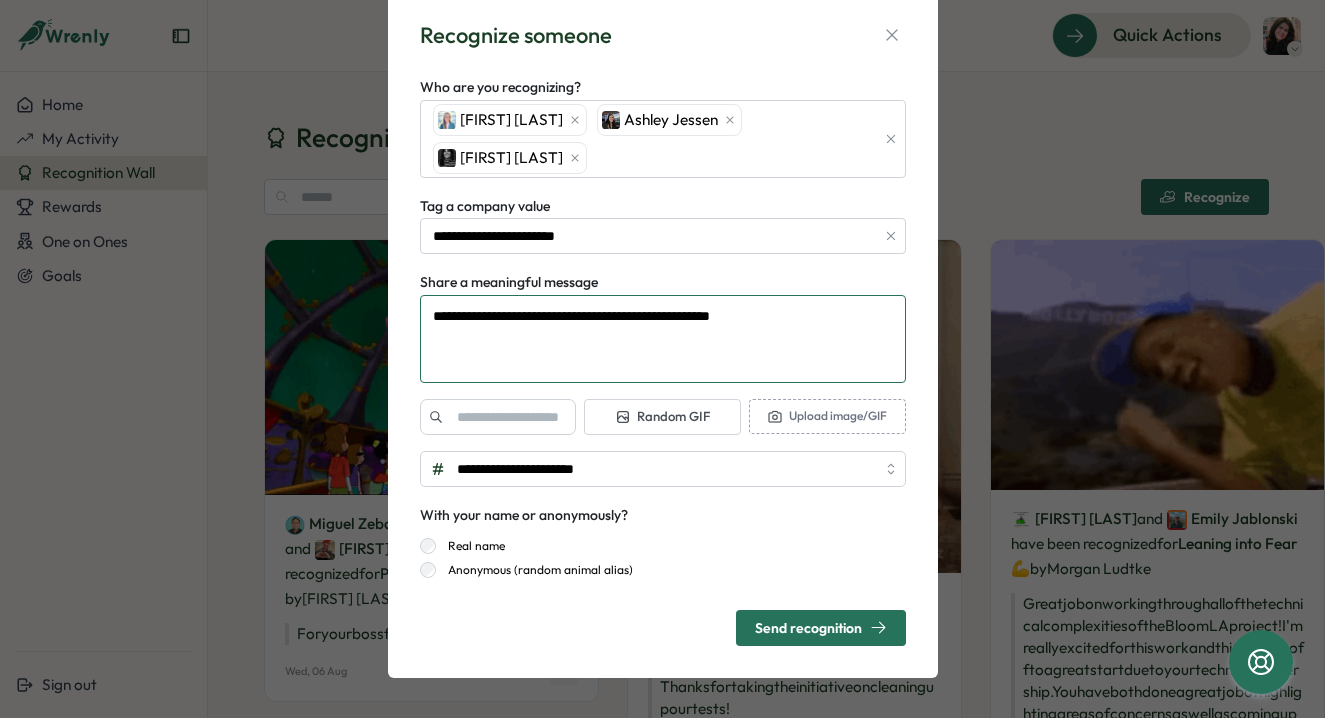 type on "**********" 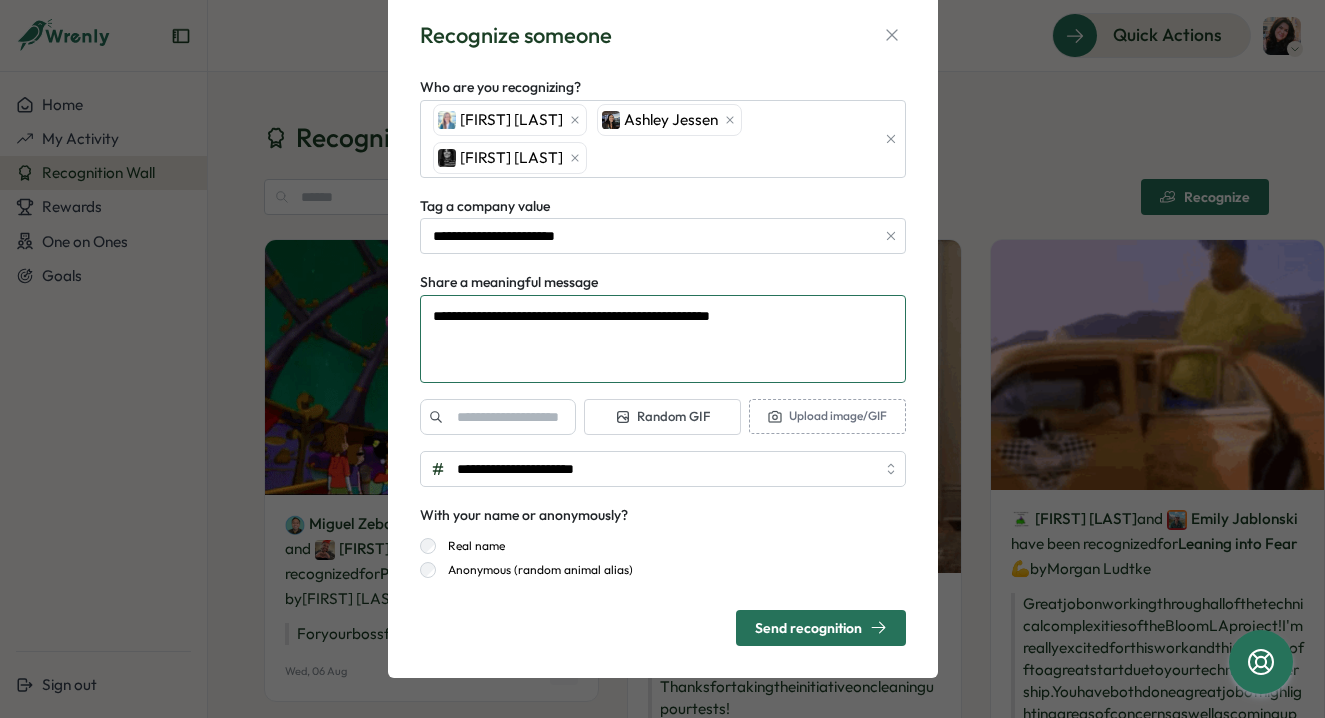 type on "*" 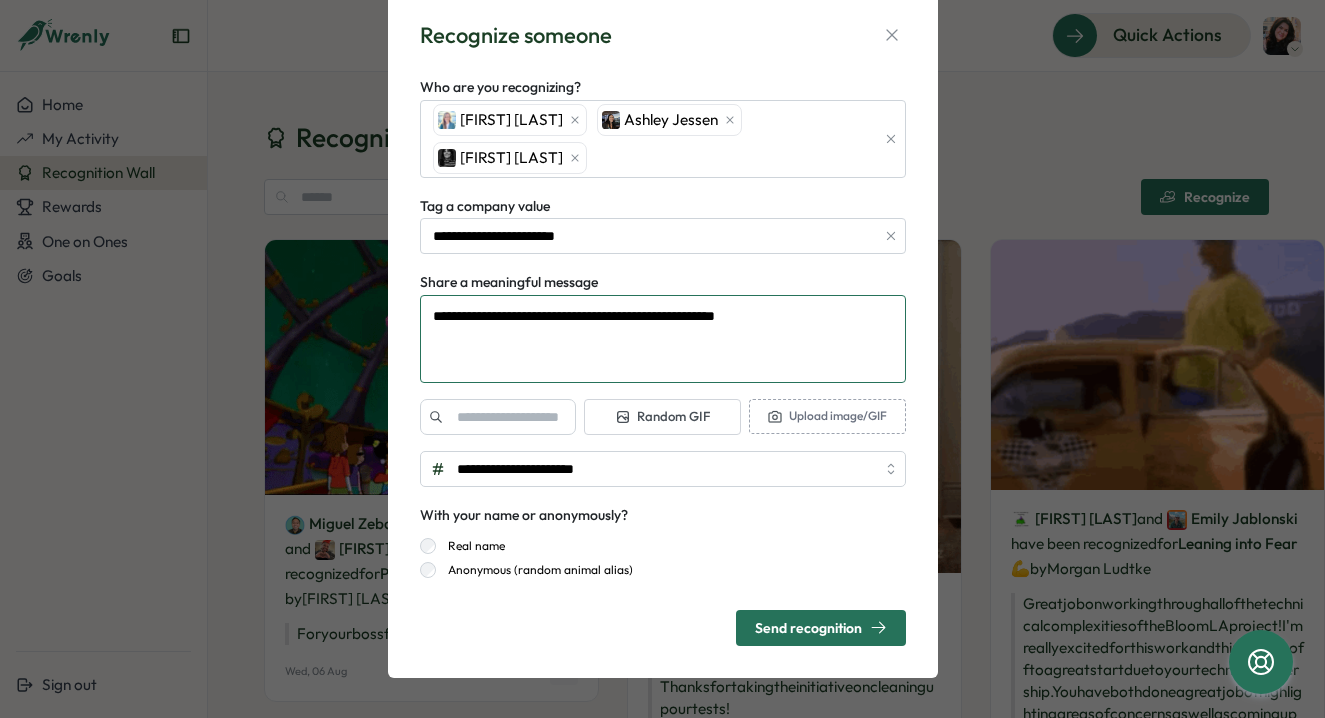 type on "**********" 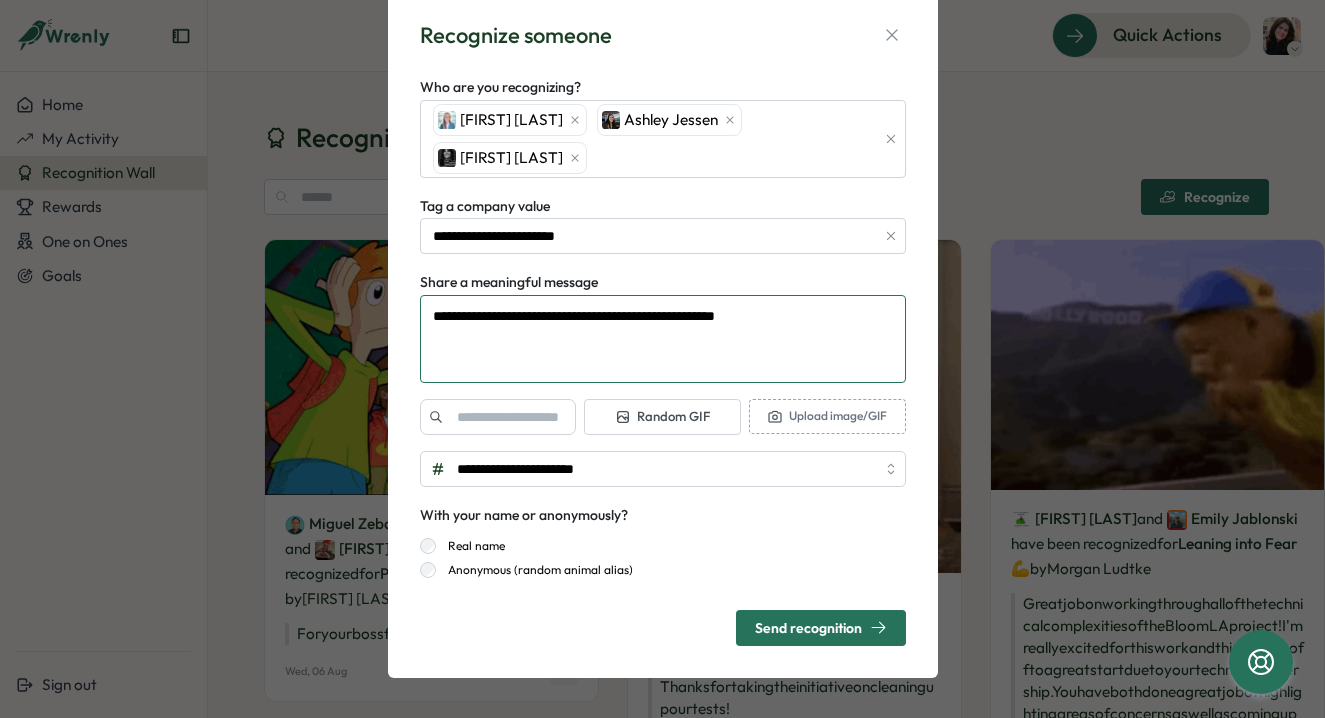type on "*" 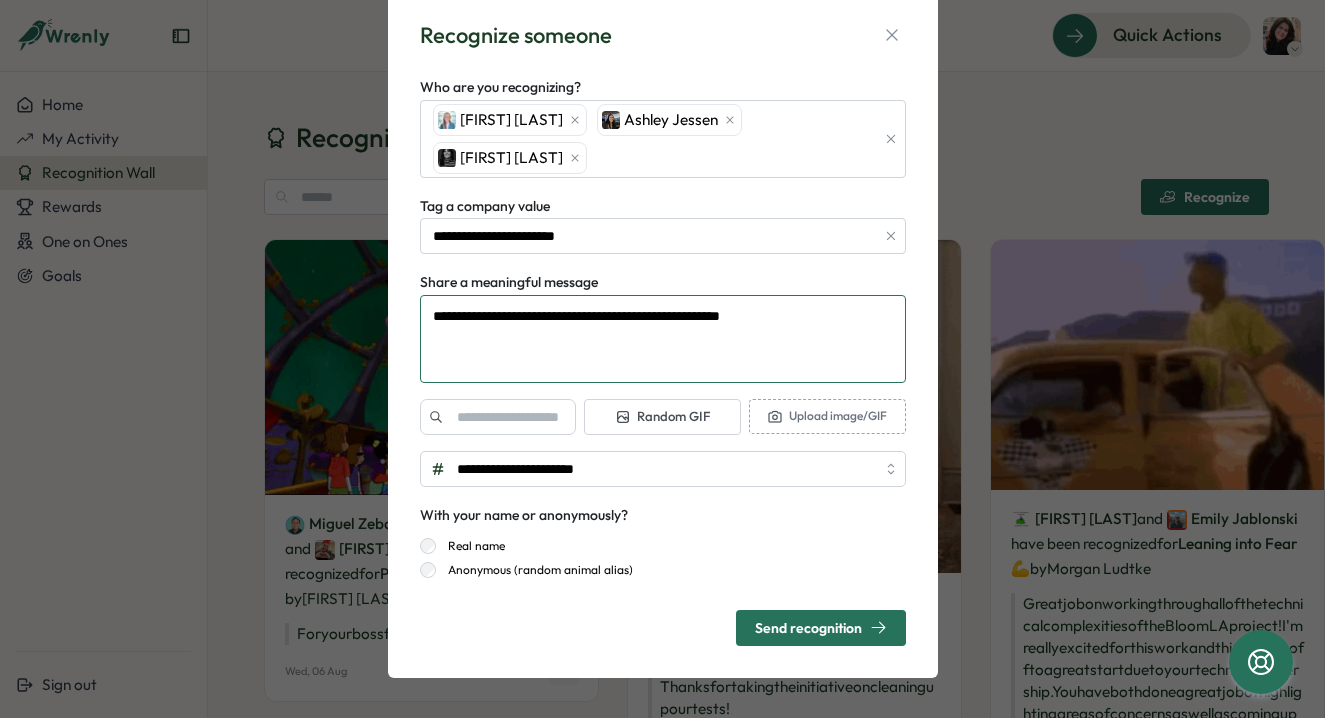 type on "**********" 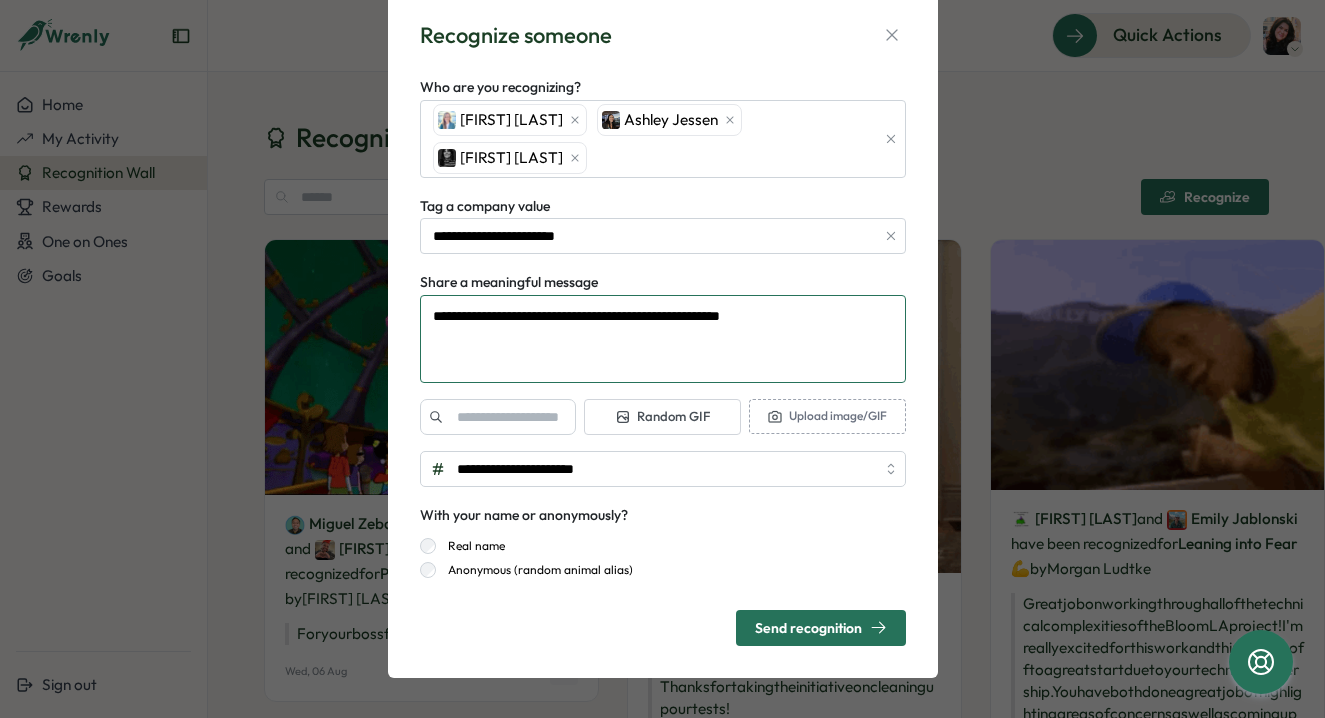 type on "*" 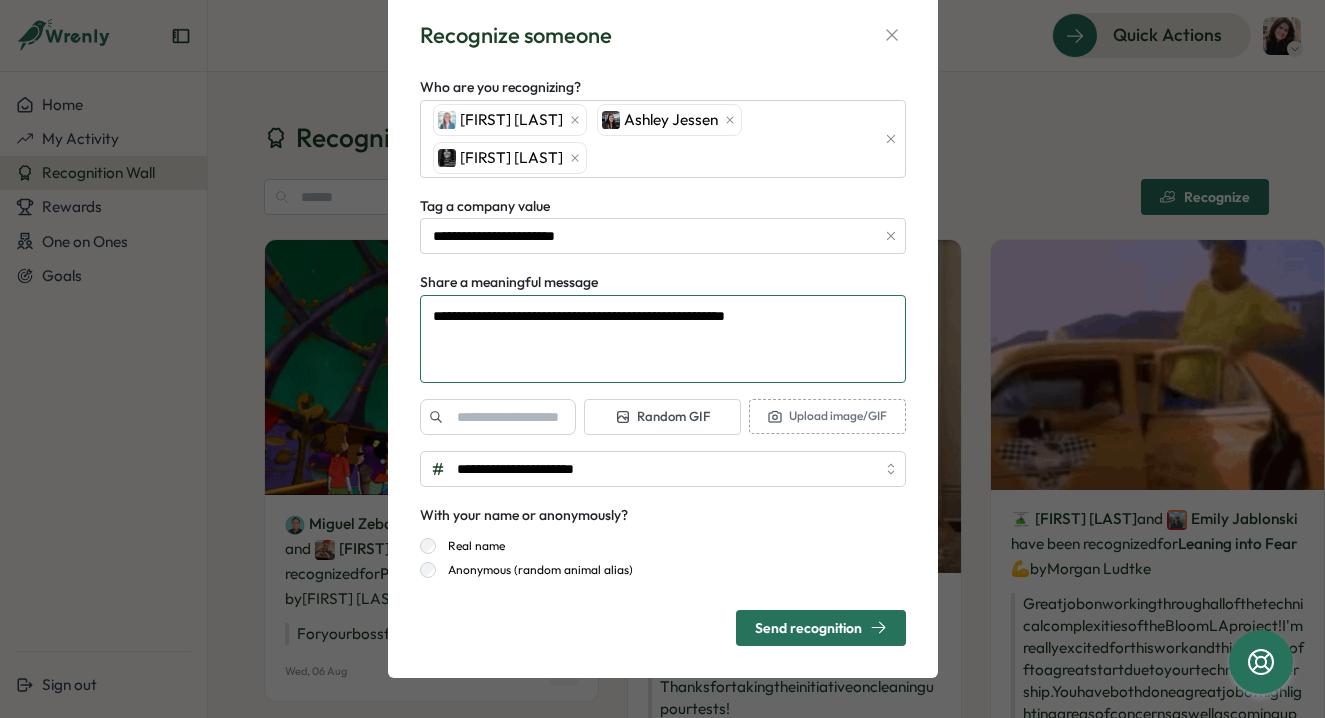 type on "**********" 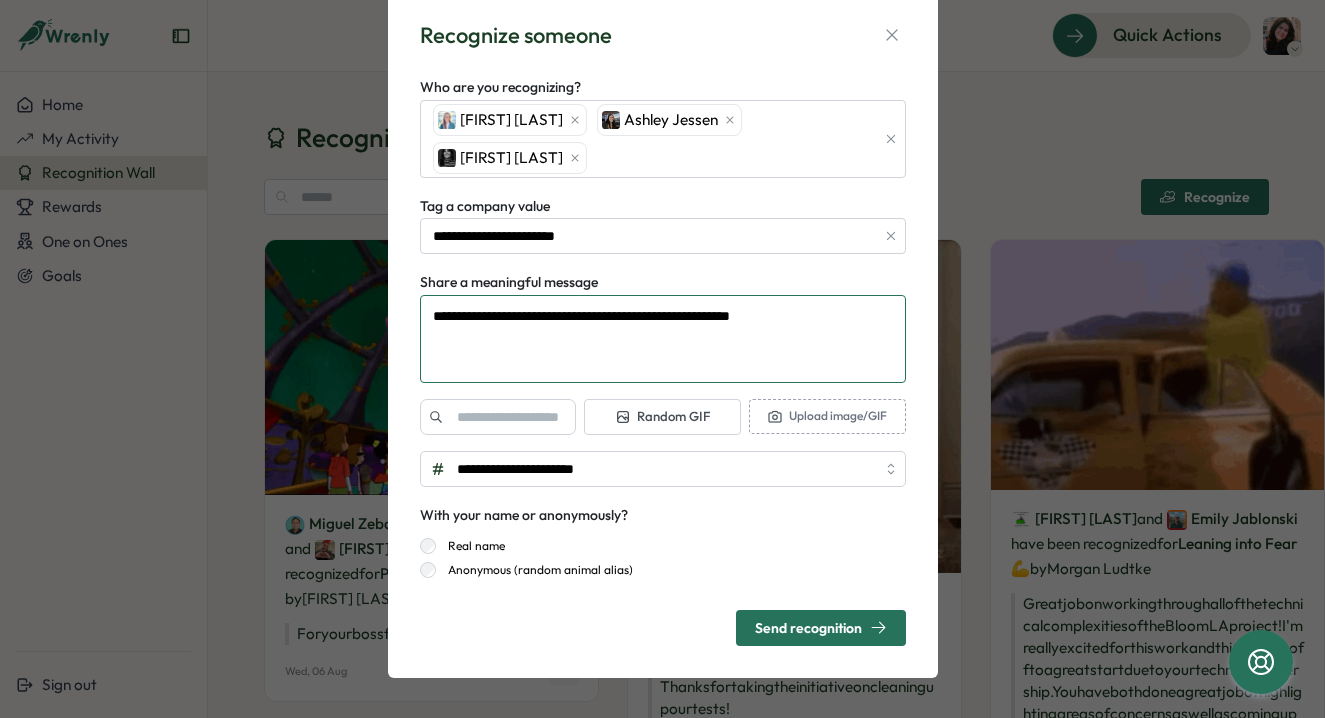 type on "*" 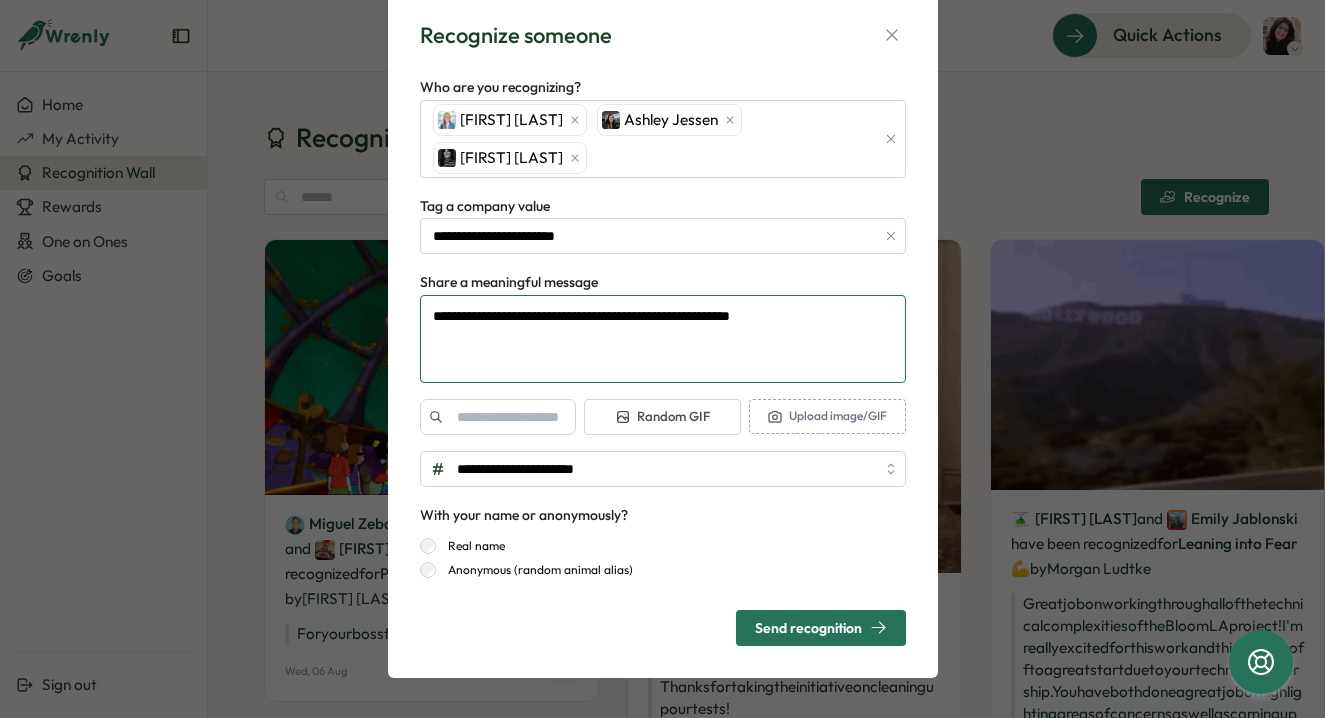 type on "**********" 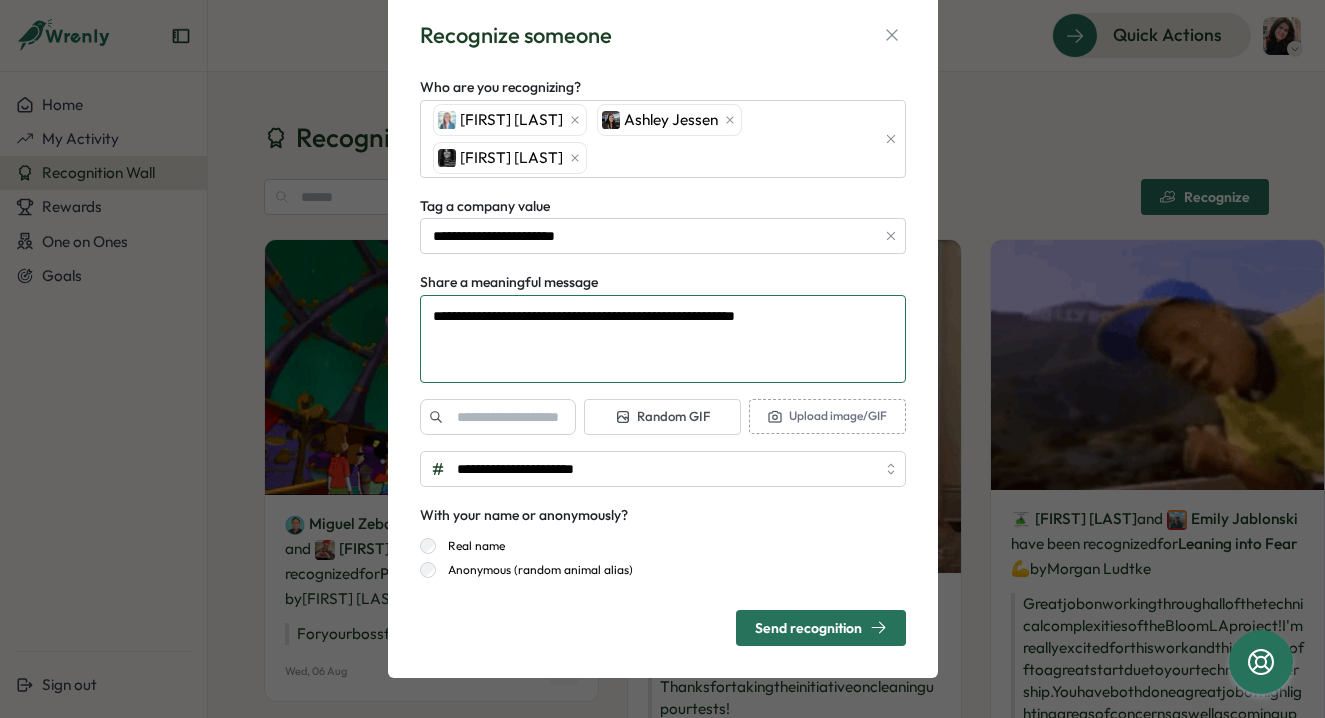 type on "*" 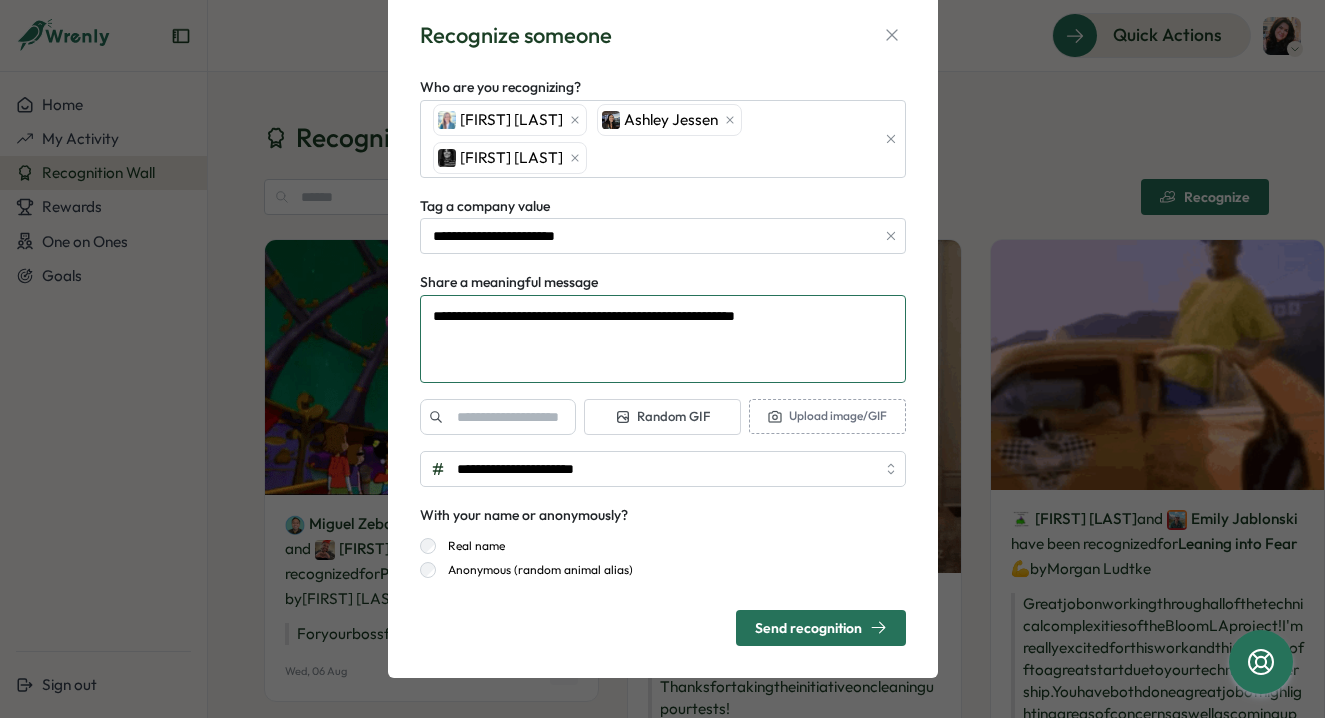 type on "**********" 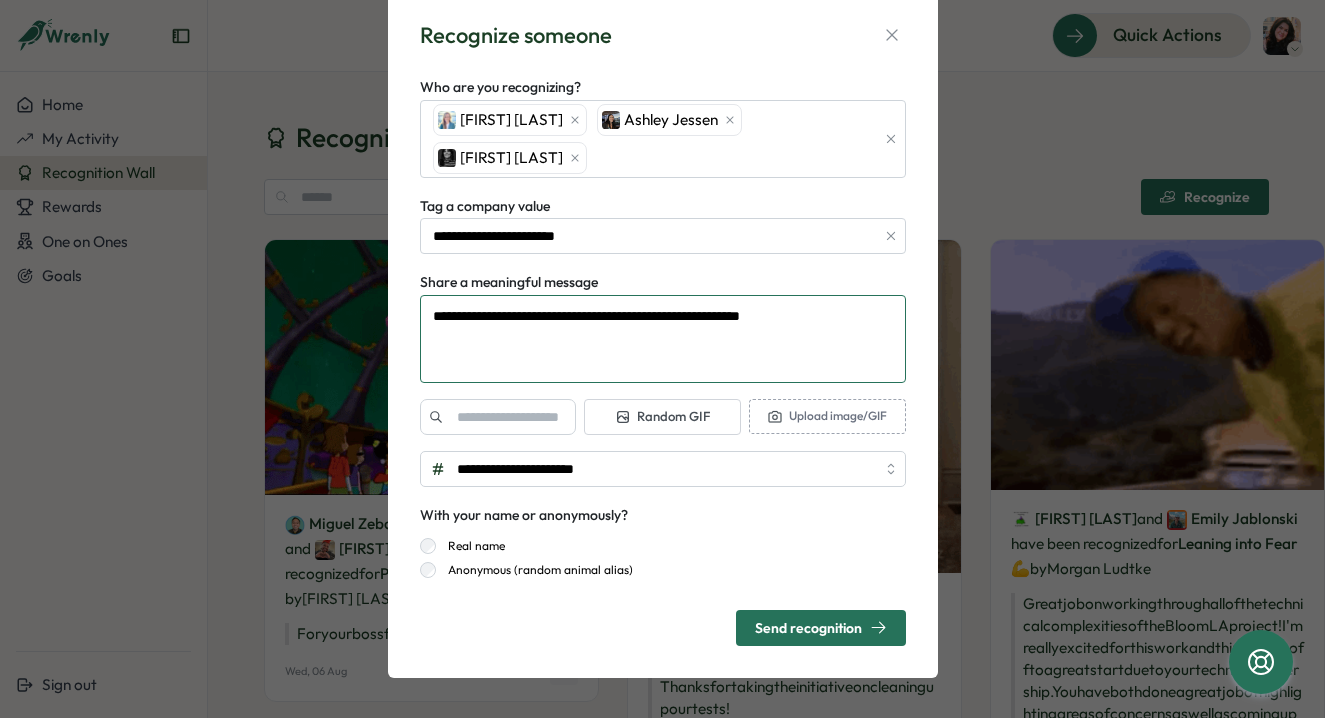 type on "*" 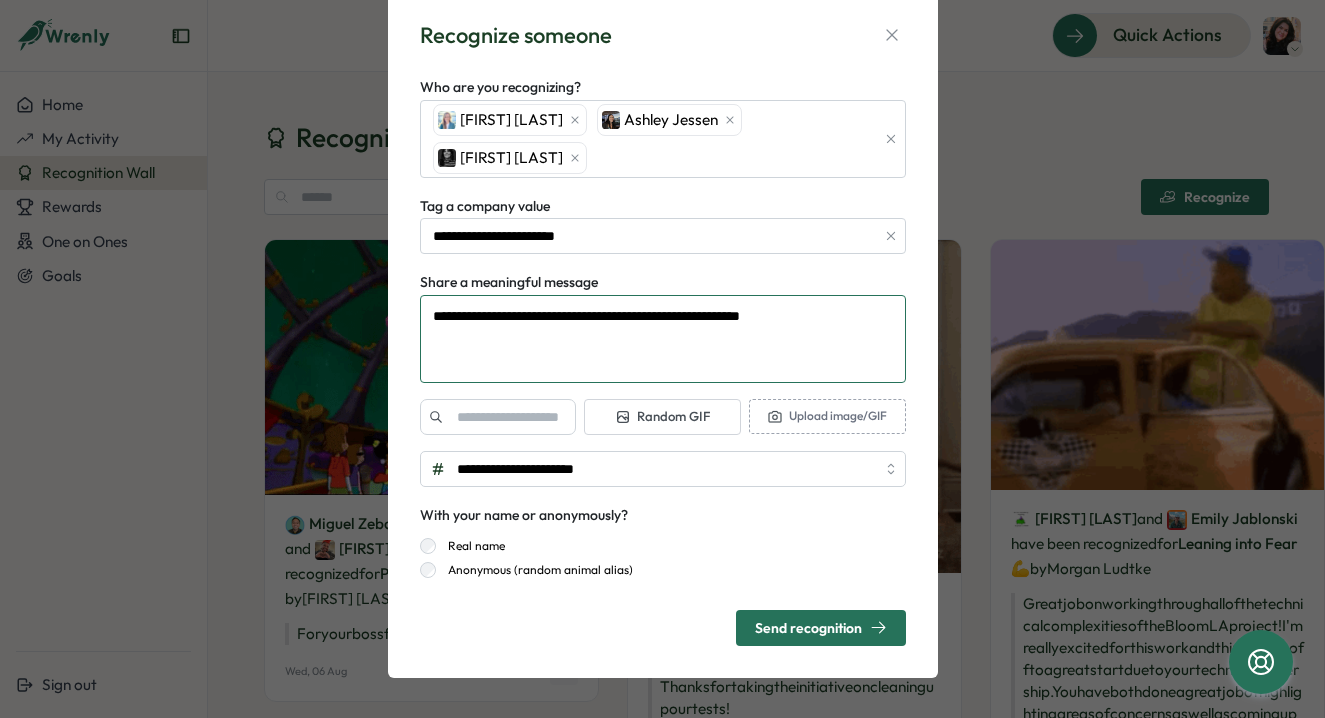 type on "**********" 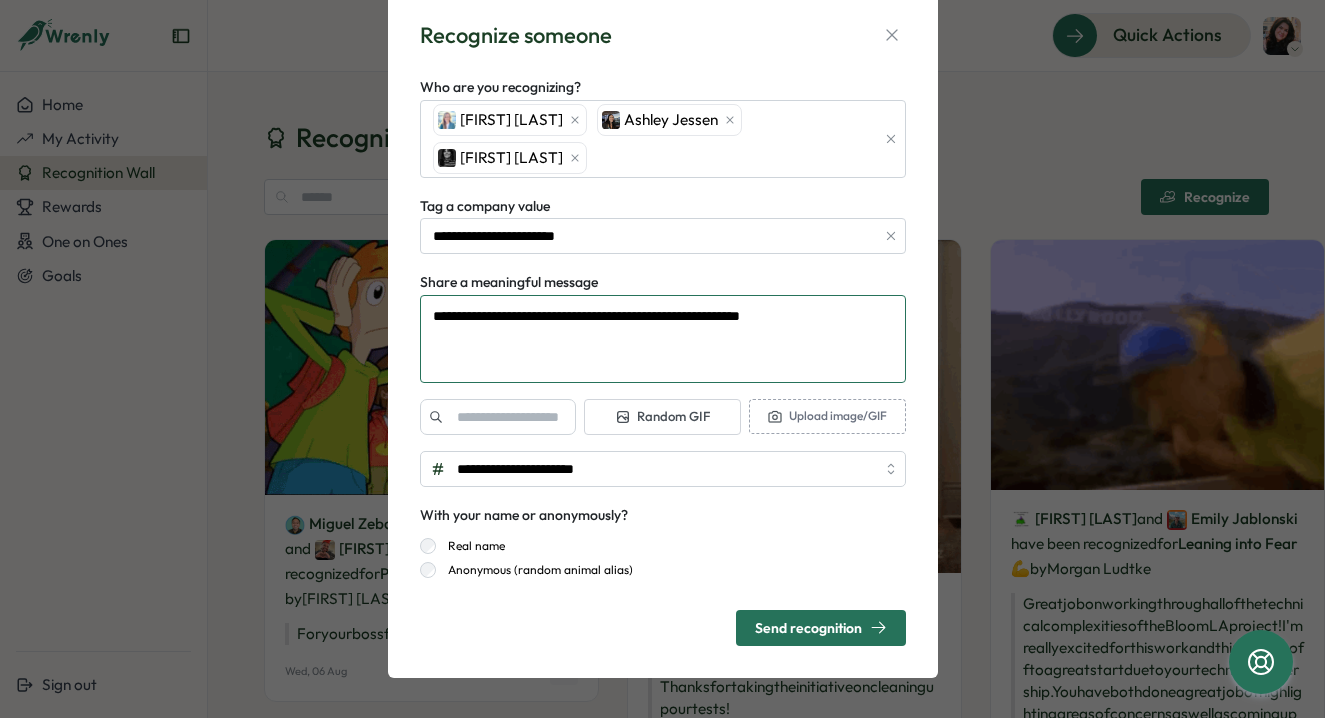 type on "*" 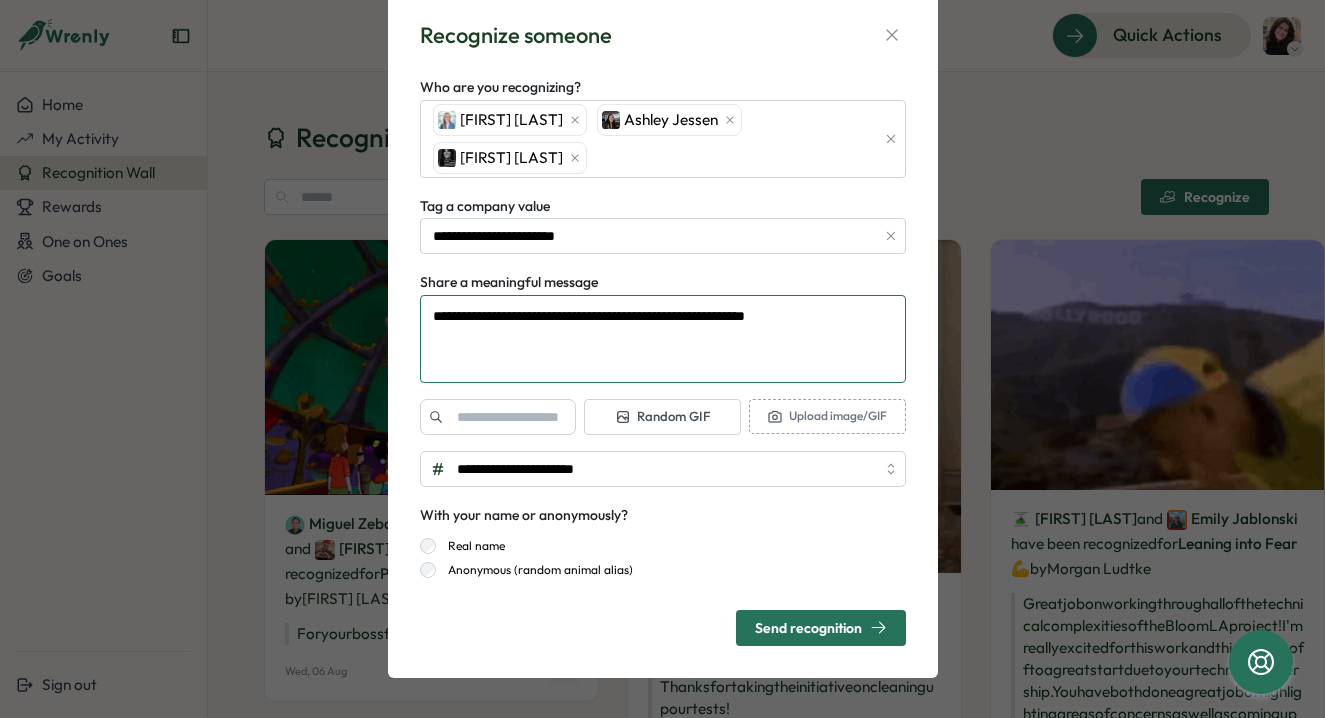 type on "**********" 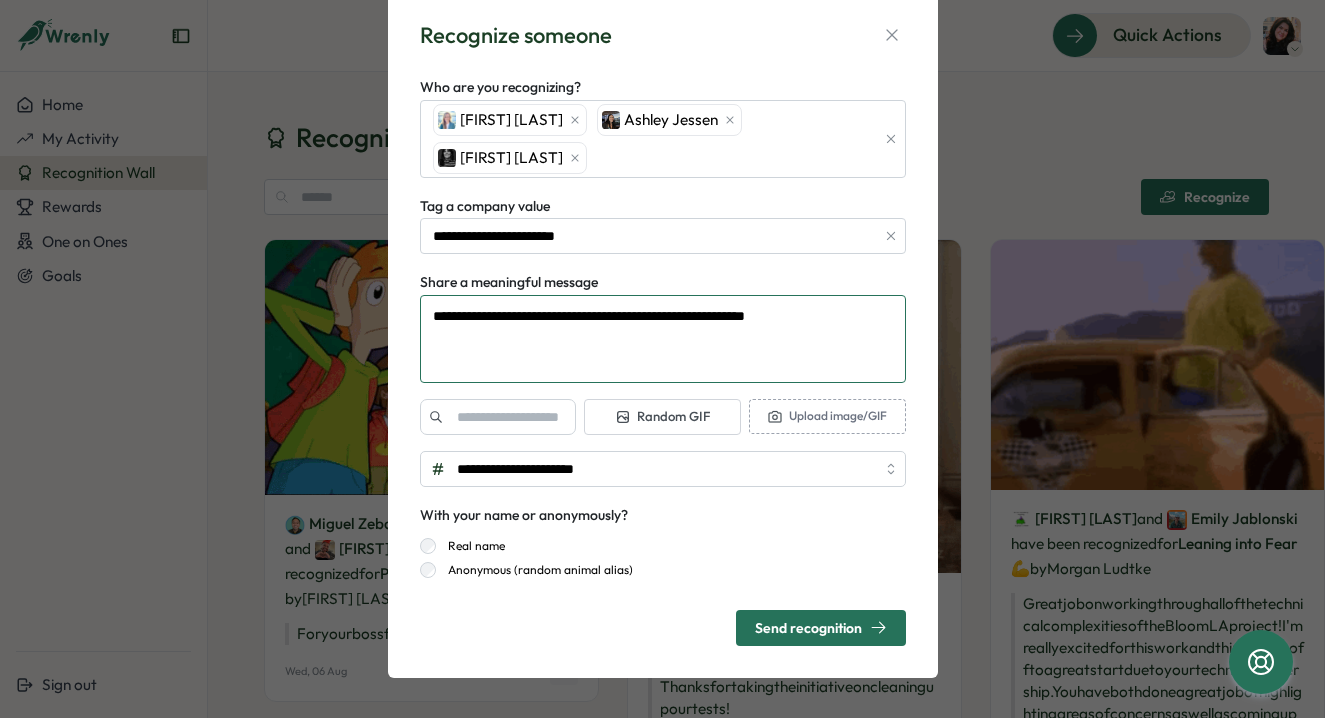 type on "*" 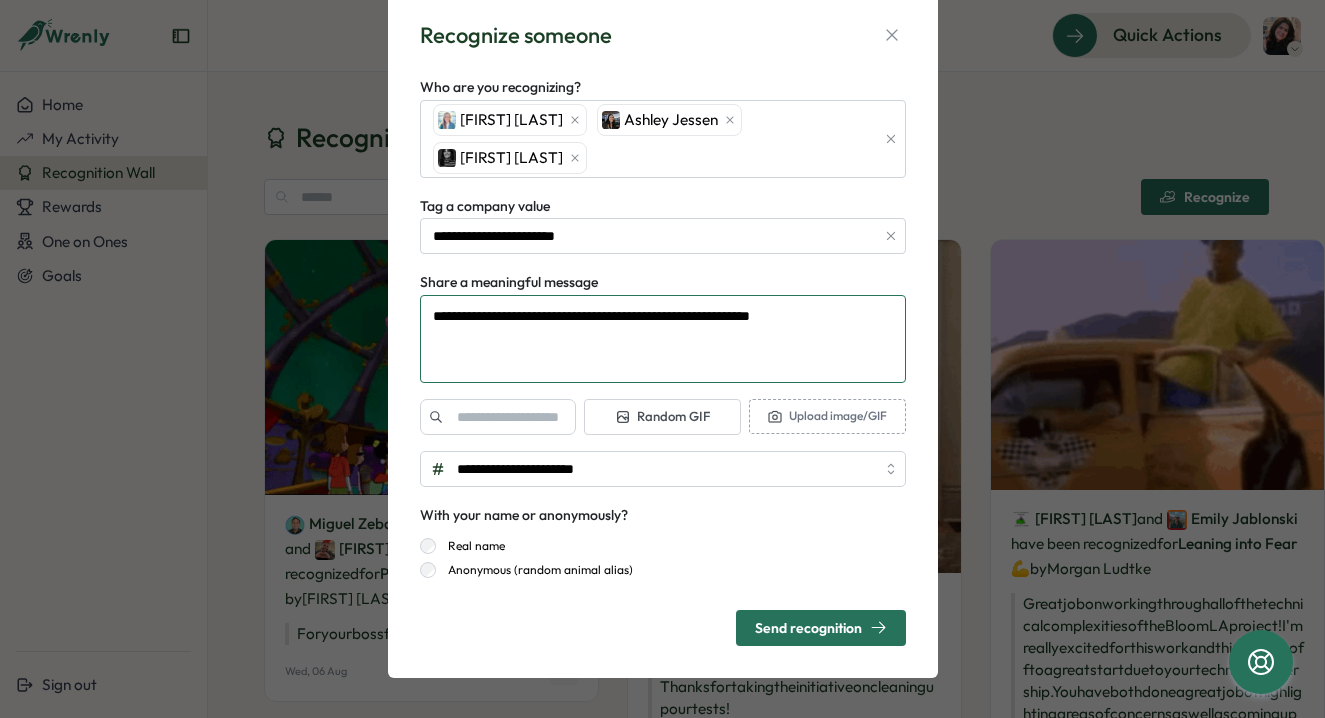 type on "**********" 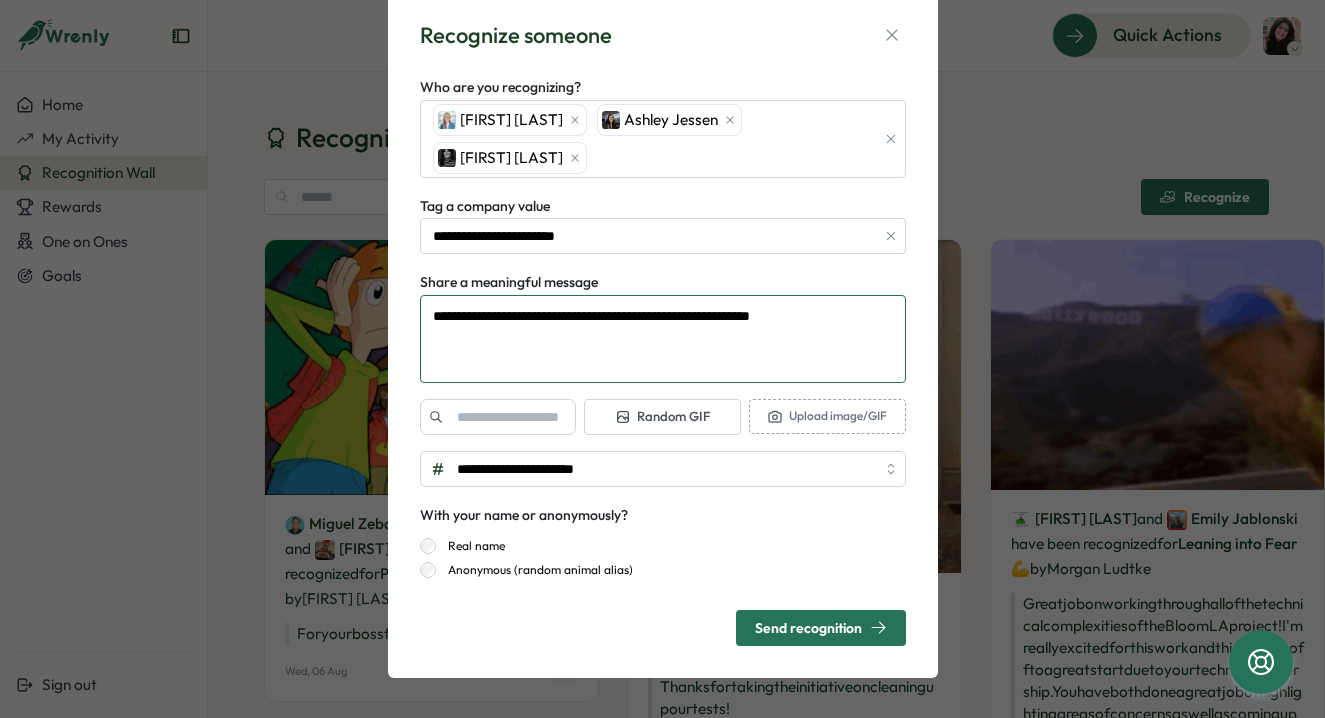 type on "*" 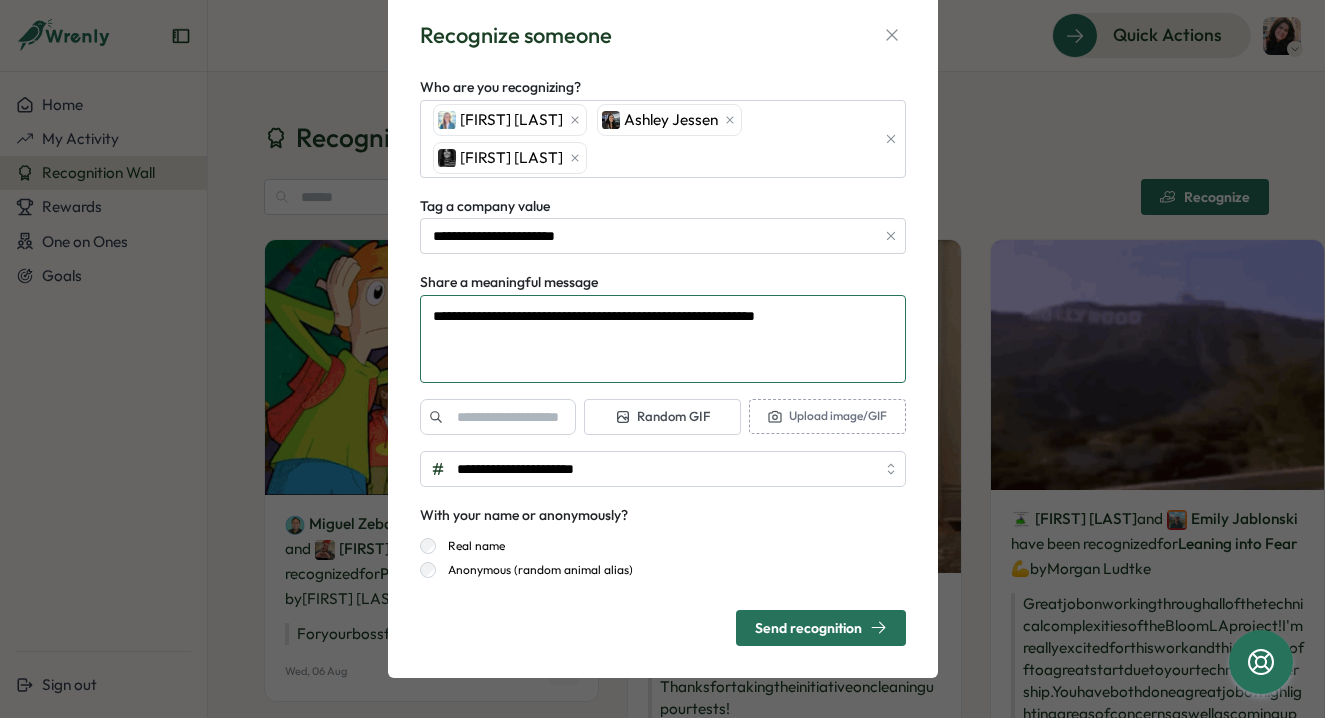 type on "**********" 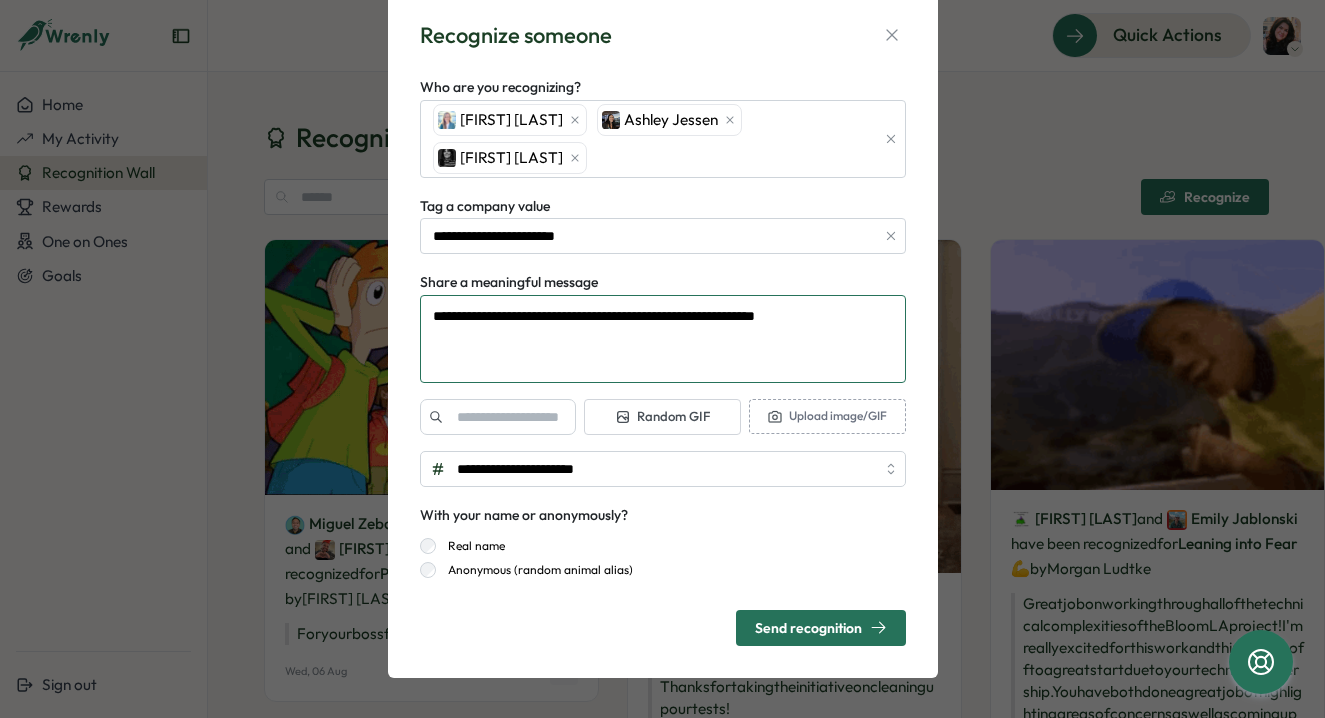 type on "*" 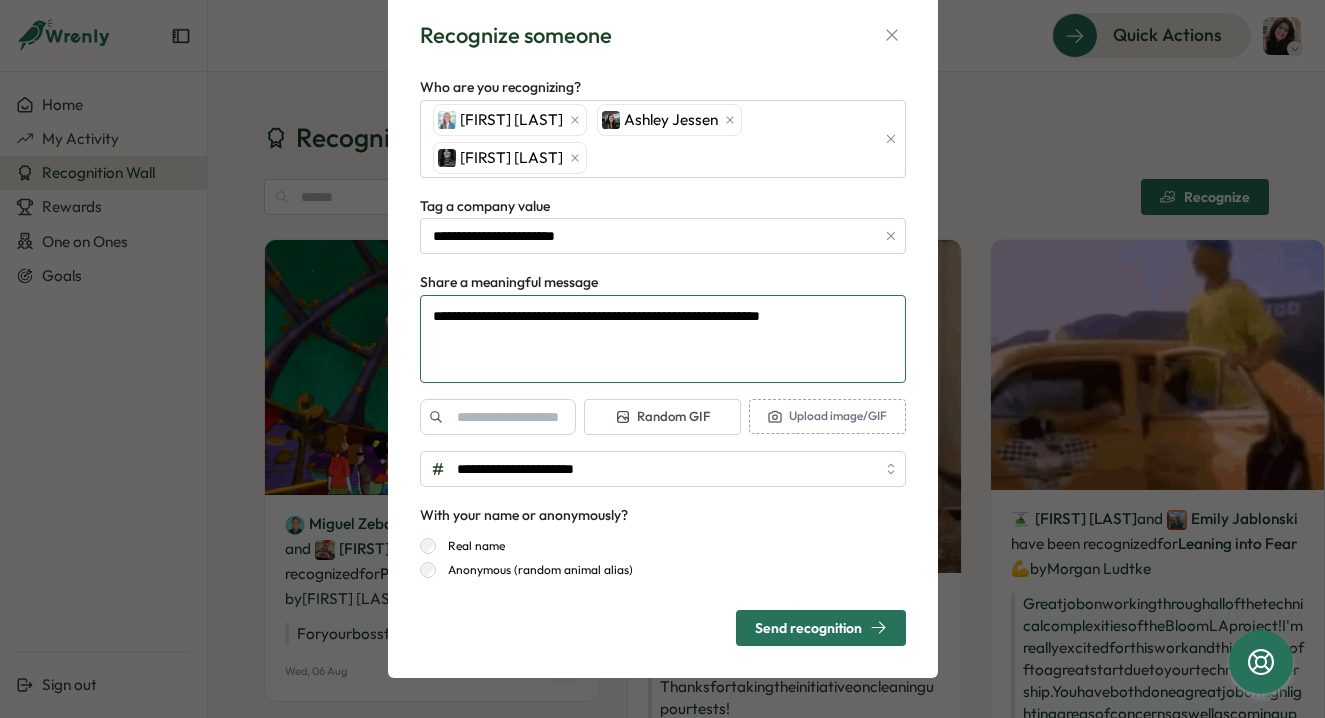 type on "**********" 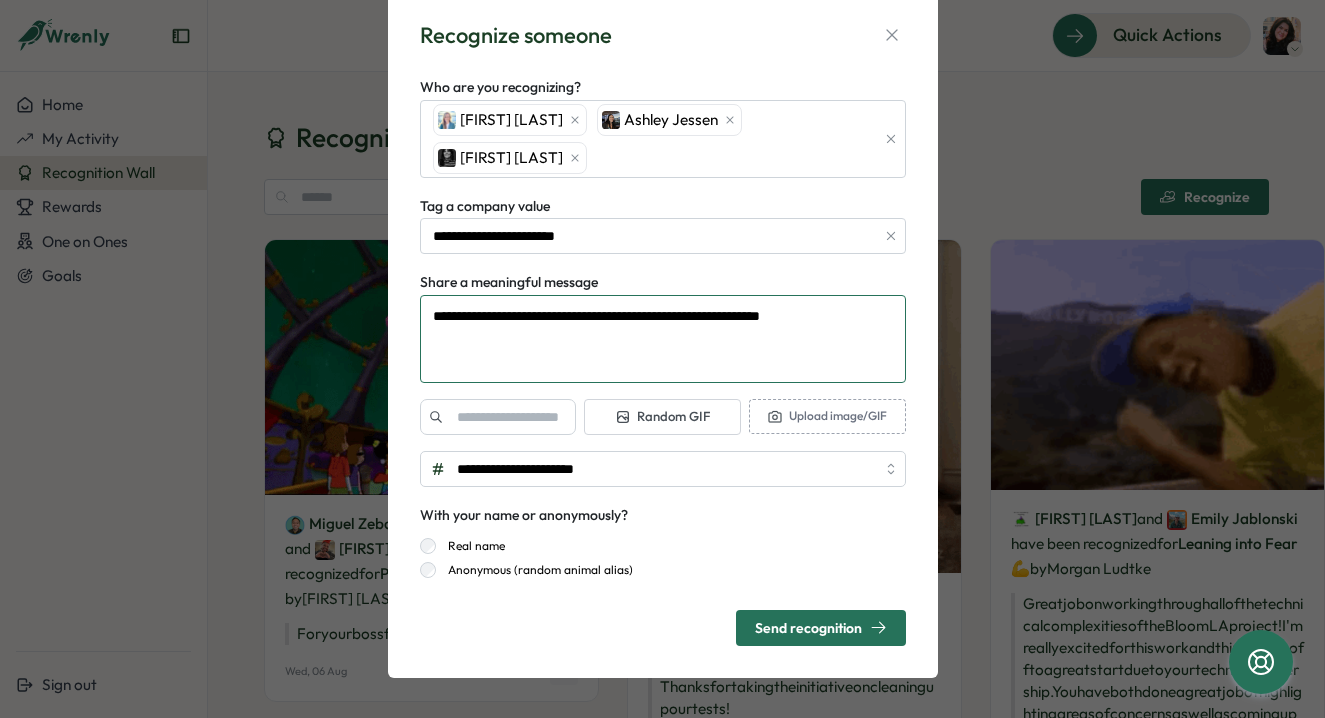 type on "*" 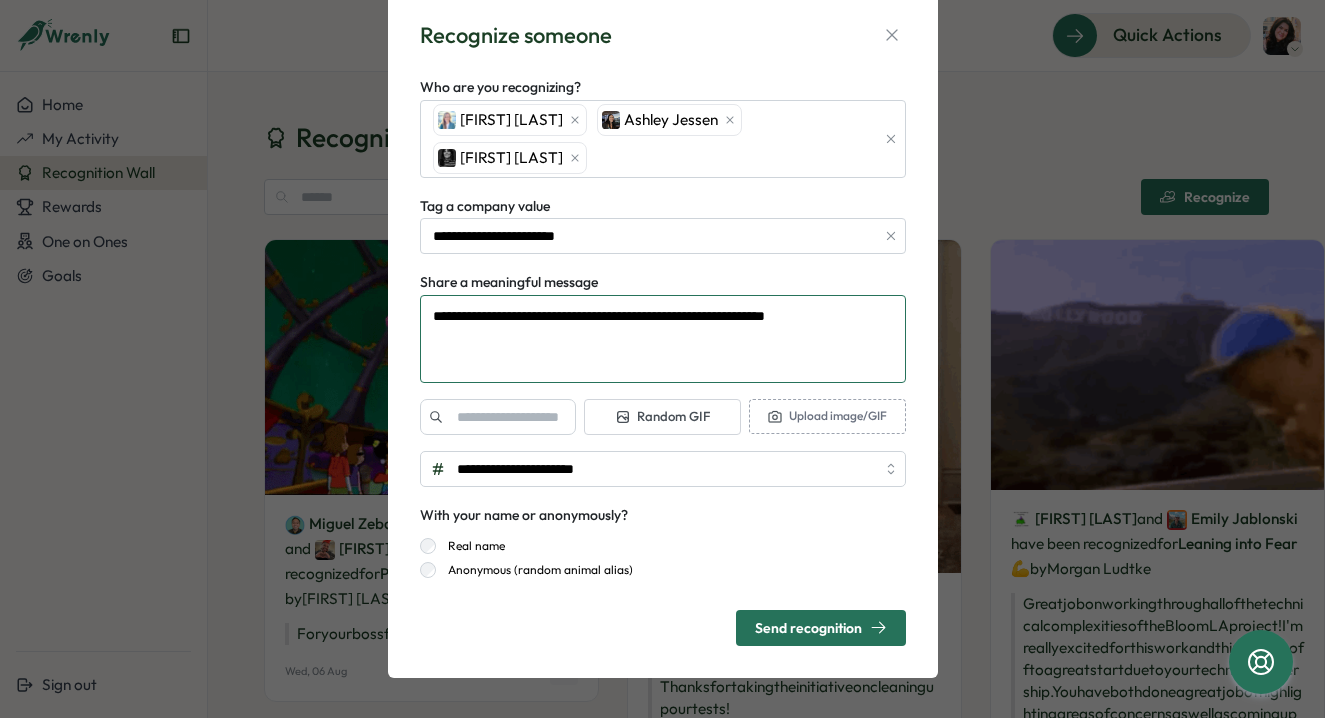 type on "**********" 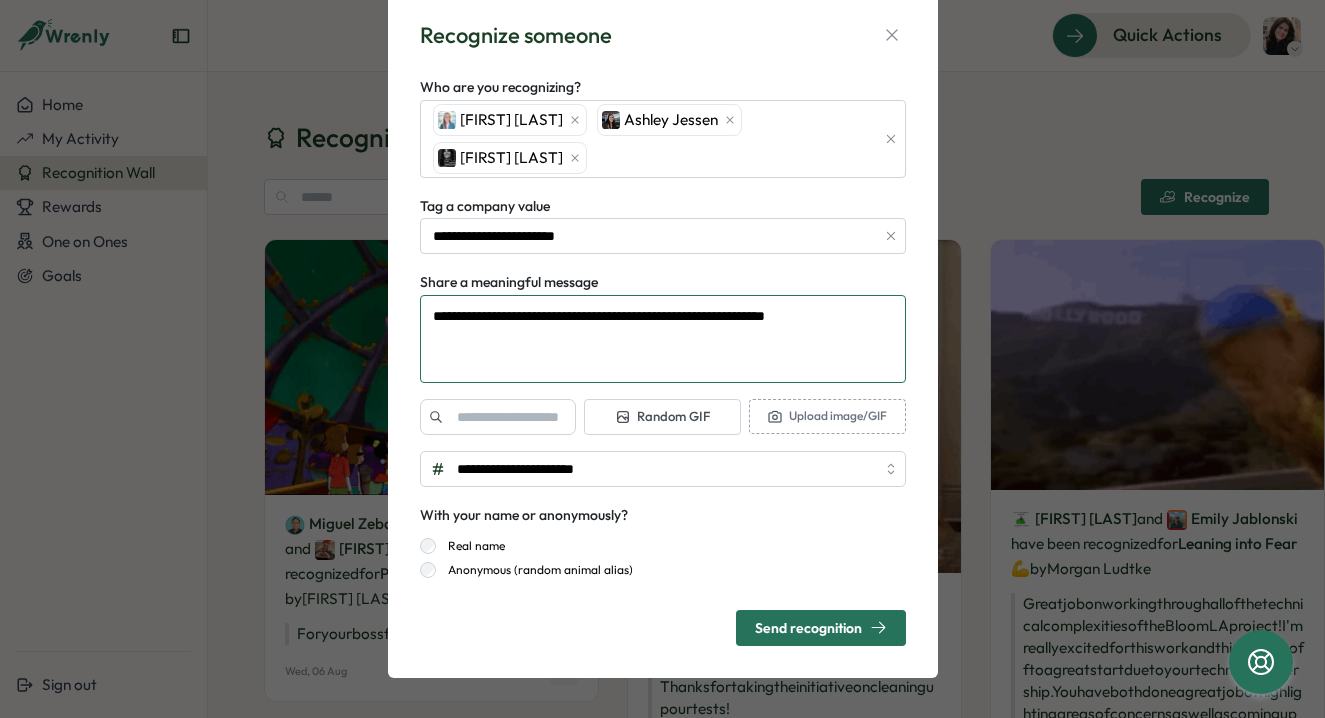 type on "*" 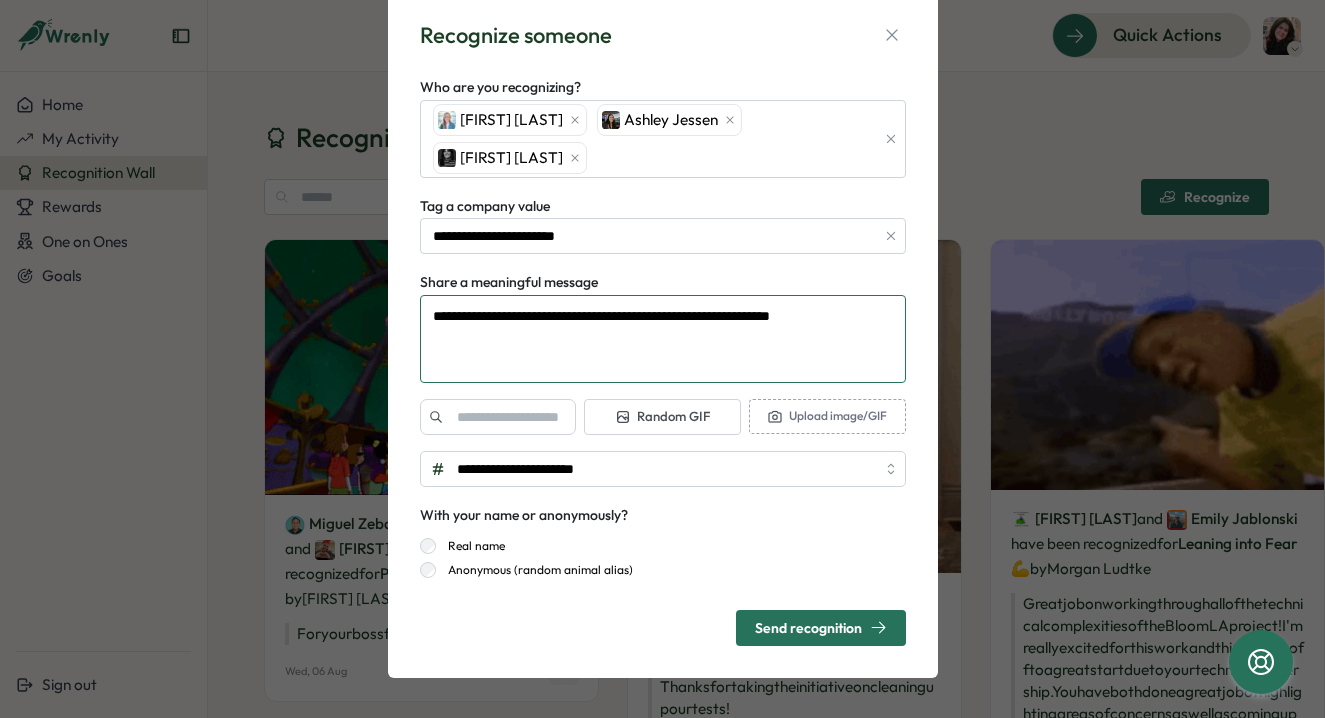 type on "**********" 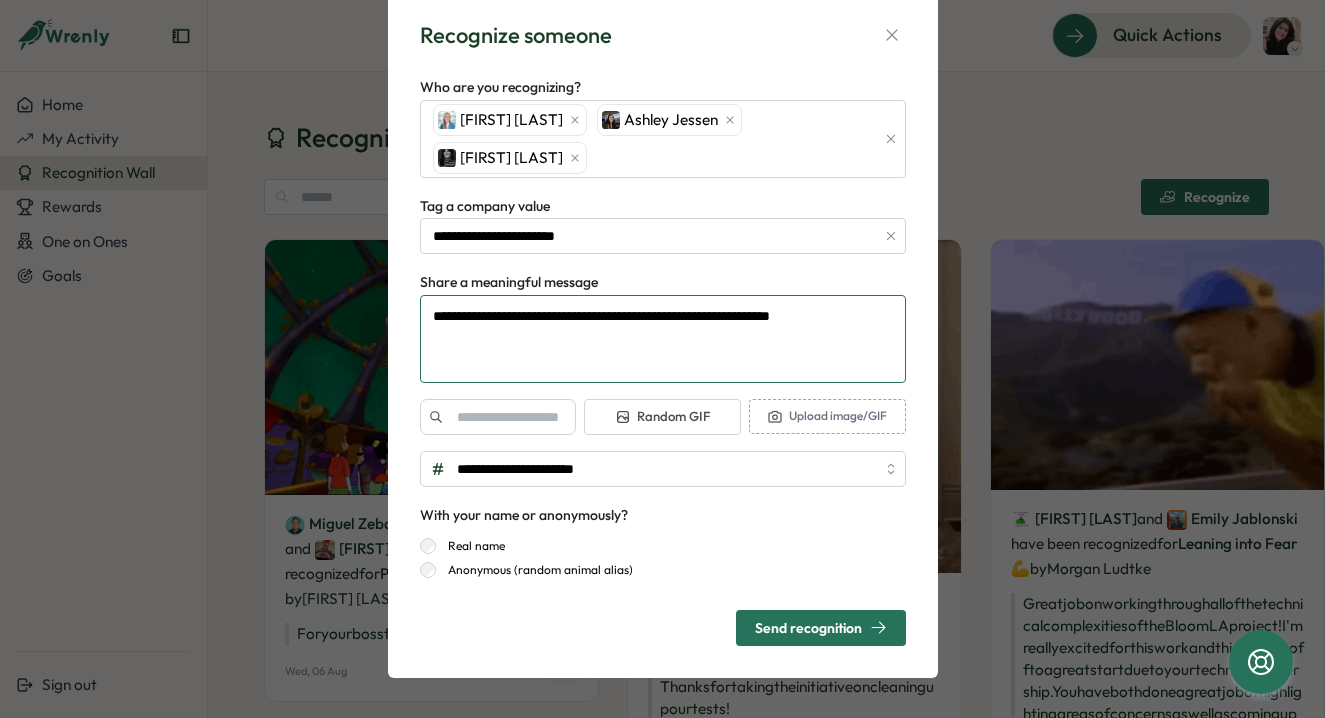 type on "*" 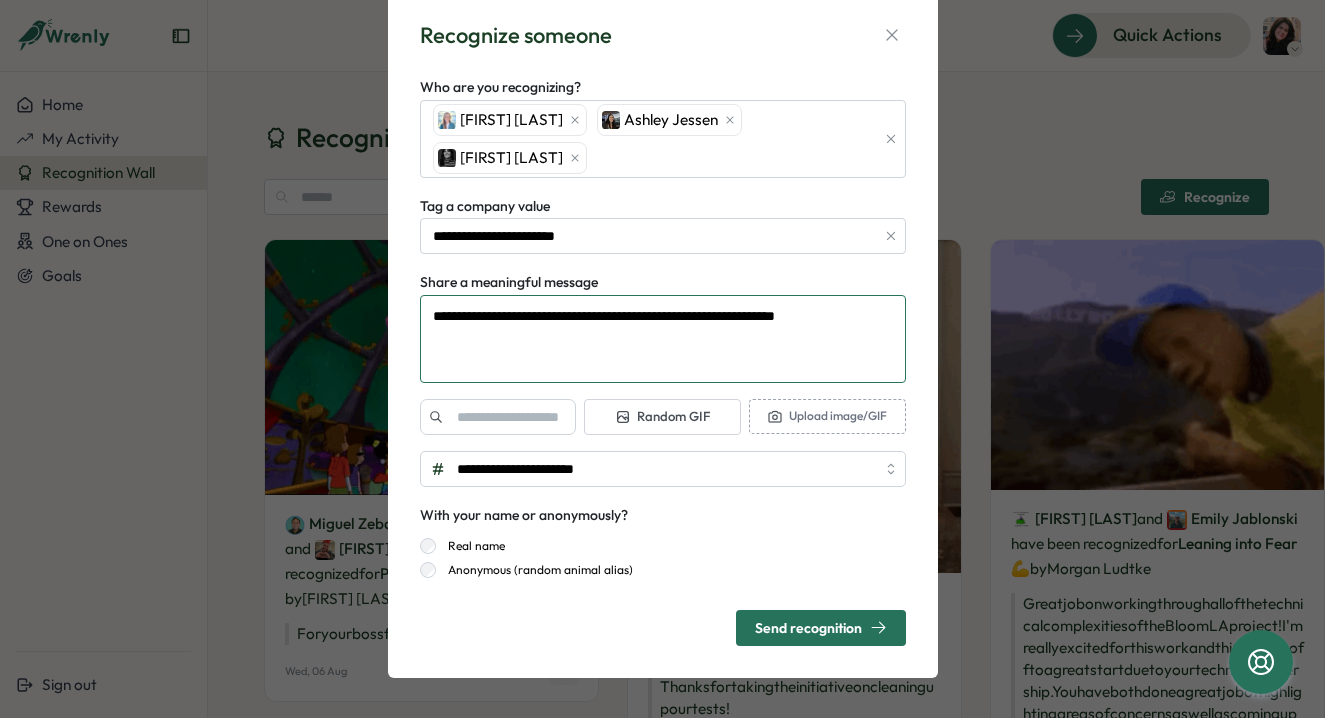 type on "**********" 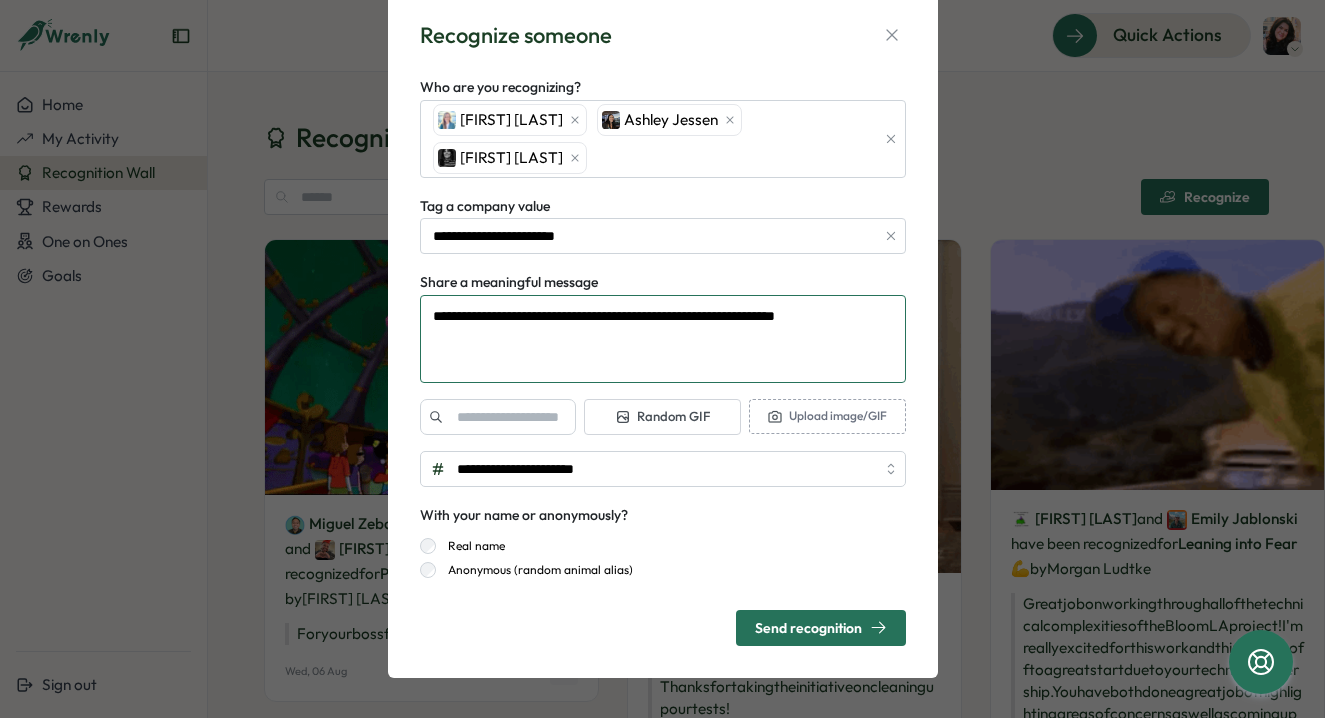 type on "*" 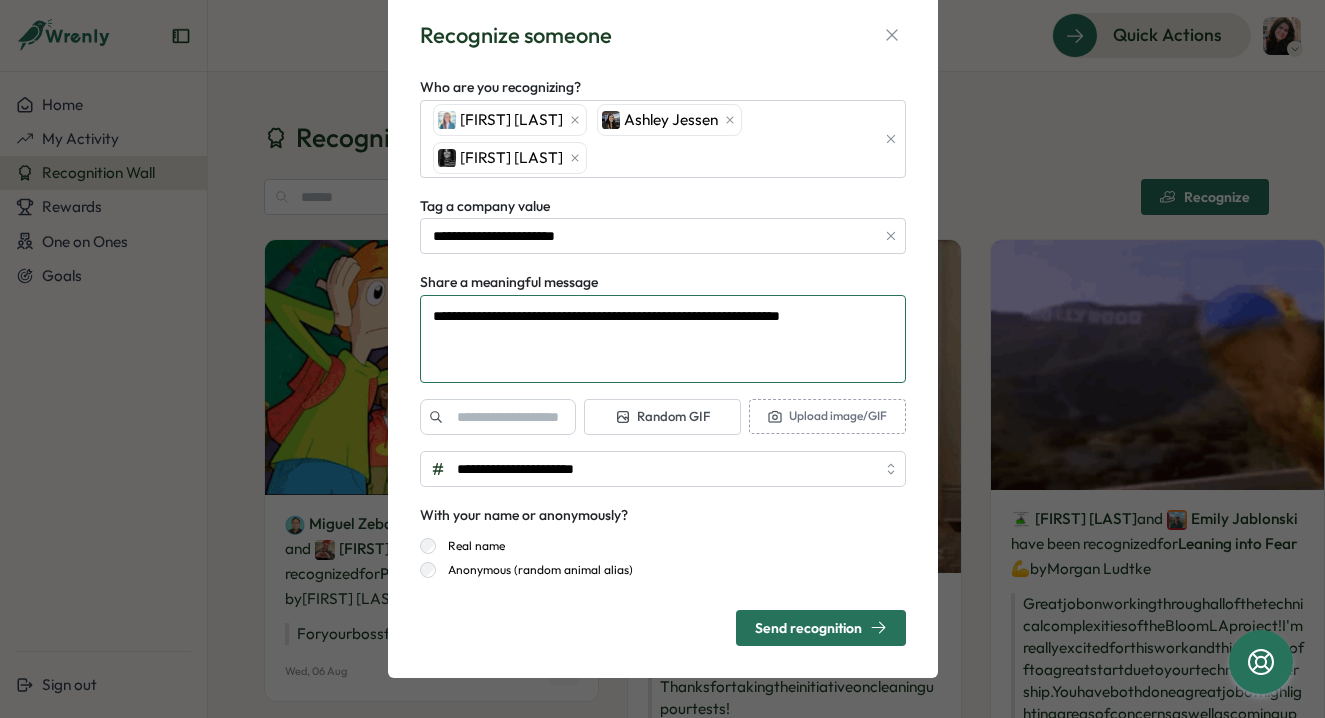 type on "**********" 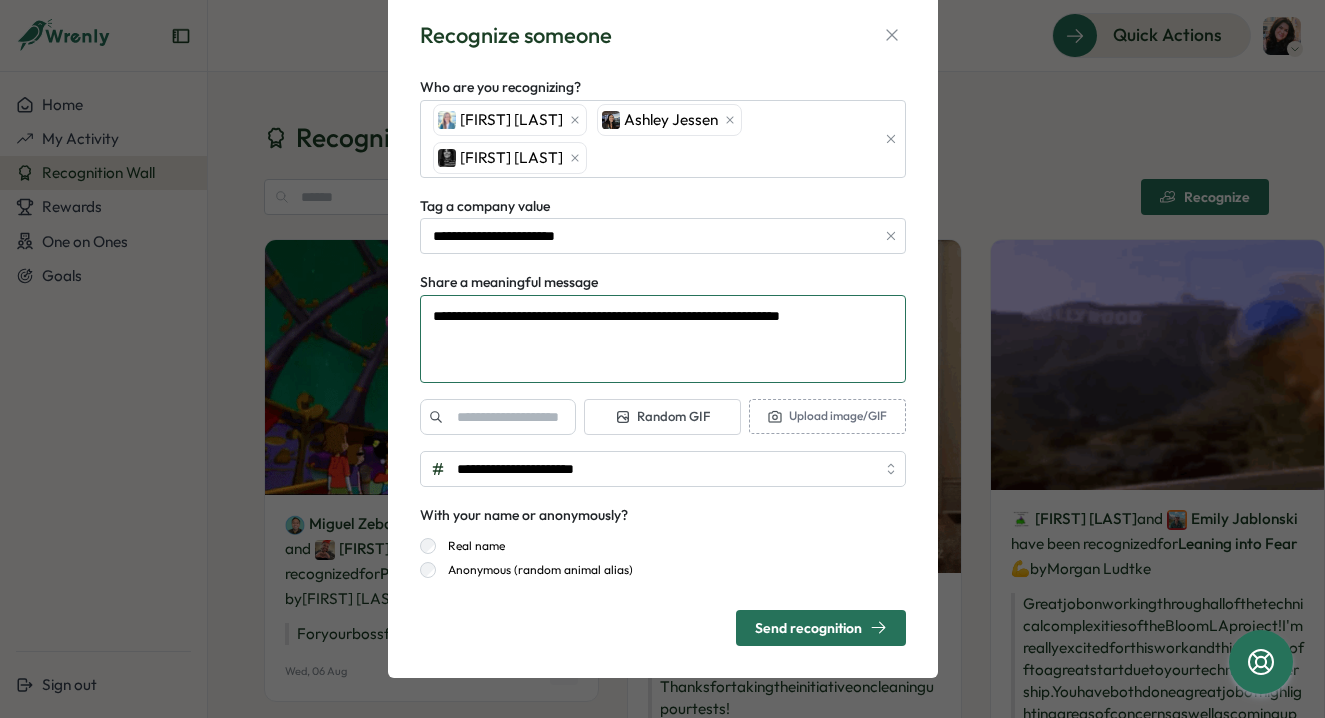 type on "*" 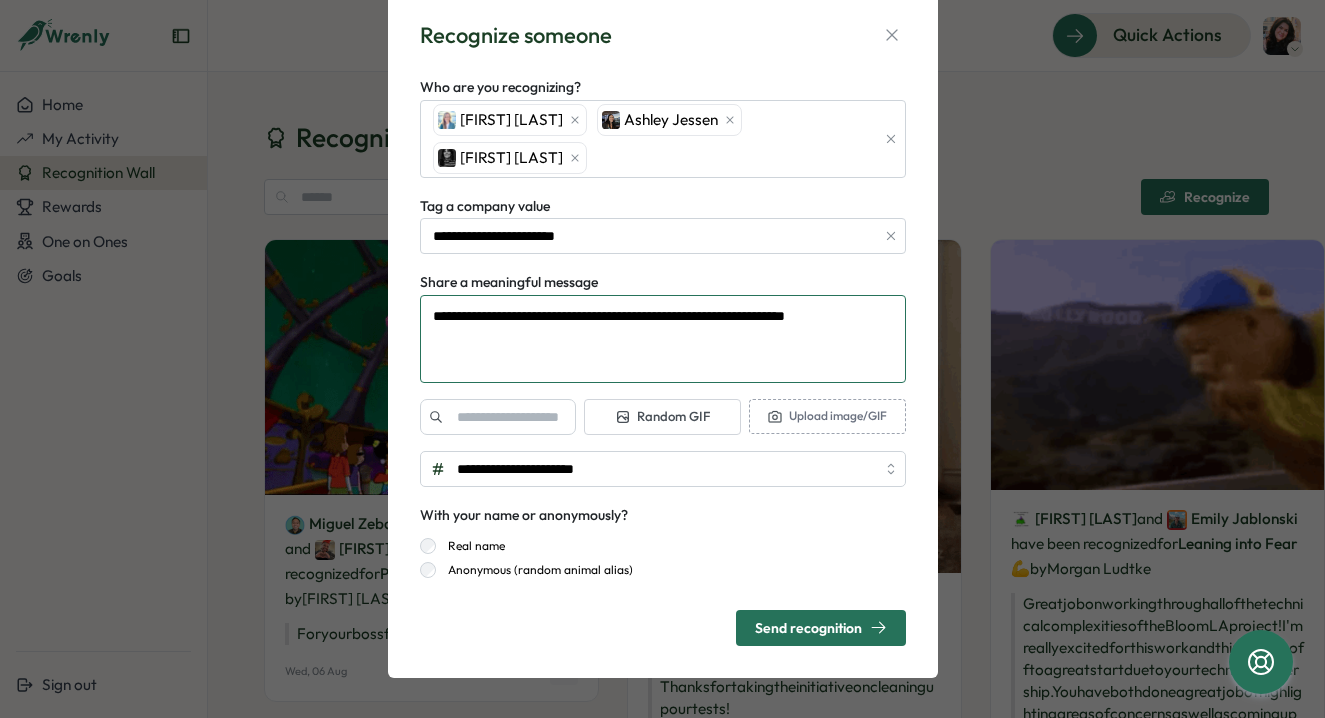 type on "**********" 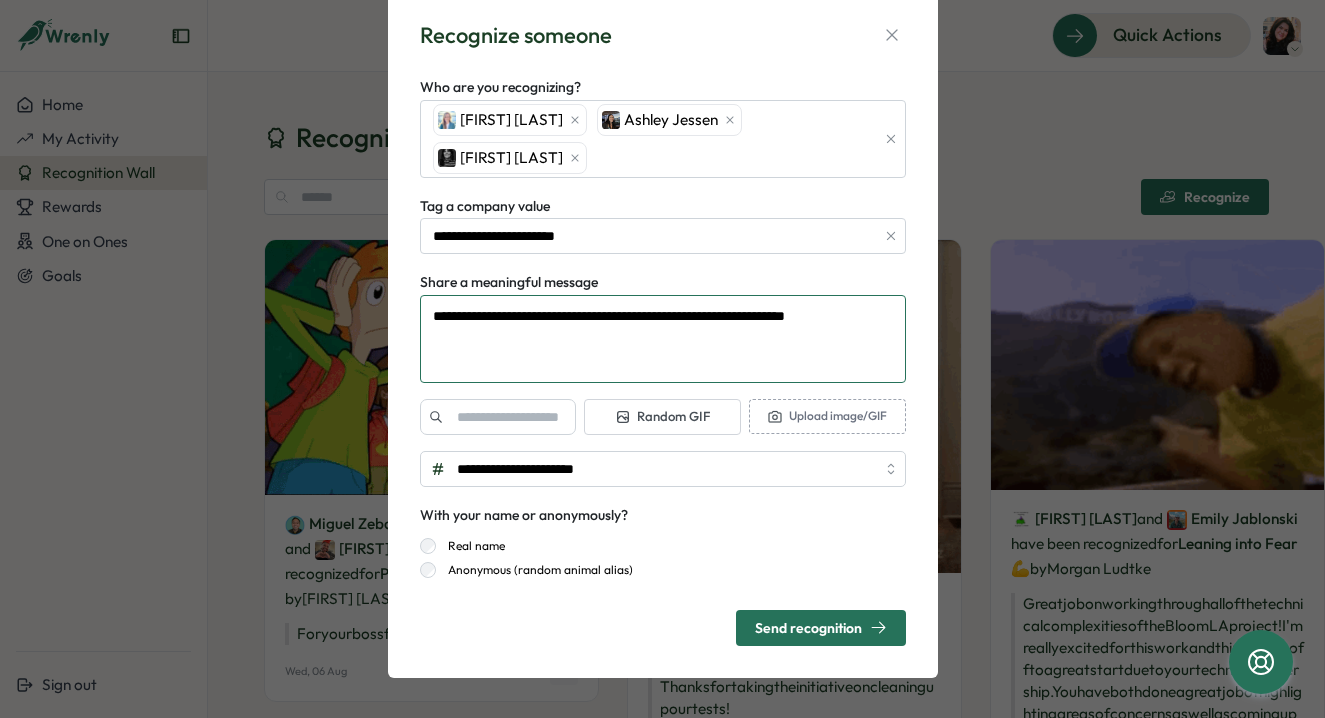 type on "*" 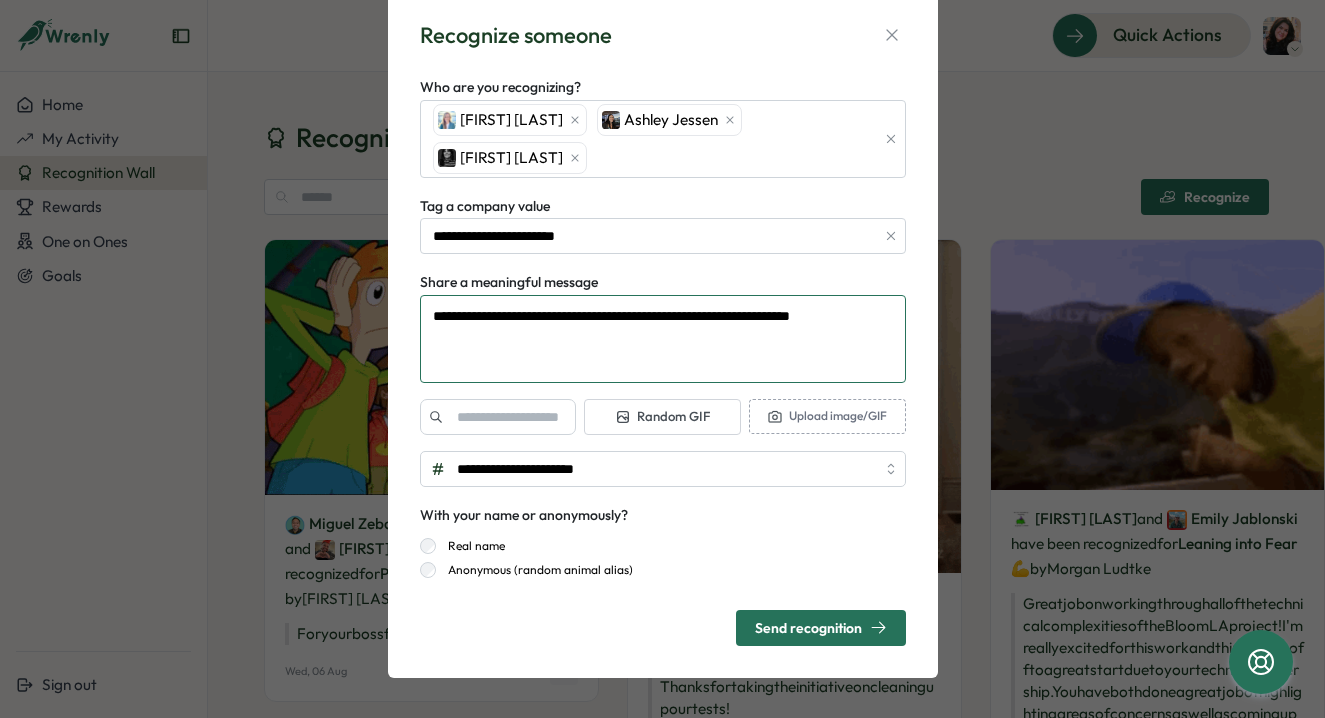 type on "**********" 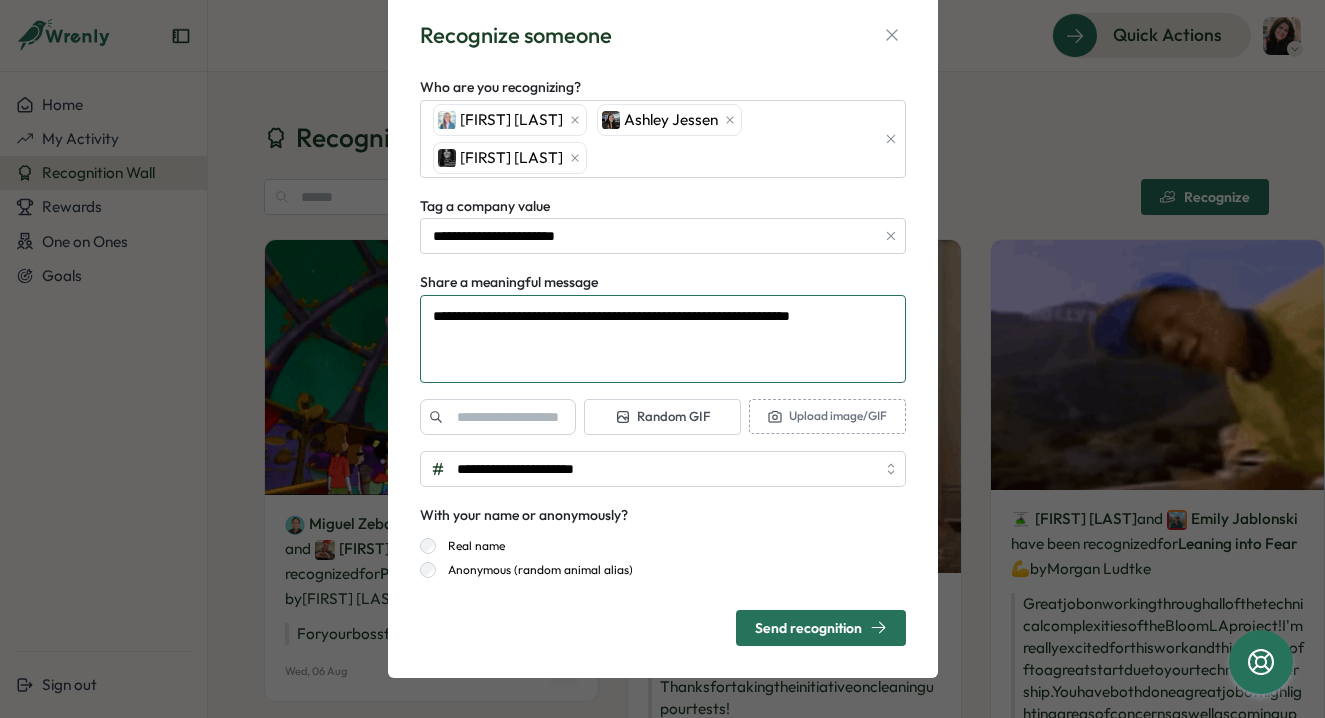 type on "*" 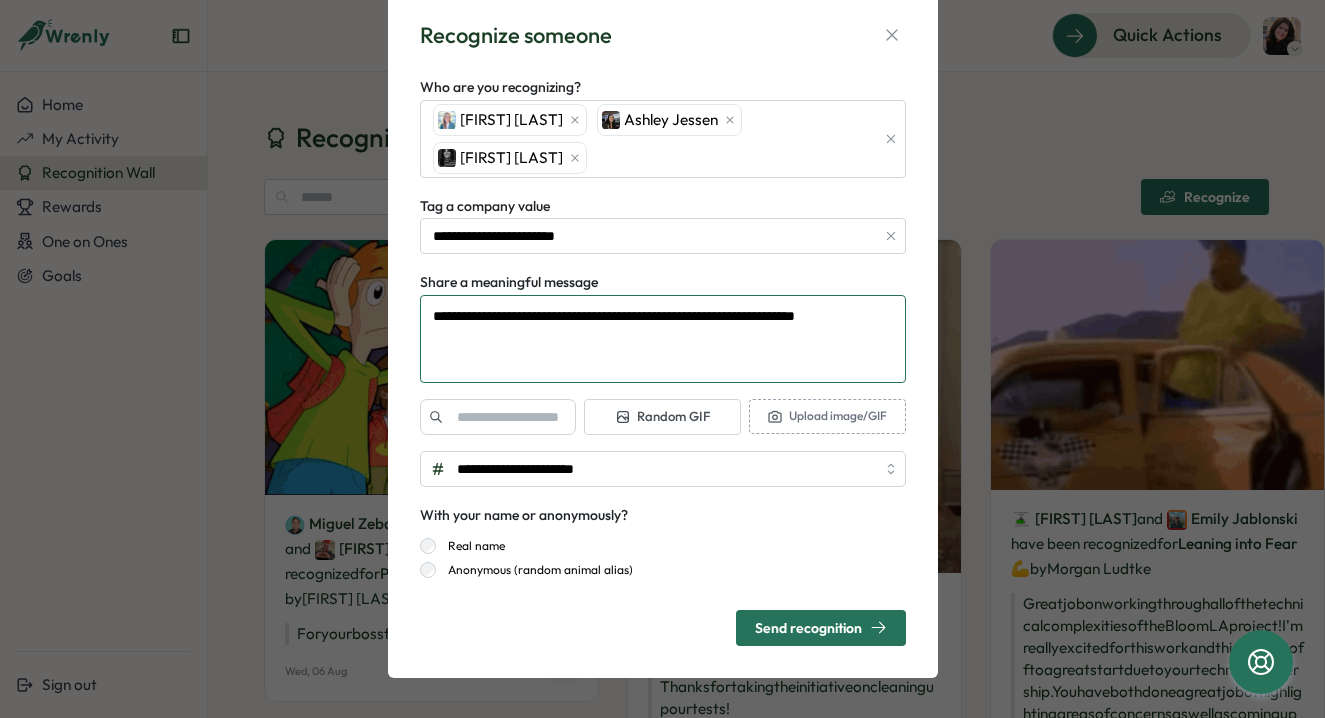 type on "**********" 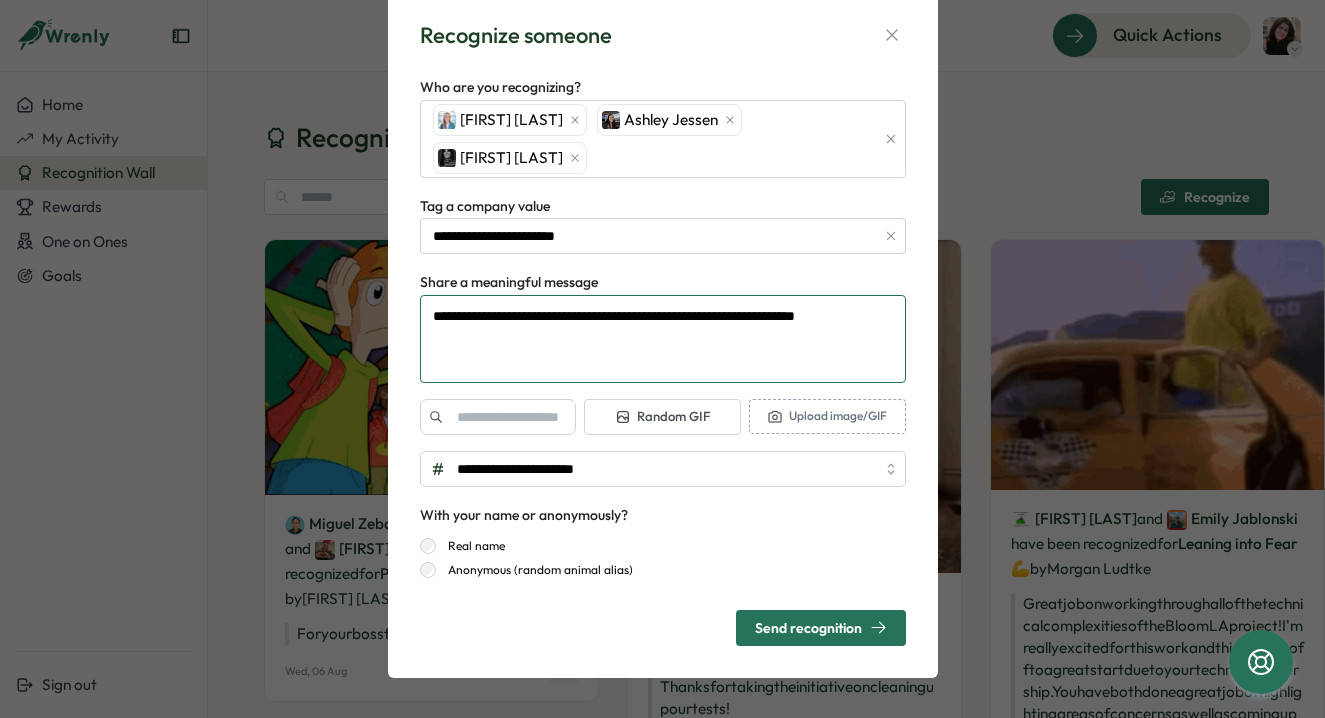 type on "*" 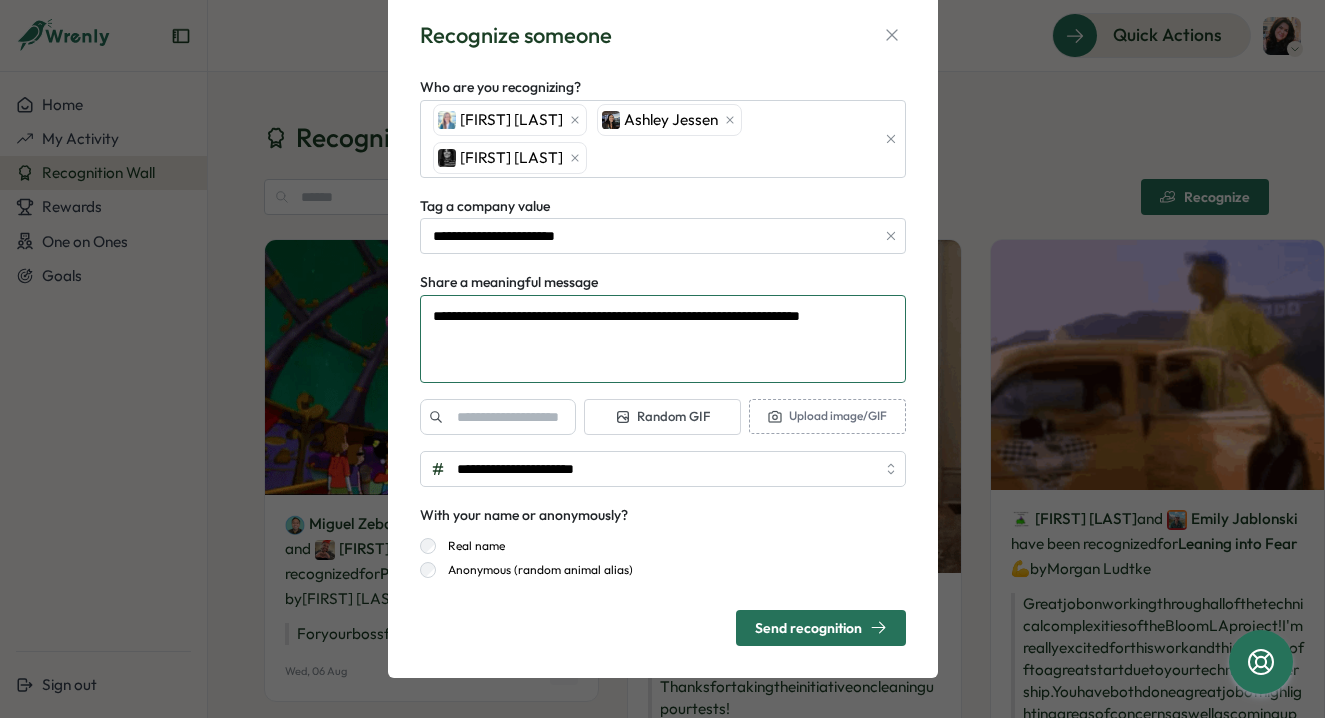 type on "**********" 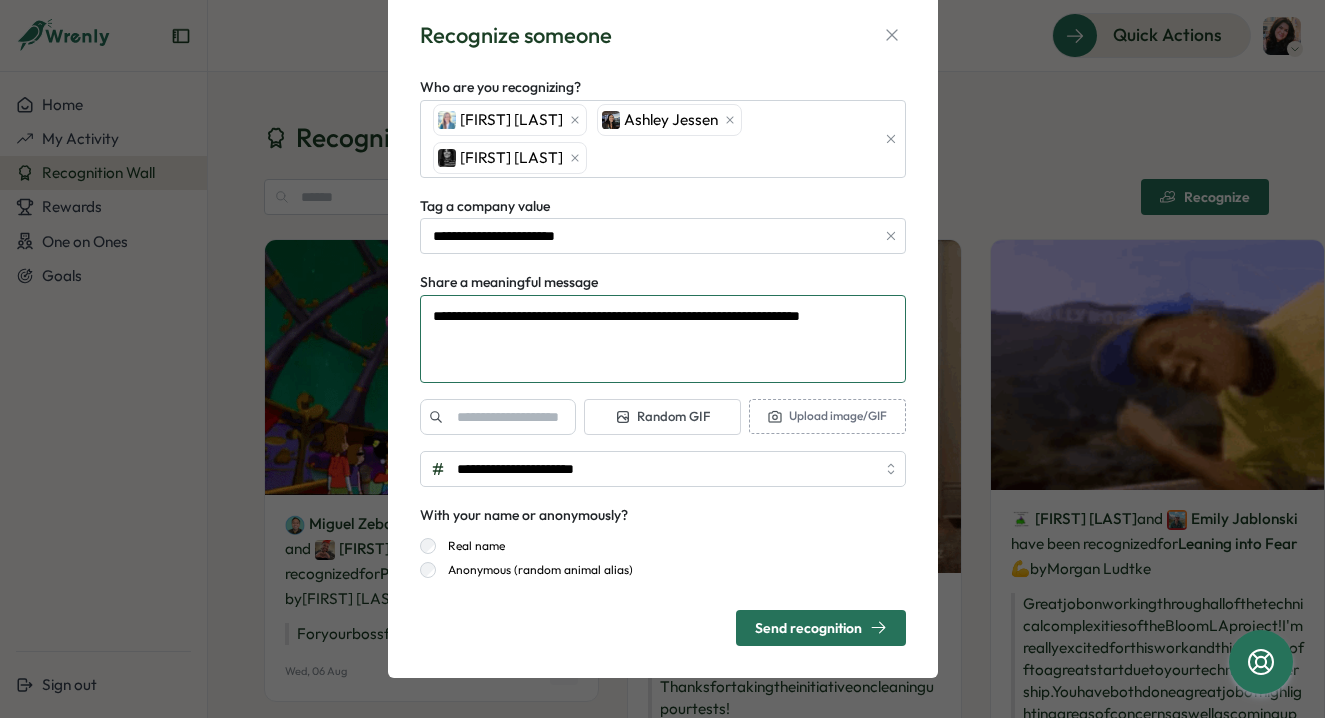type on "*" 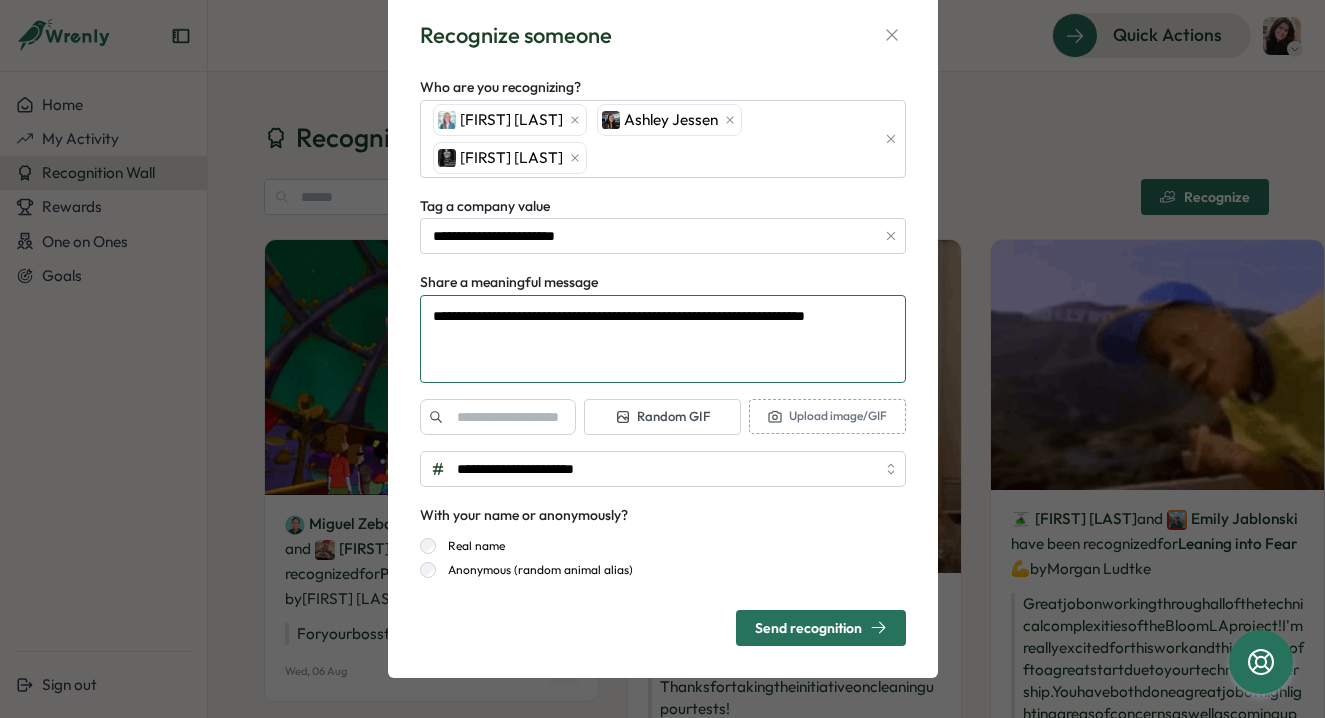 type on "**********" 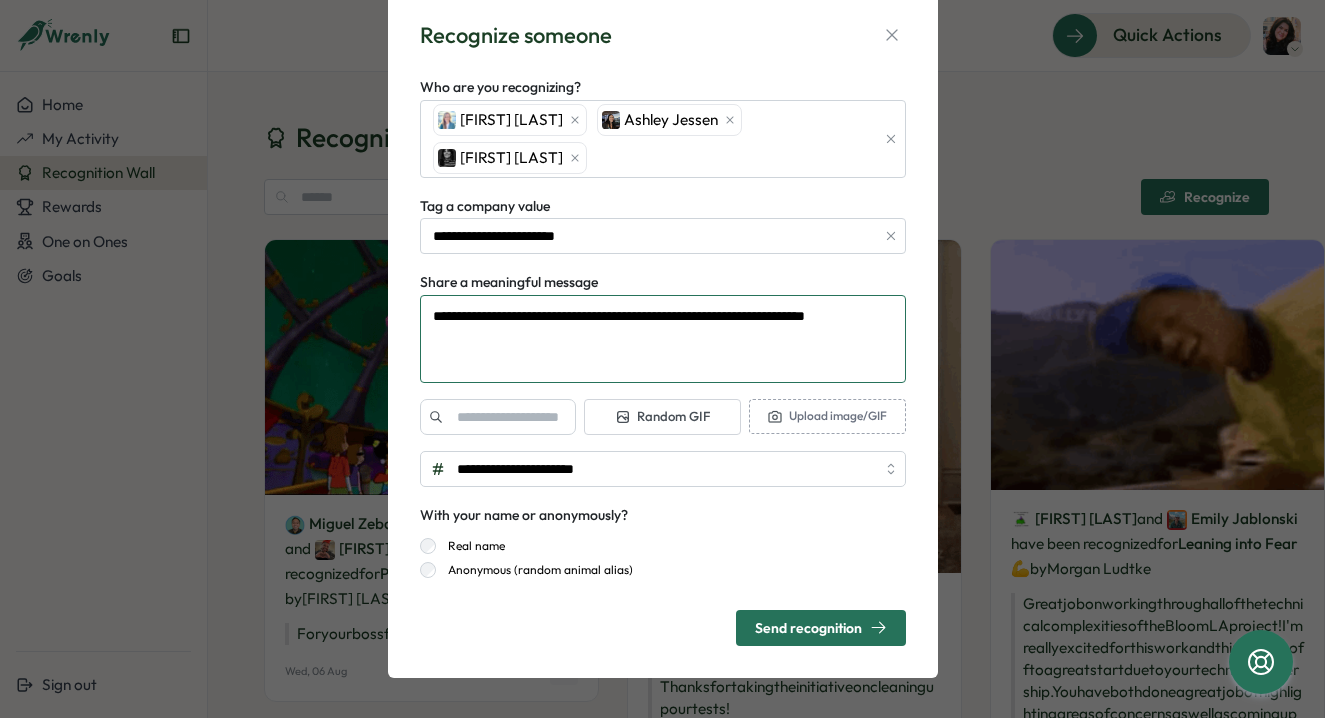 type on "*" 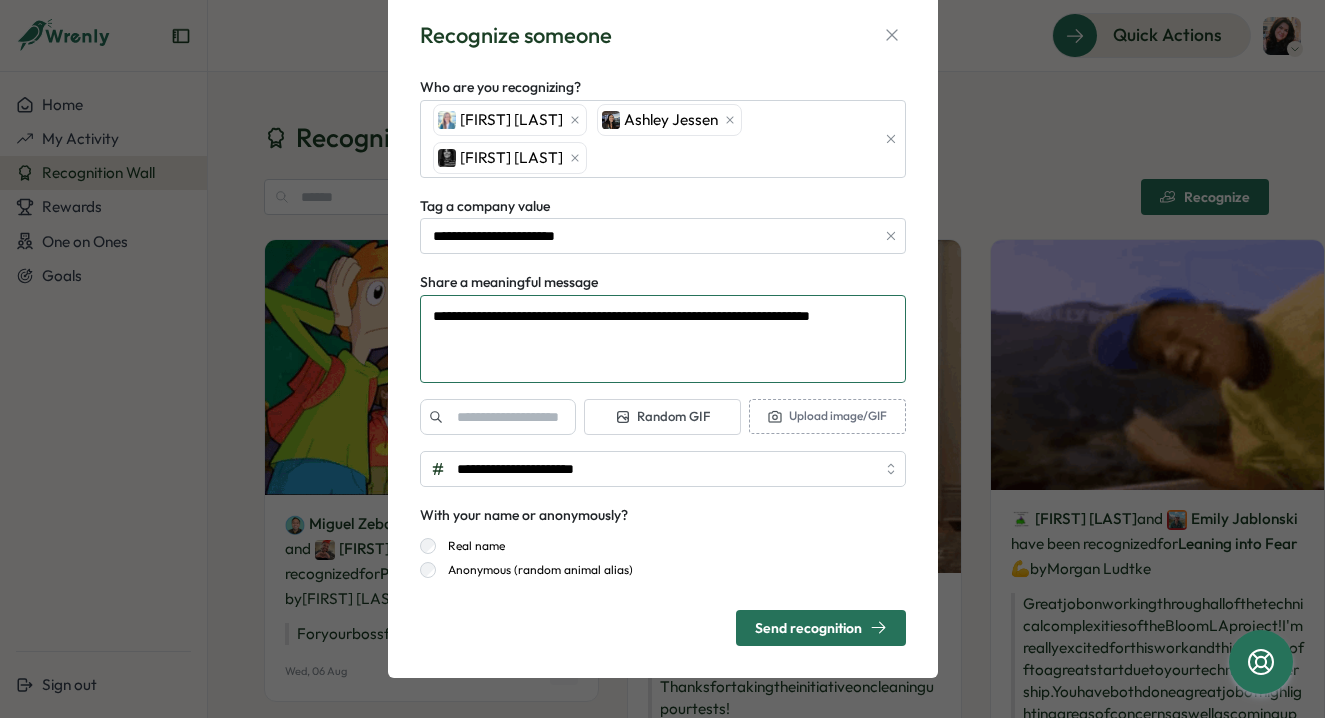 type on "**********" 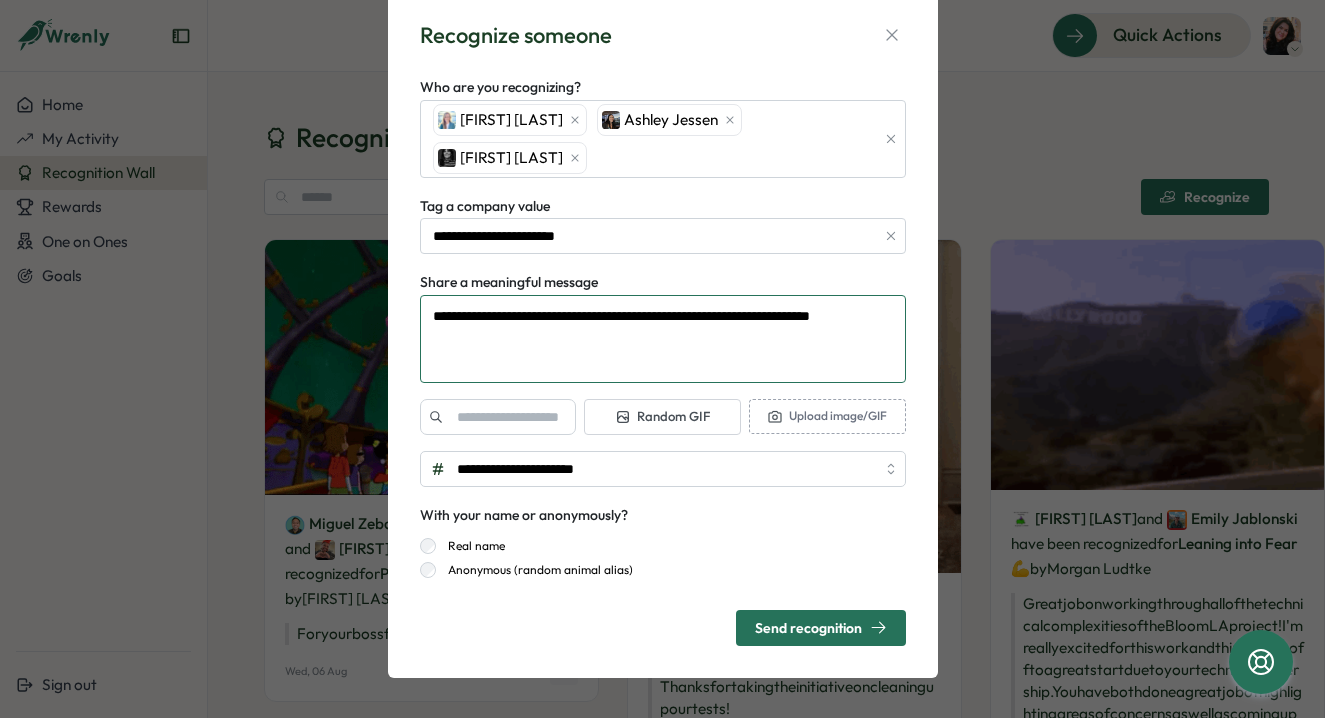 type on "*" 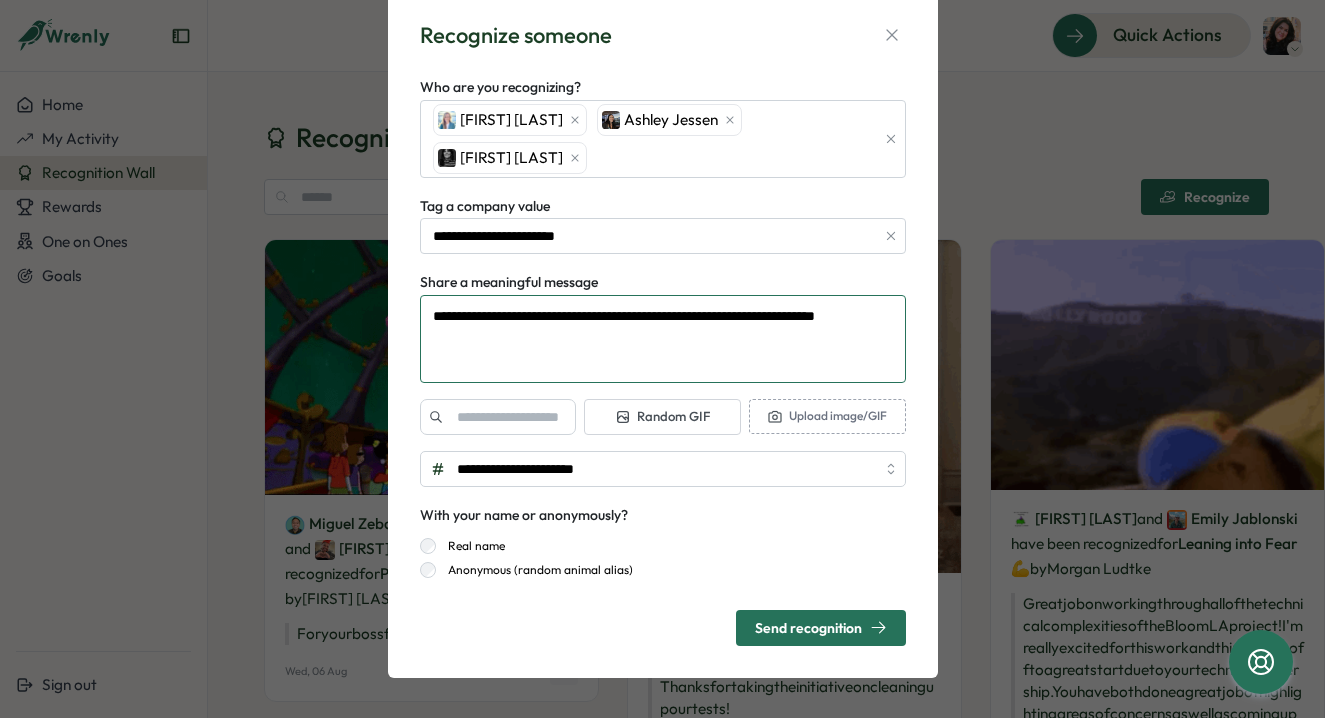 type on "**********" 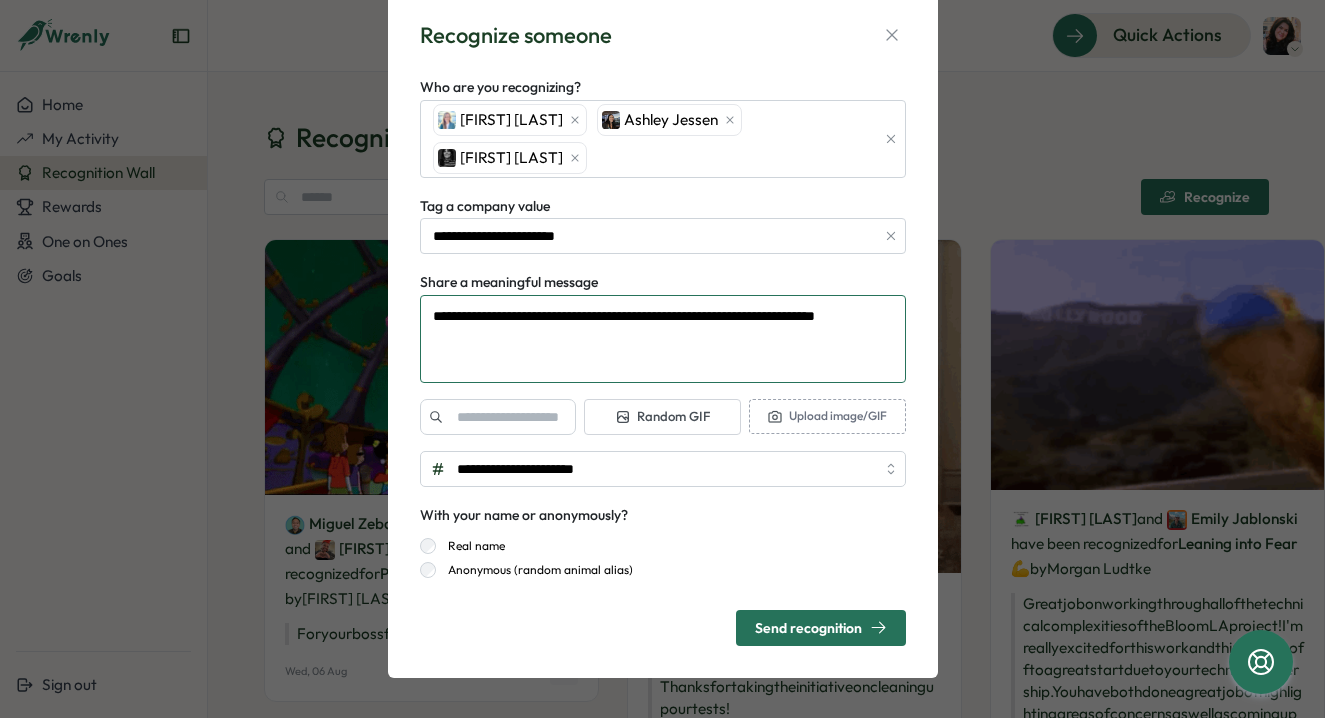 type on "*" 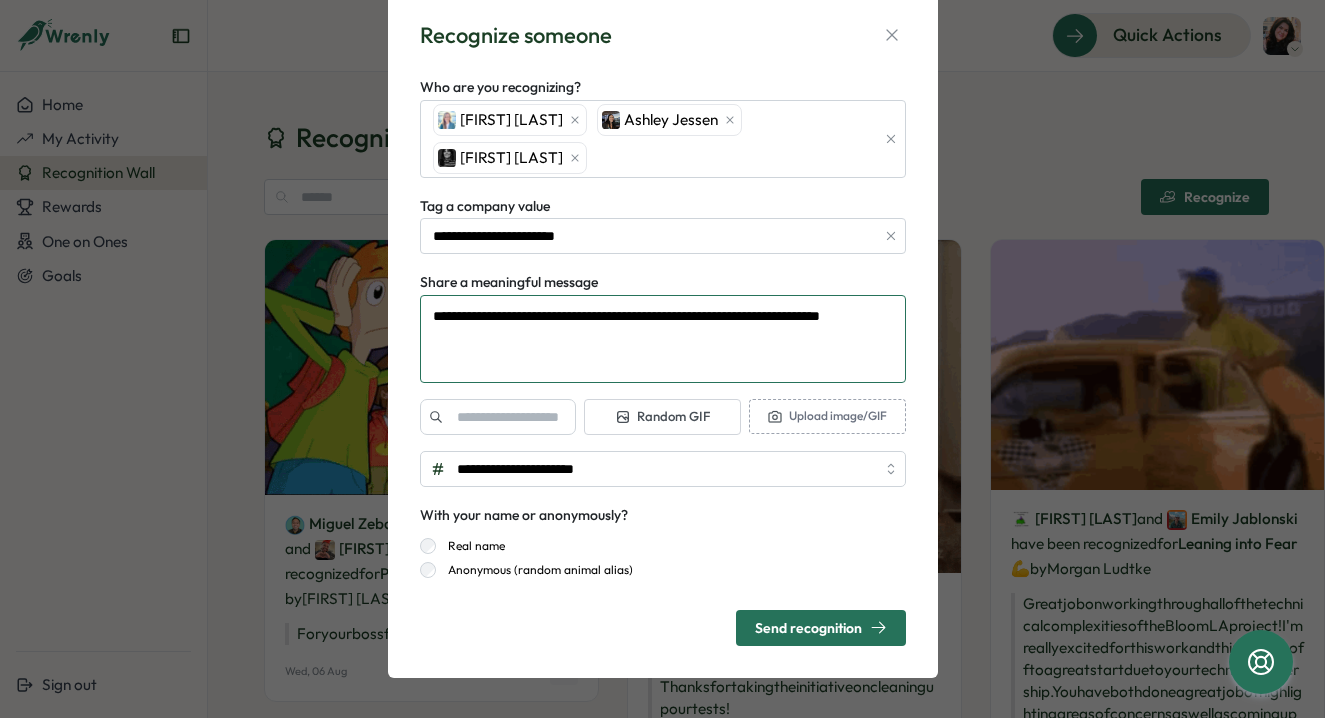 type on "**********" 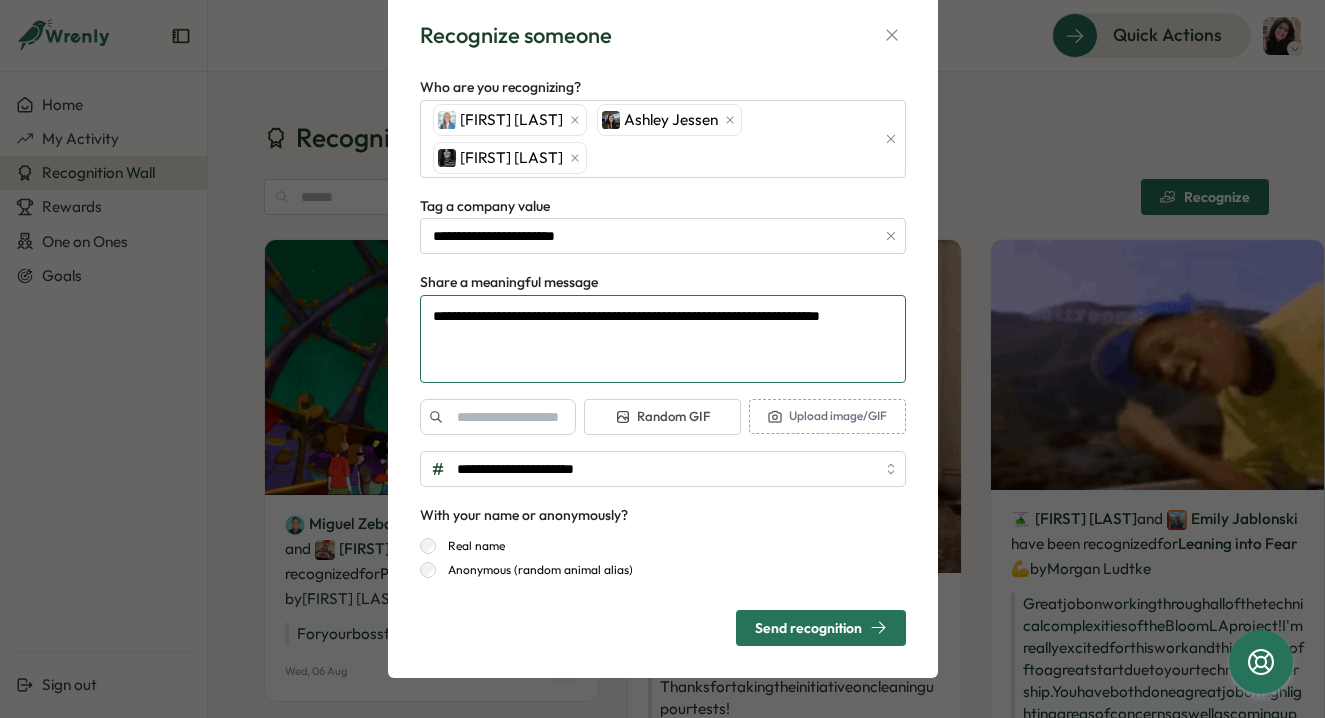 type on "*" 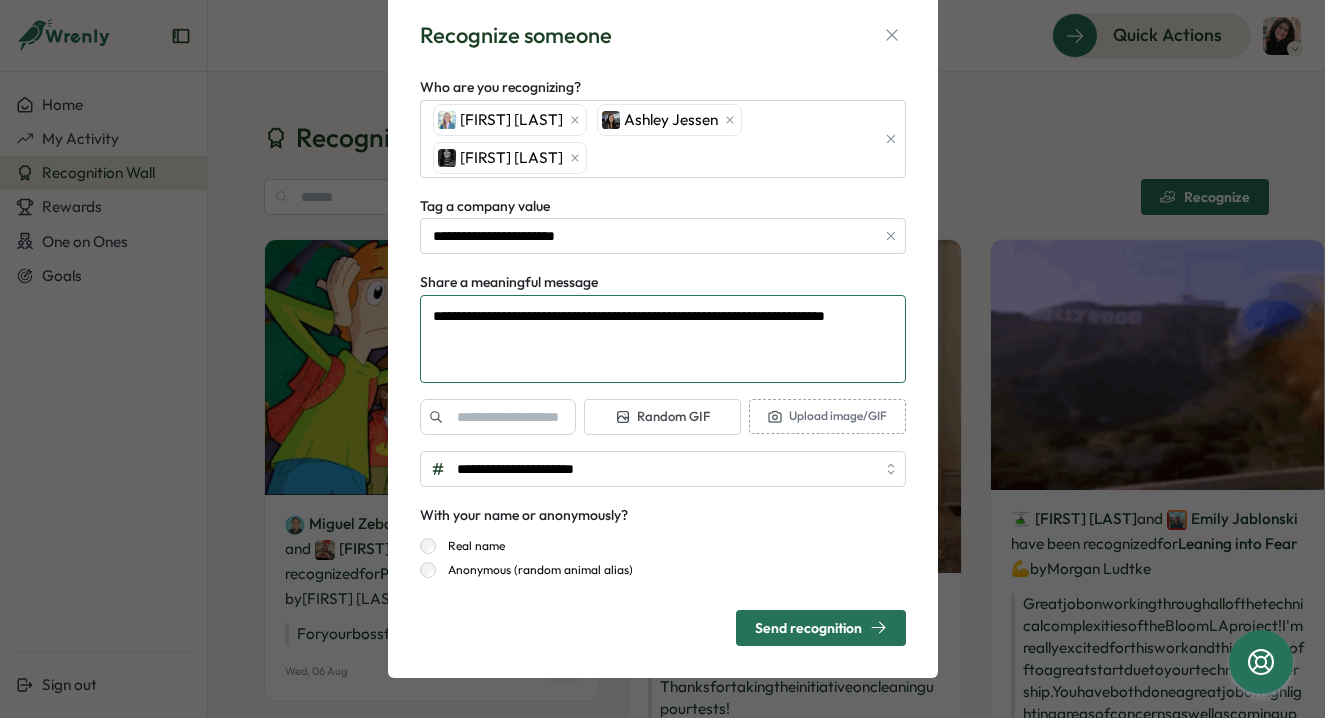 type on "**********" 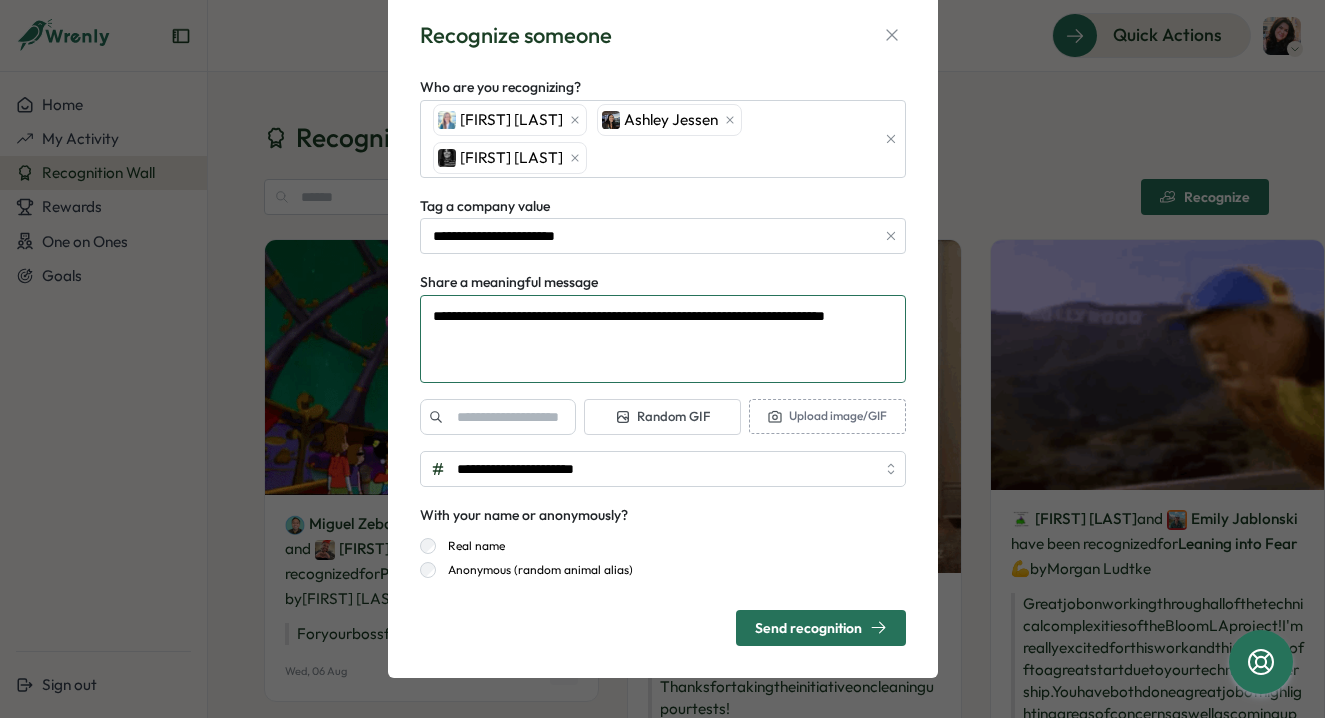 type on "*" 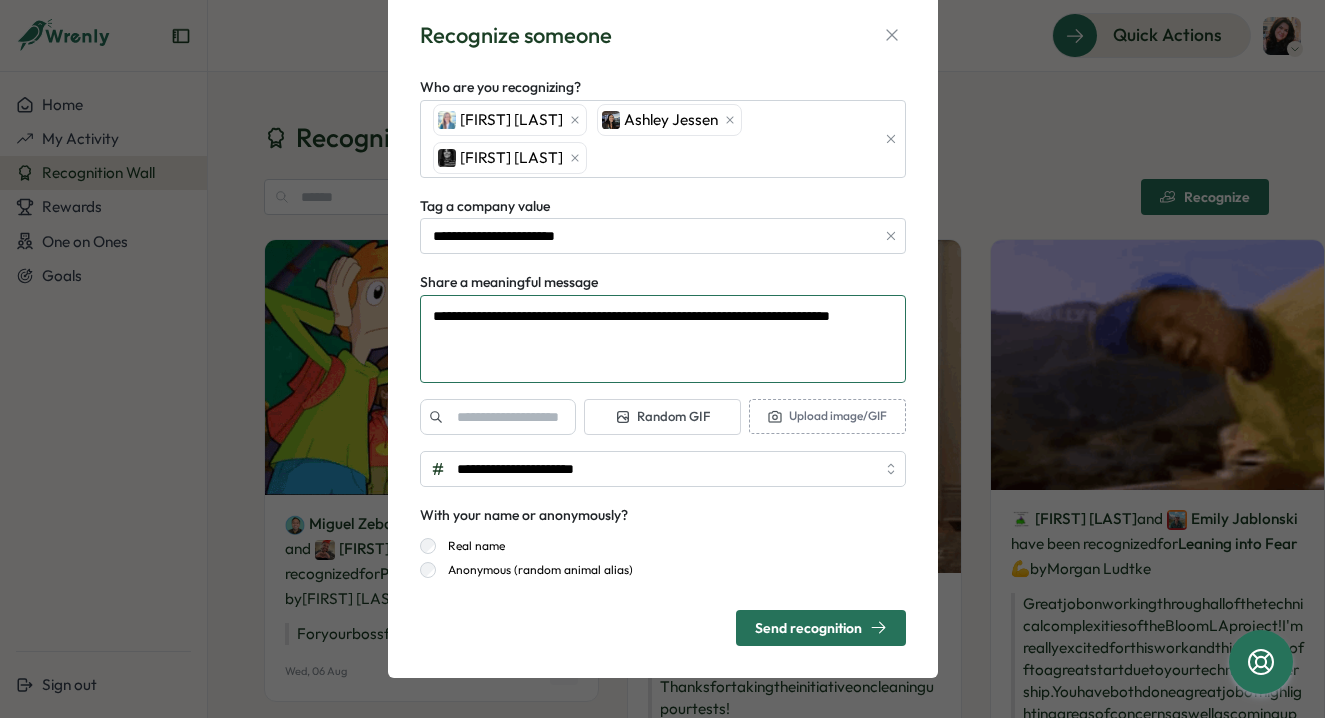 type on "**********" 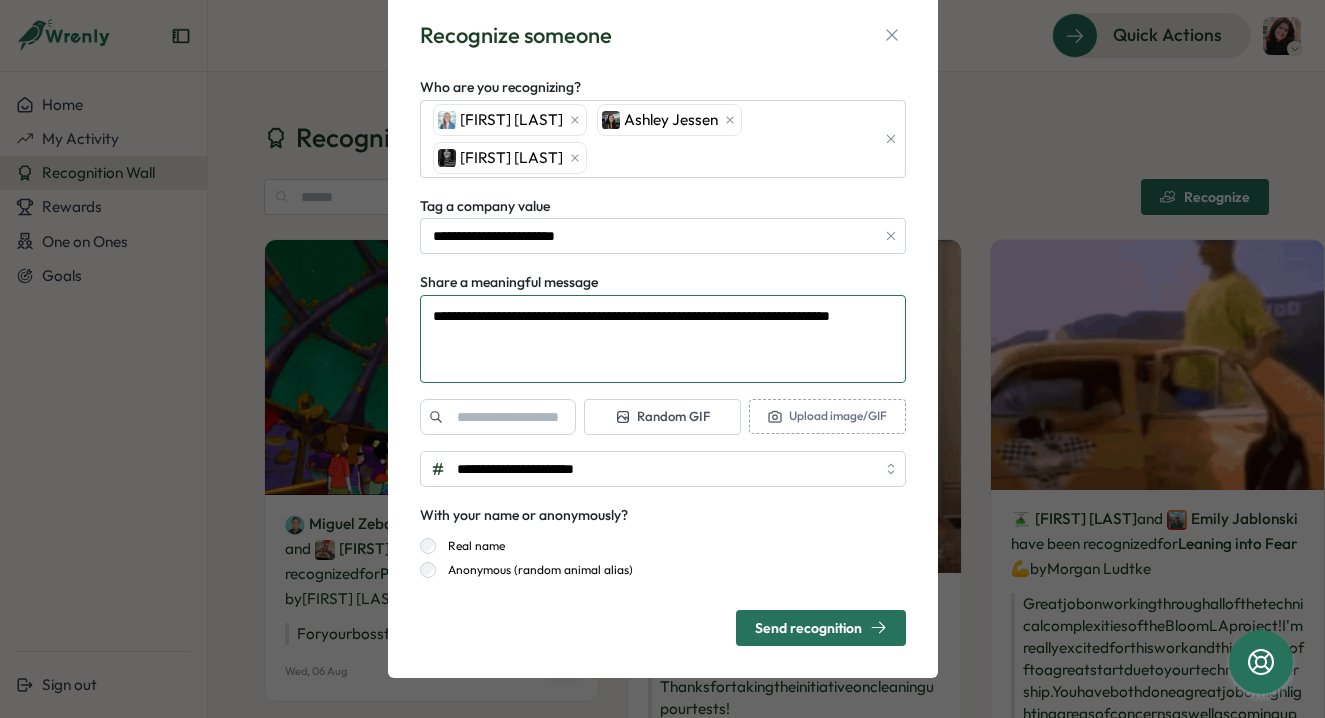 type on "*" 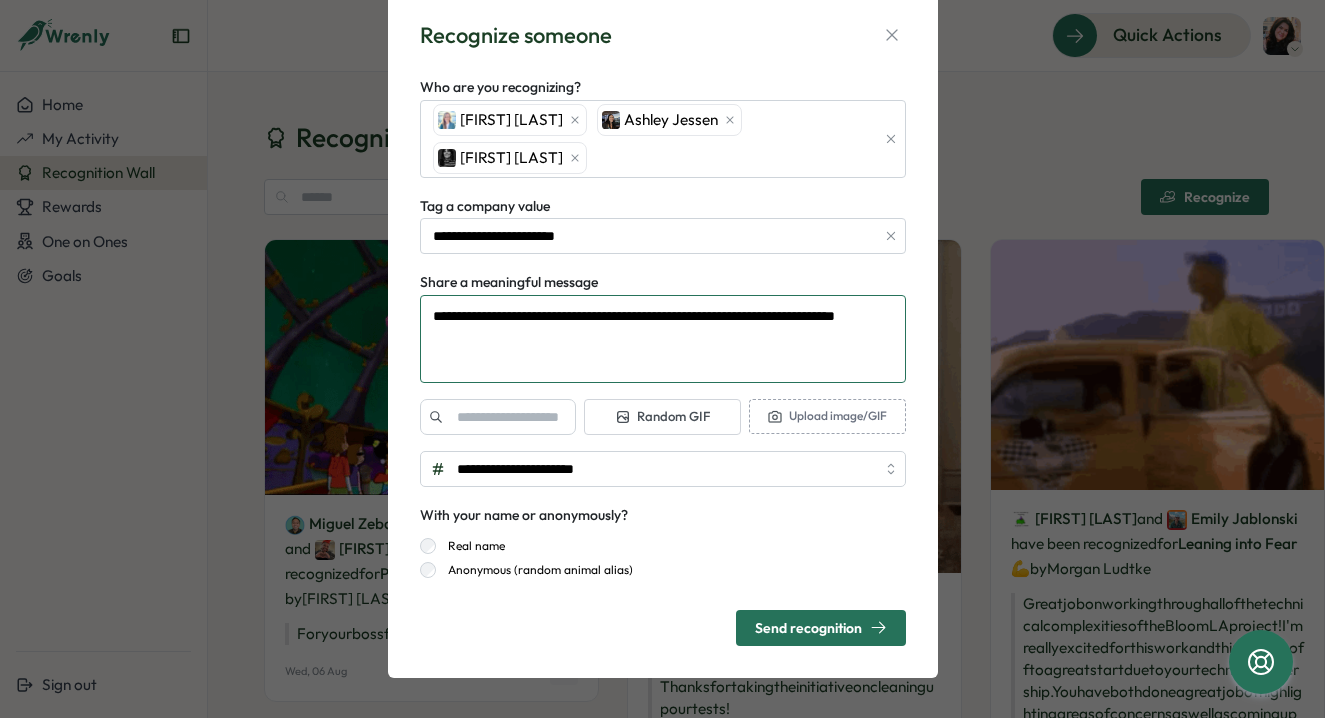 type on "**********" 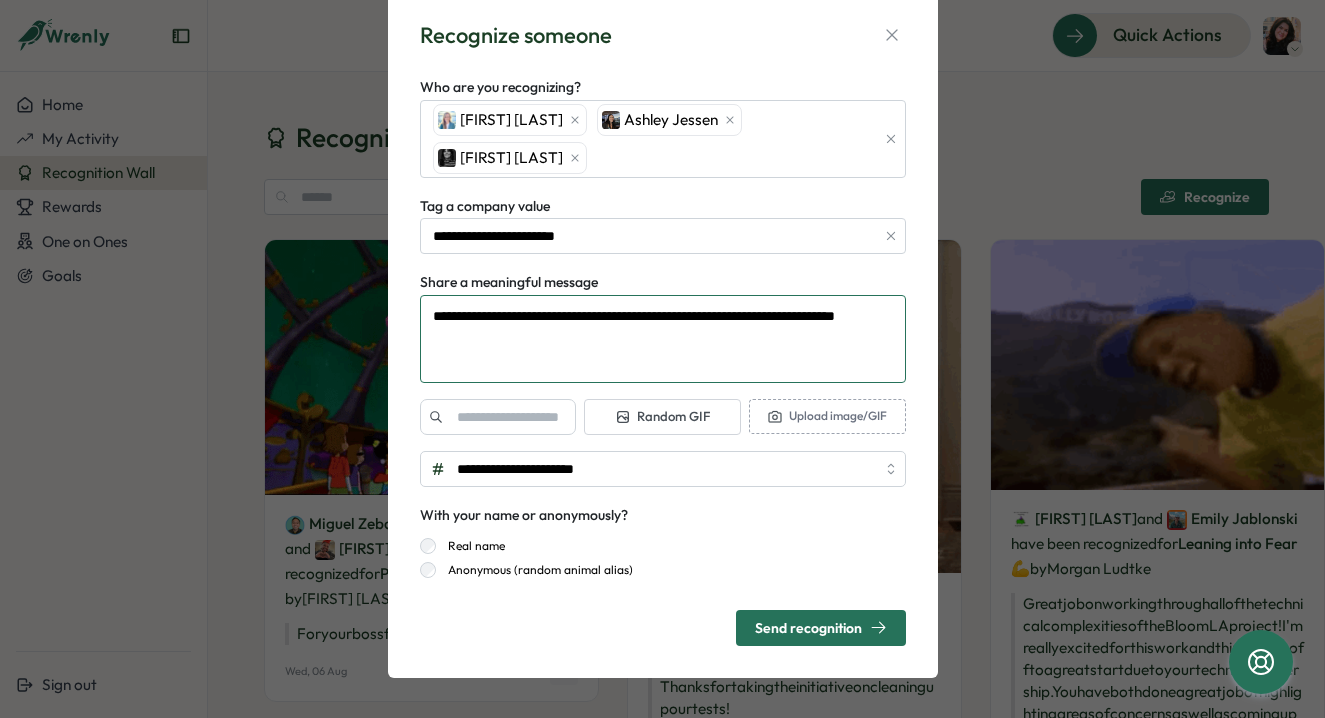 type on "*" 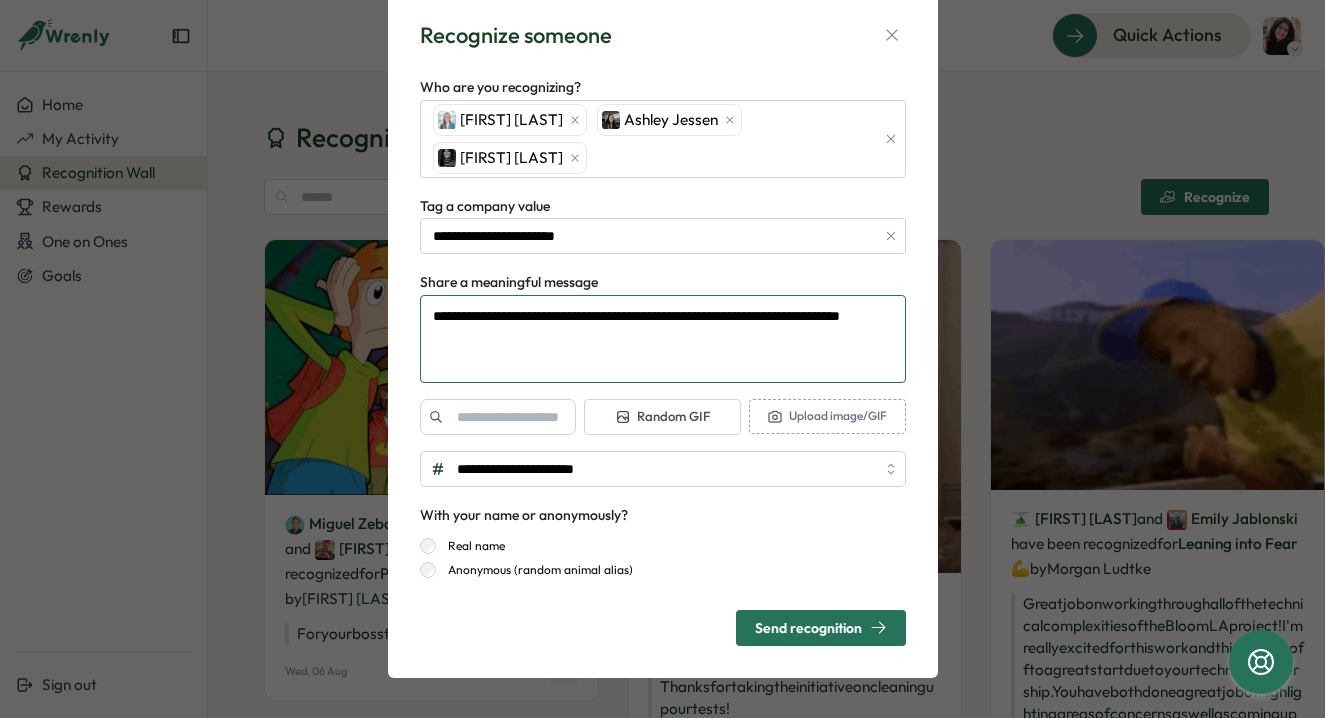 type on "**********" 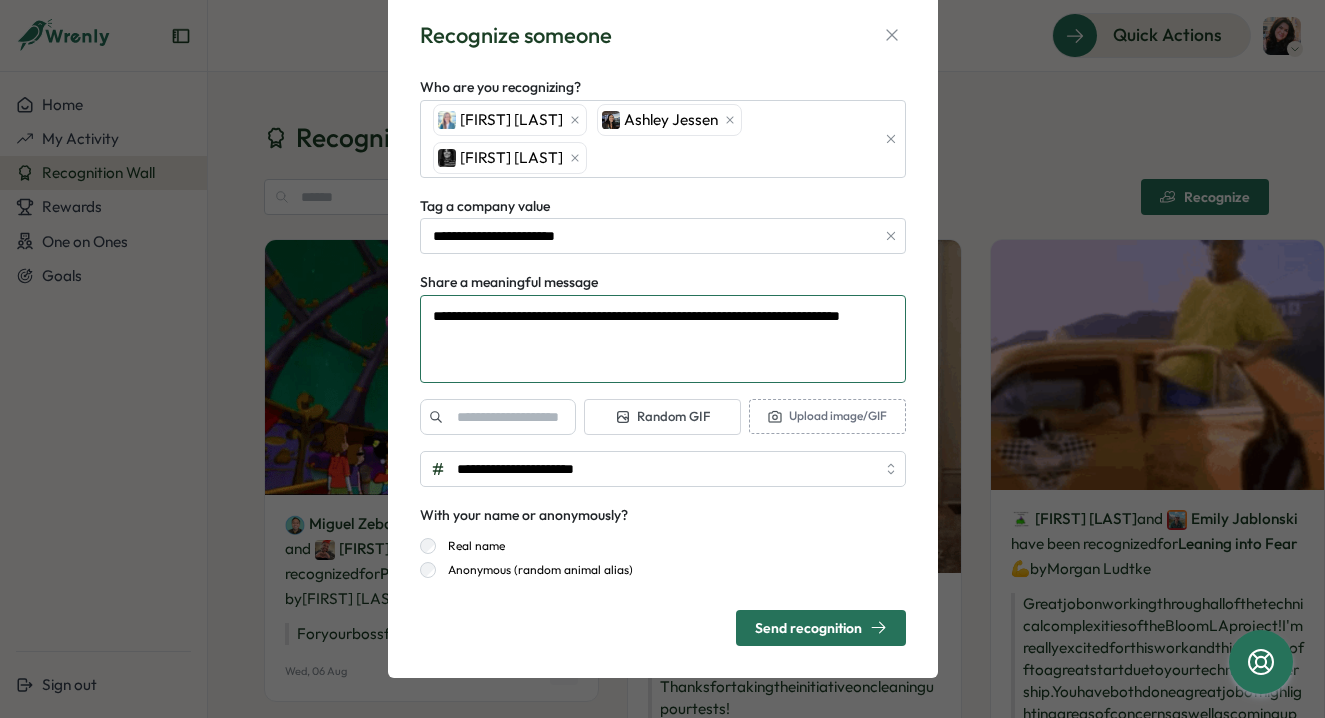 type on "*" 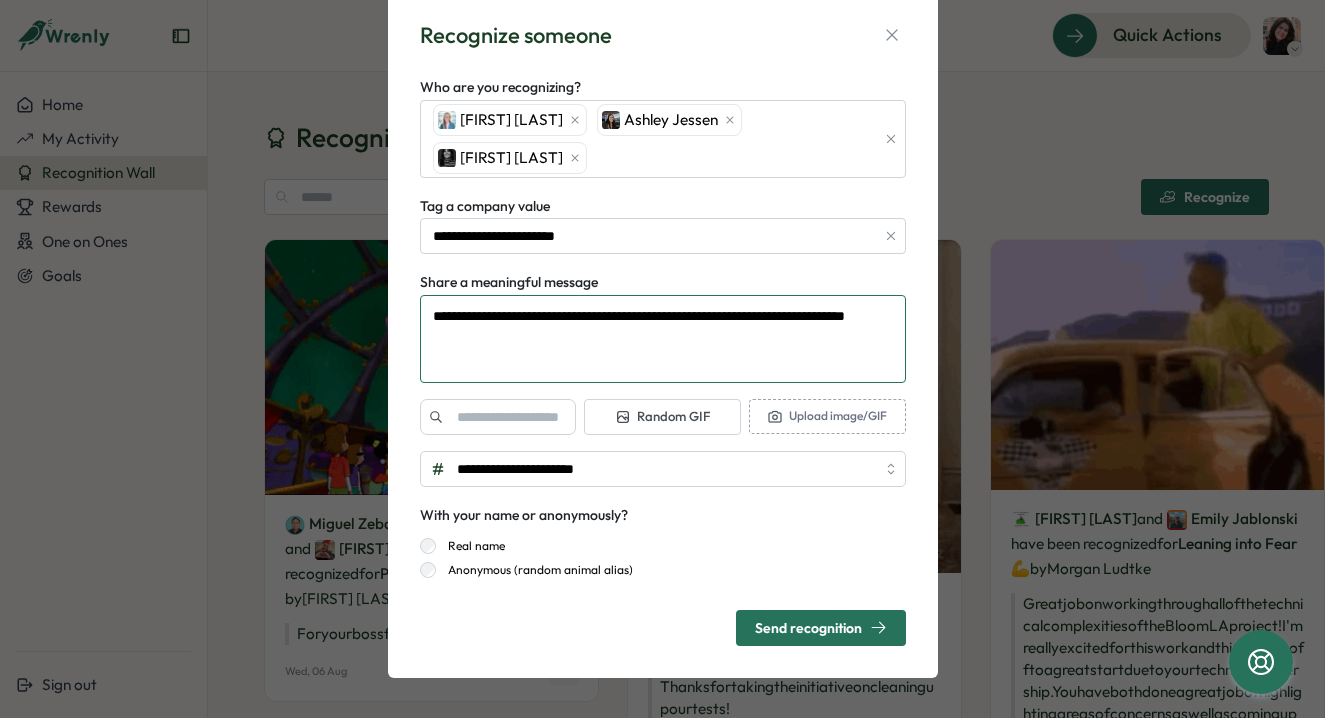 type on "**********" 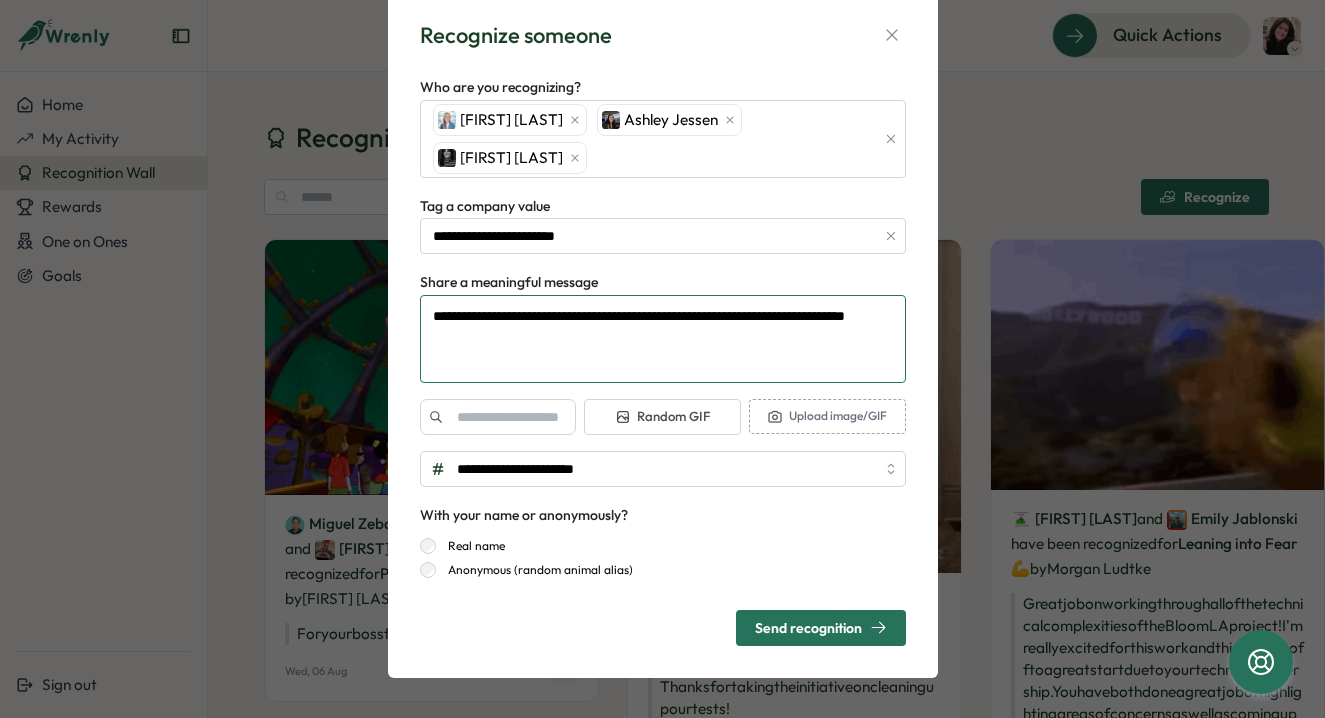 type on "*" 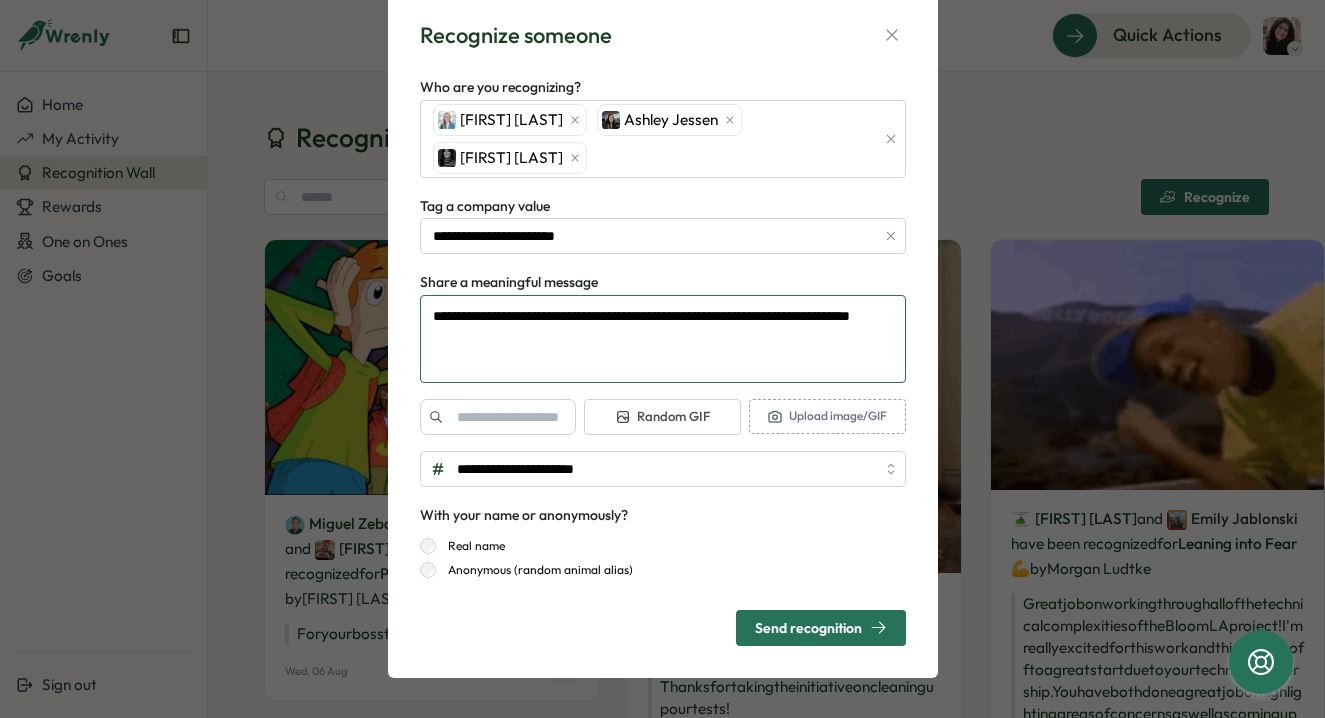 type on "**********" 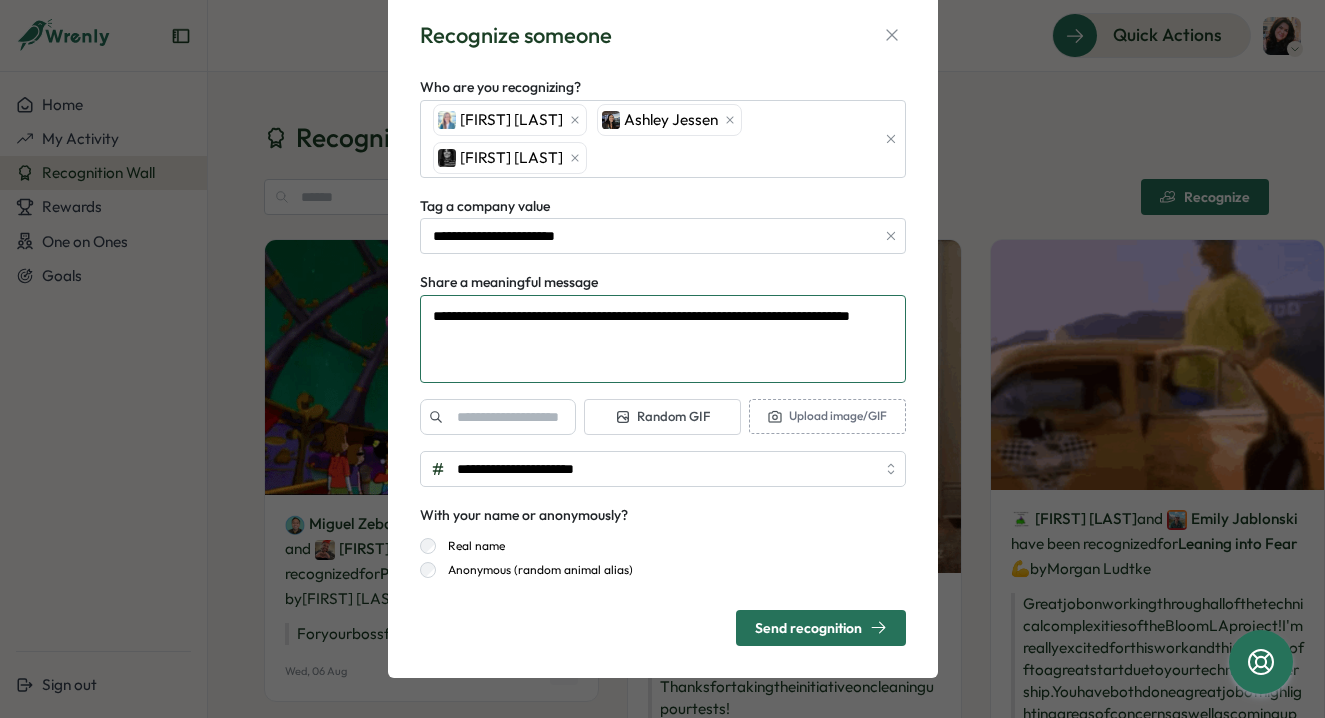type on "*" 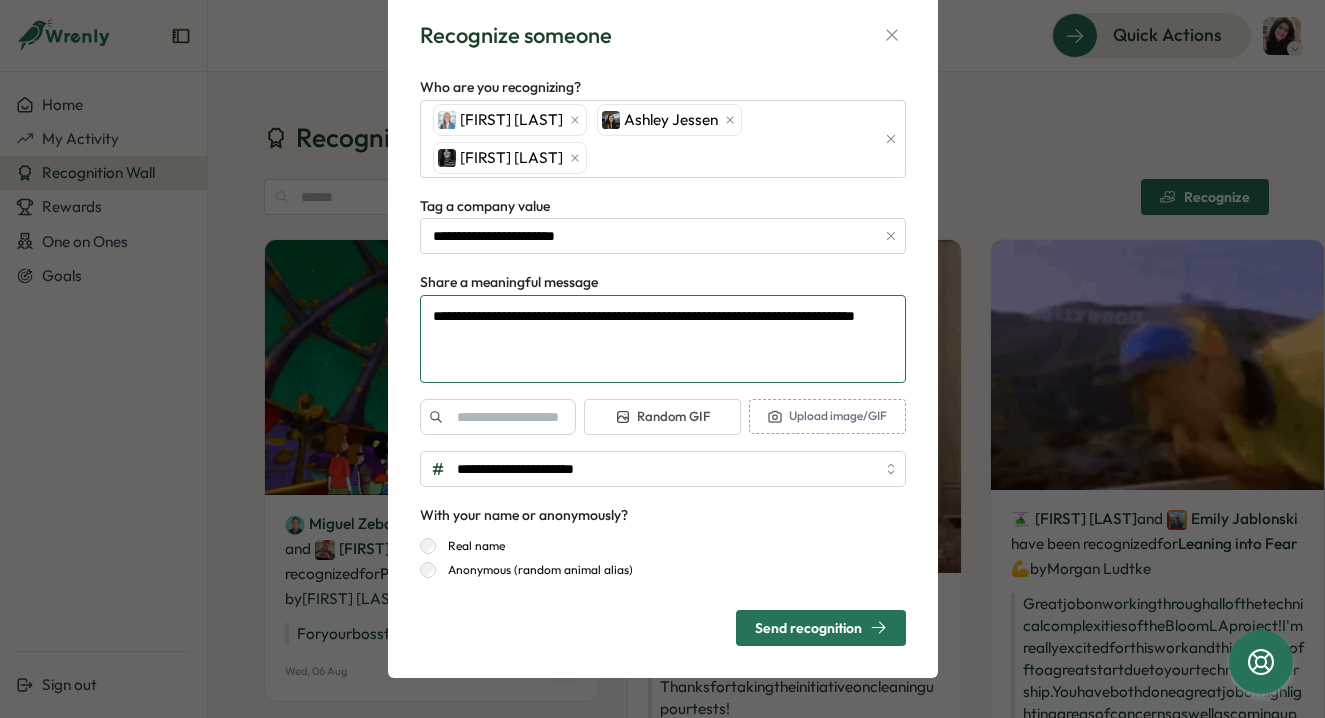type on "**********" 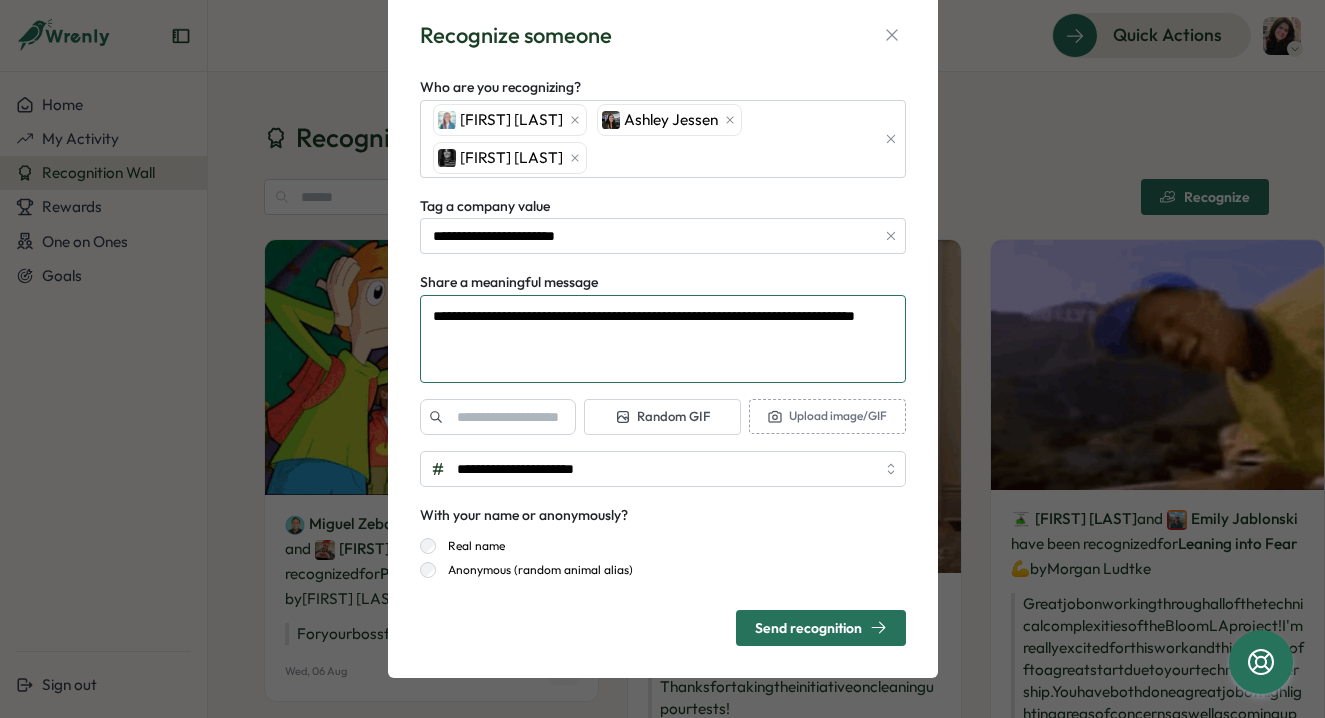 type on "*" 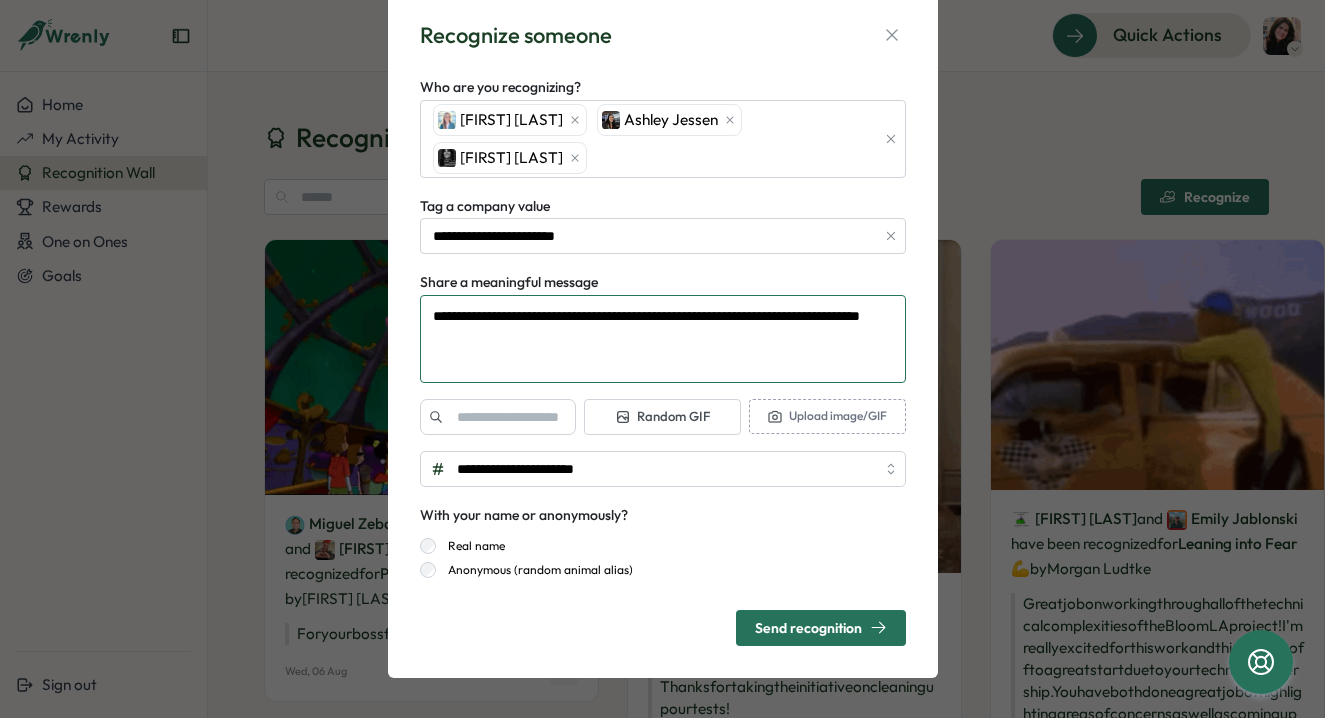 type on "**********" 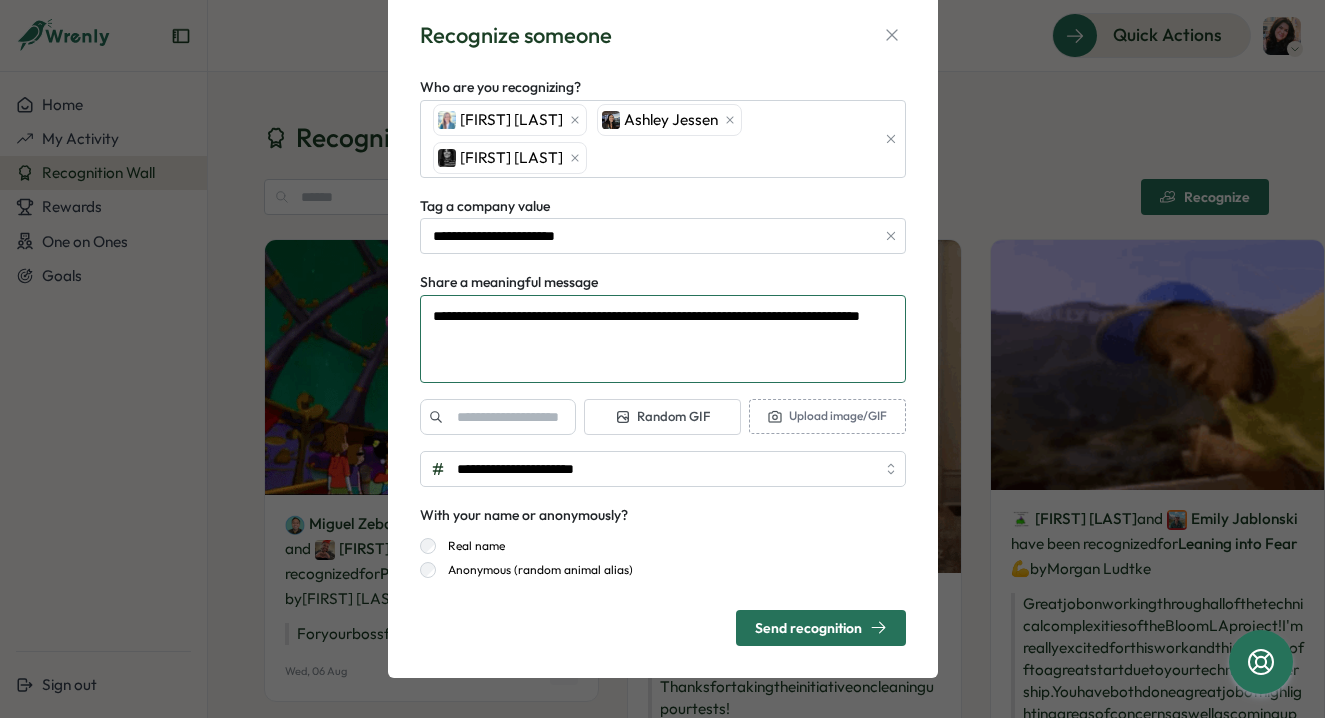 type on "*" 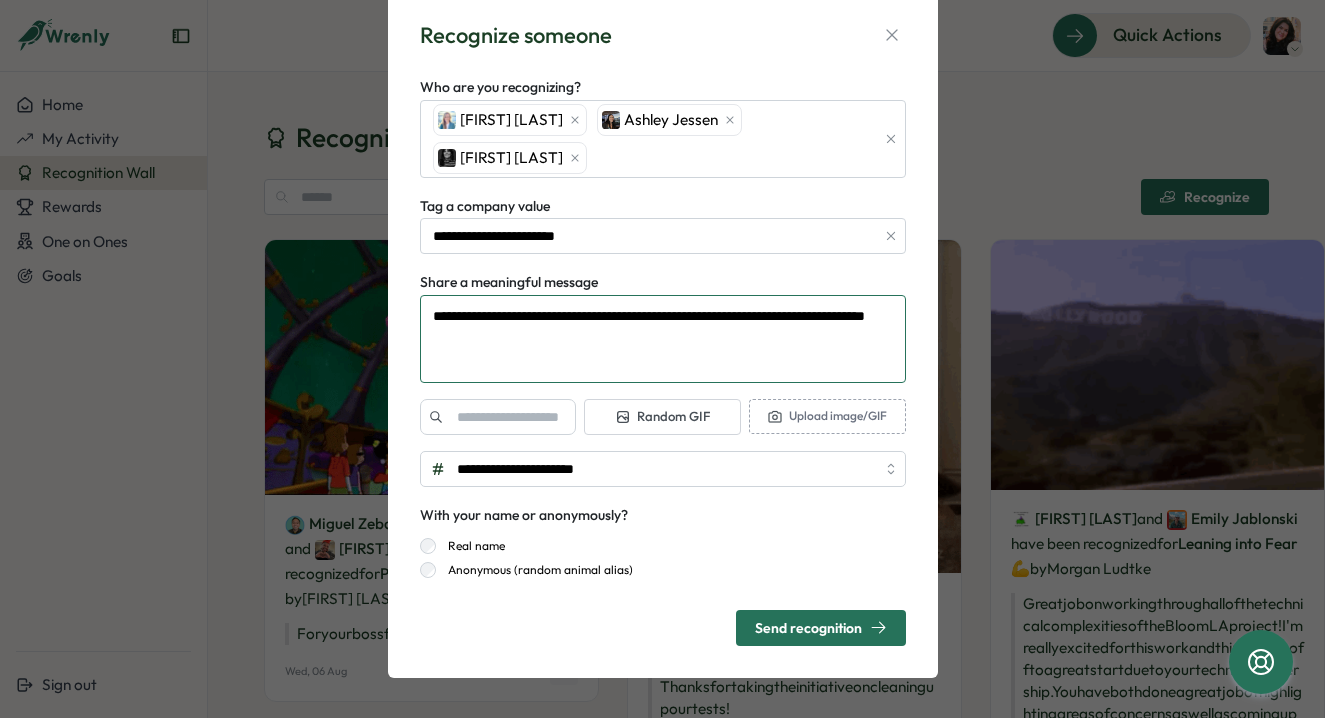 type on "**********" 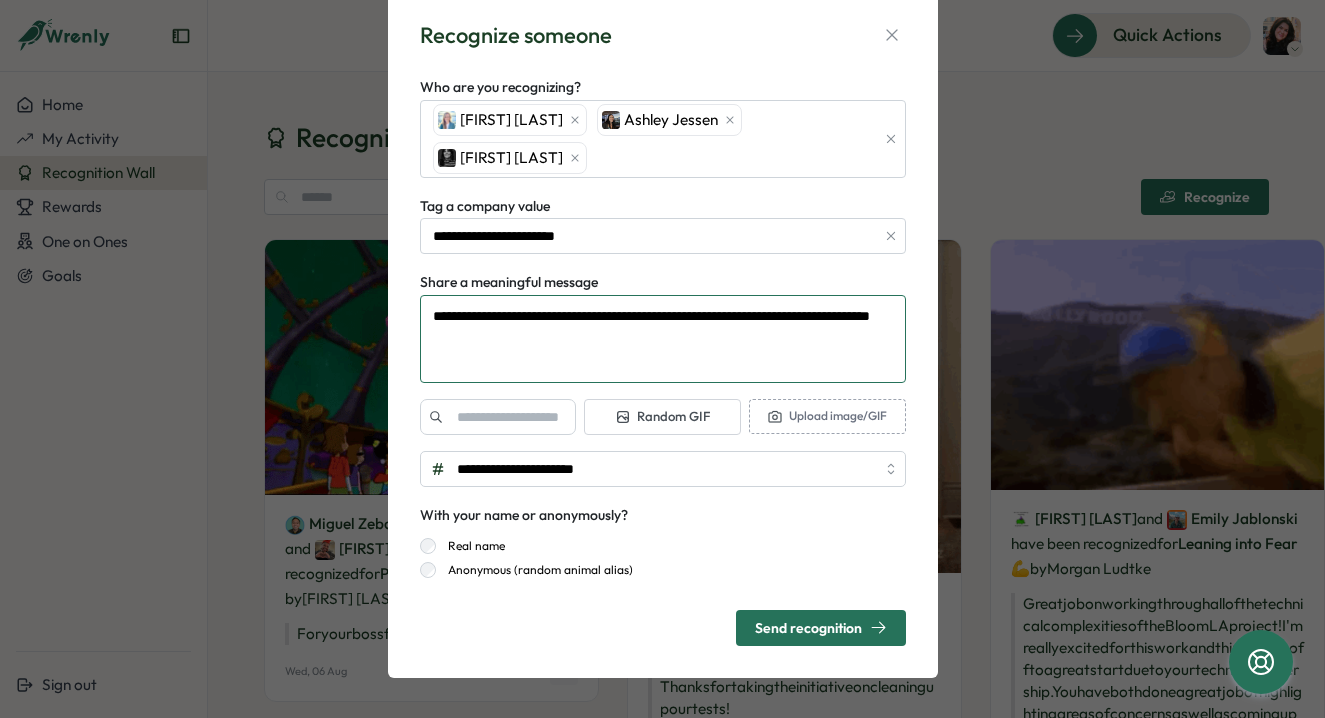 type on "*" 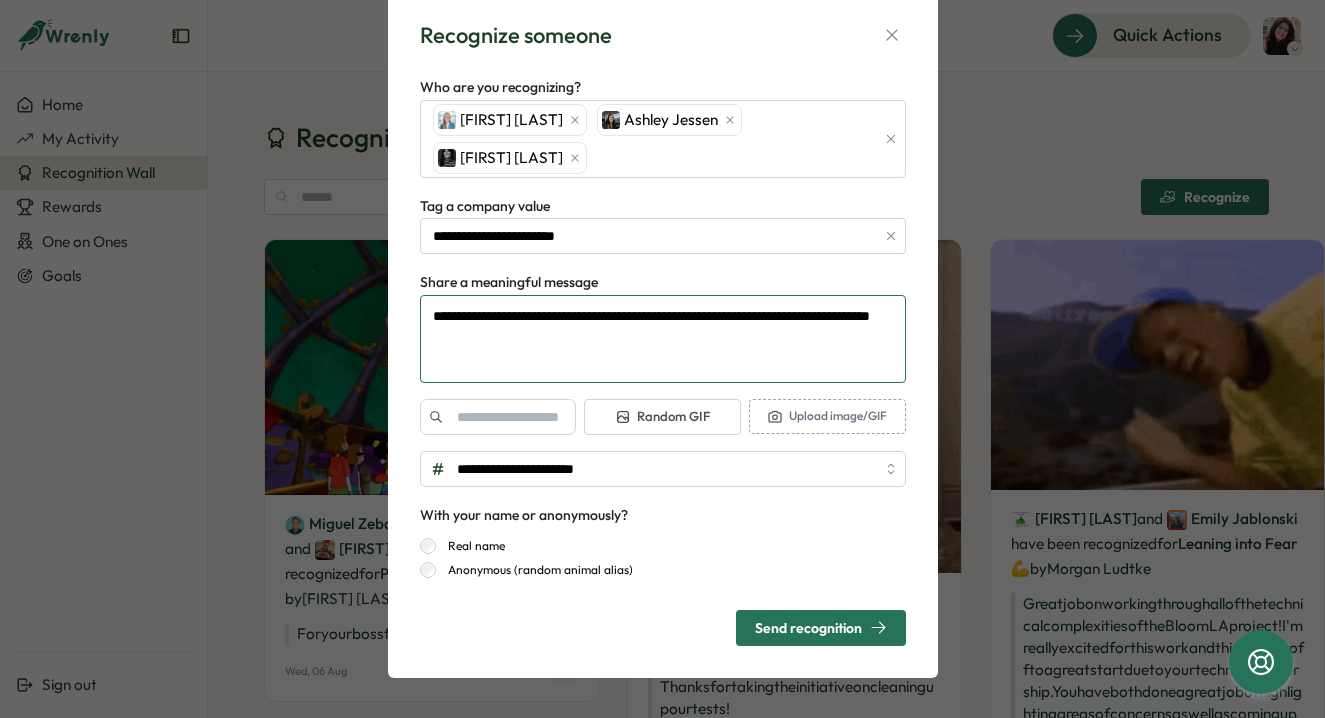 type 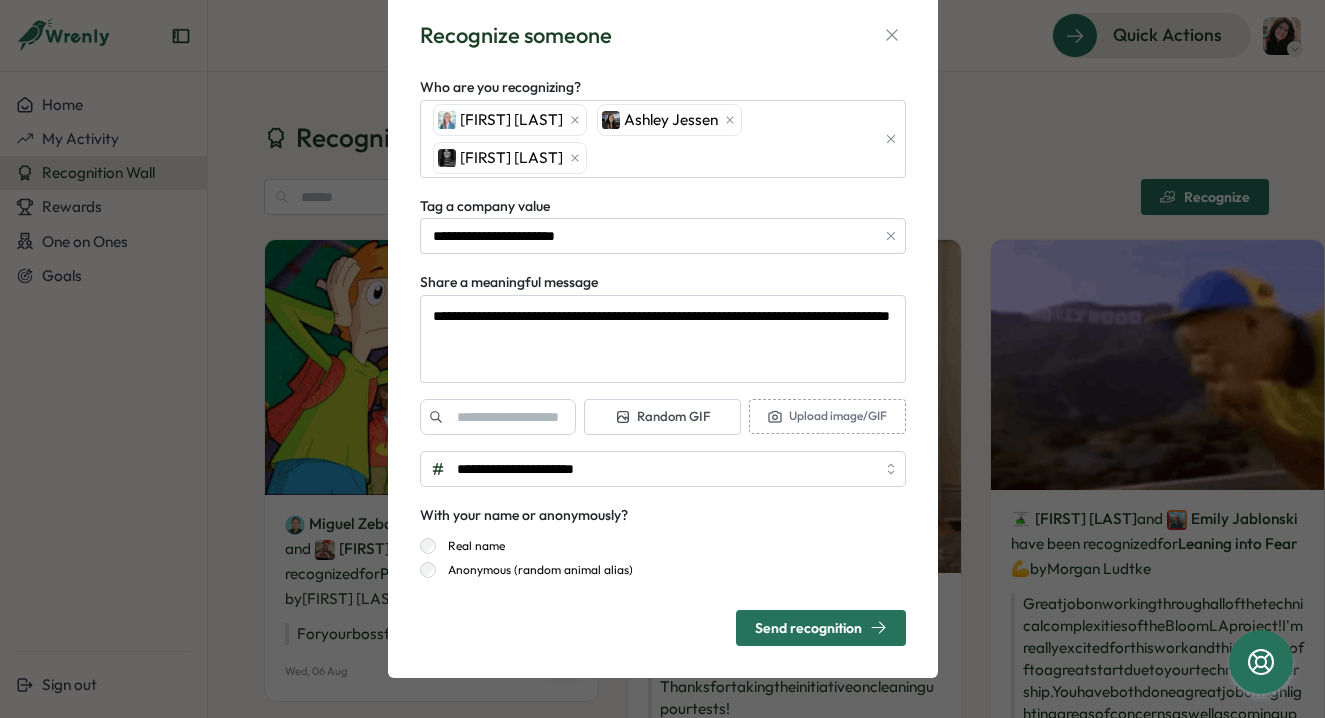 click on "Random GIF" at bounding box center (662, 417) 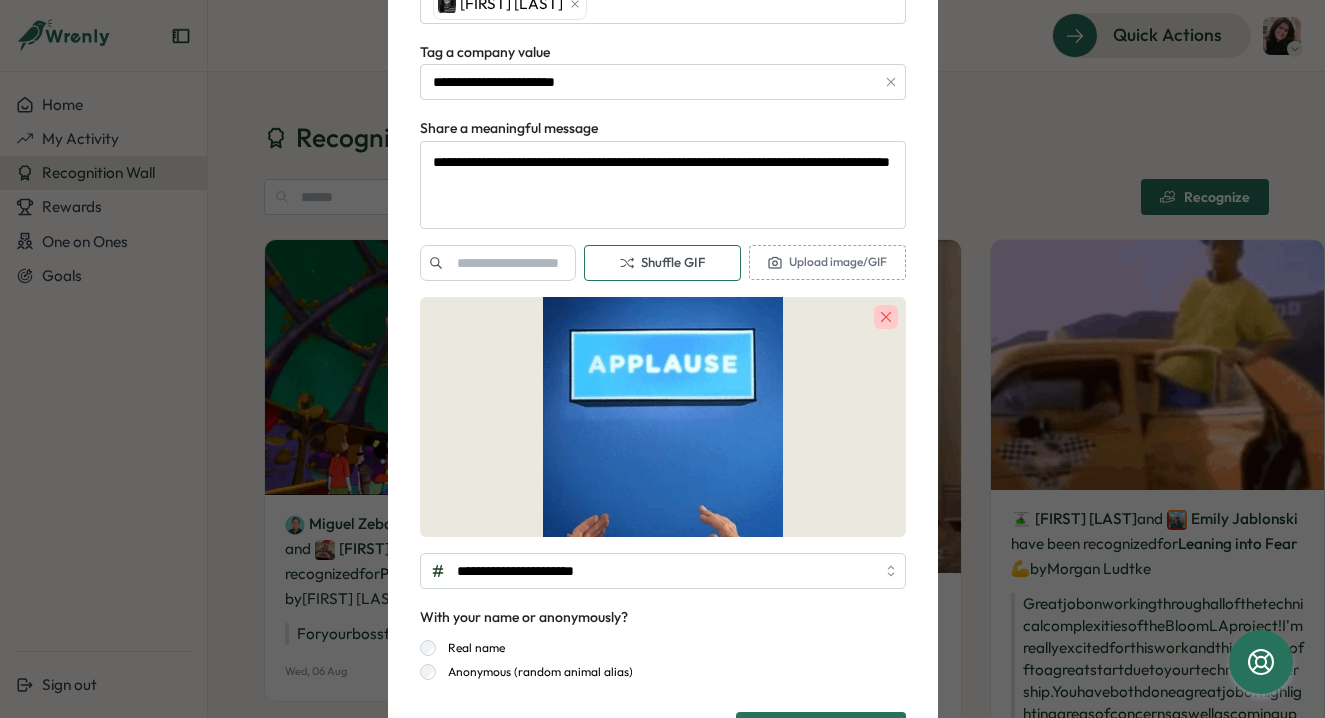 scroll, scrollTop: 222, scrollLeft: 0, axis: vertical 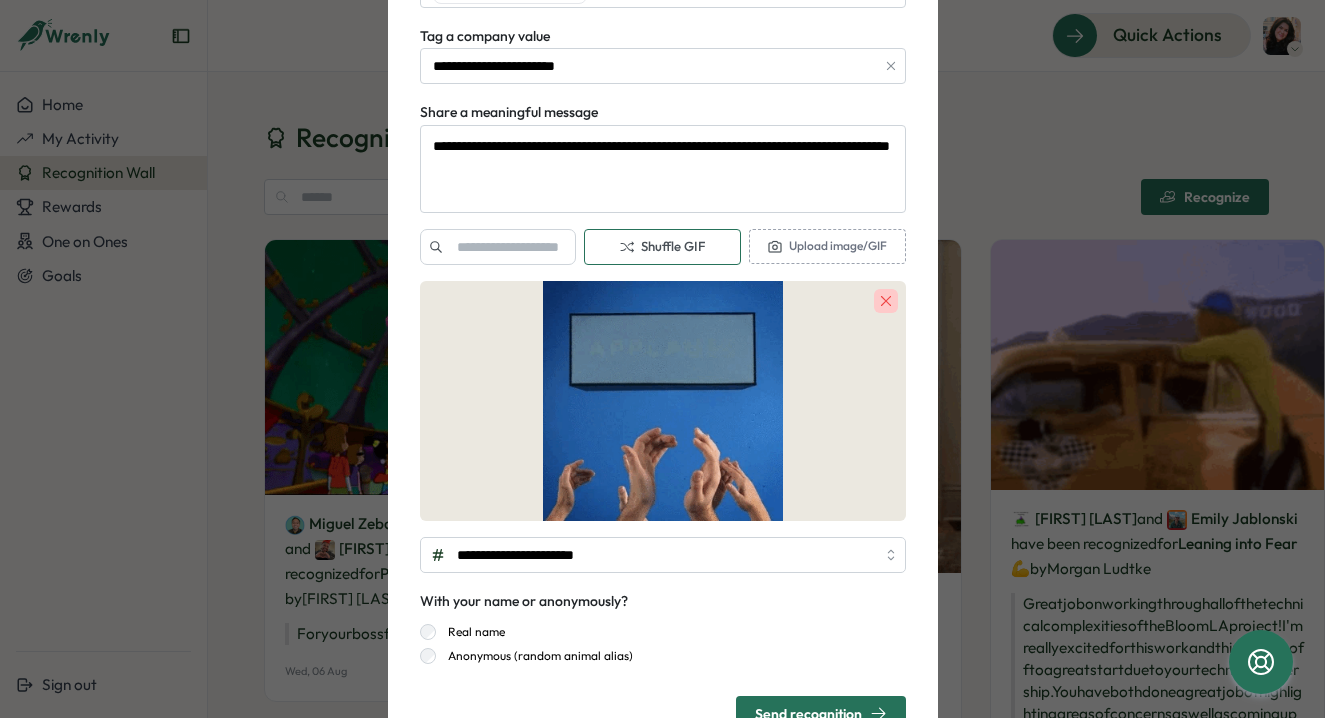 click on "Shuffle GIF" at bounding box center [662, 247] 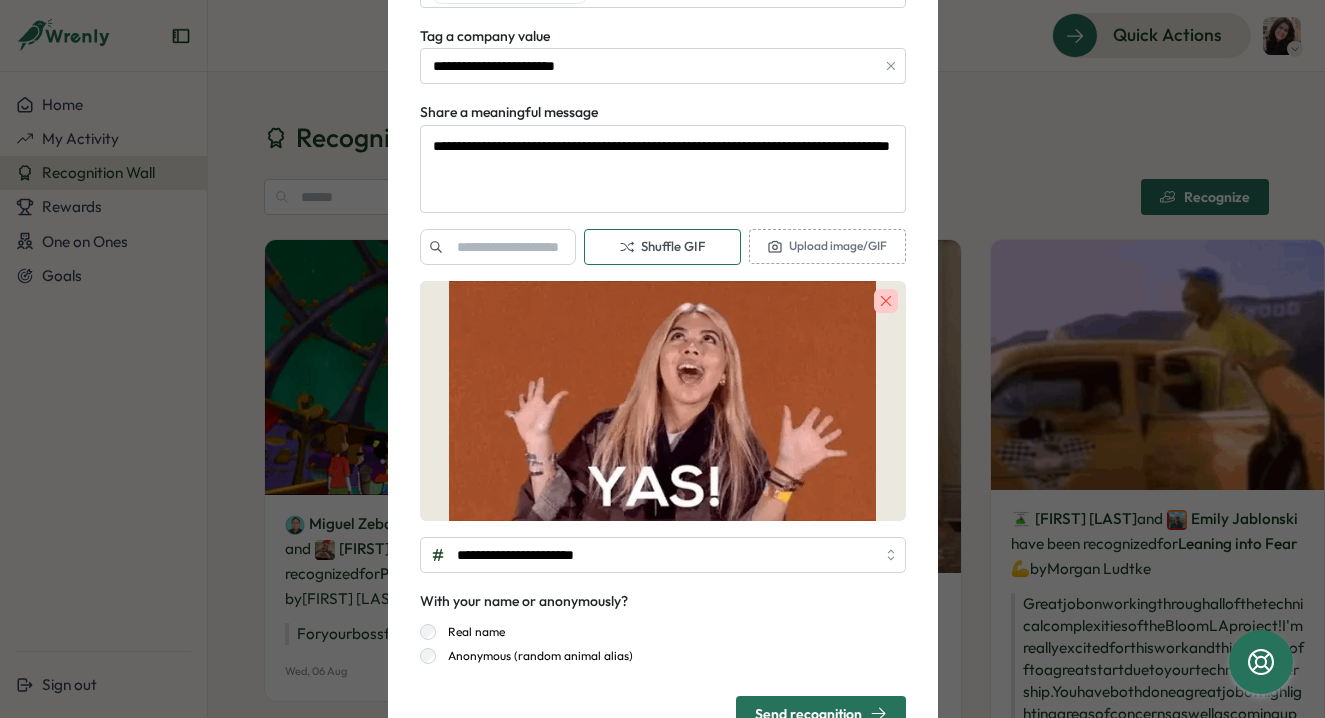 click on "Shuffle GIF" at bounding box center (662, 247) 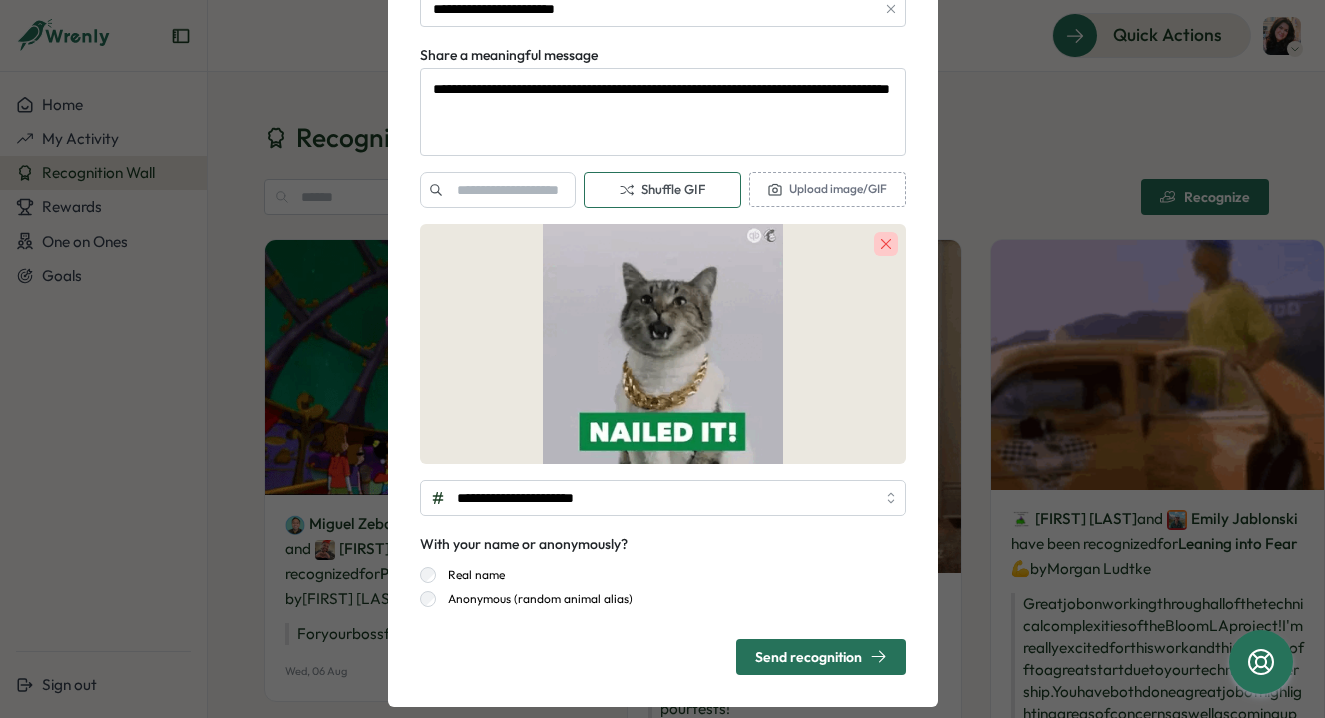 scroll, scrollTop: 308, scrollLeft: 0, axis: vertical 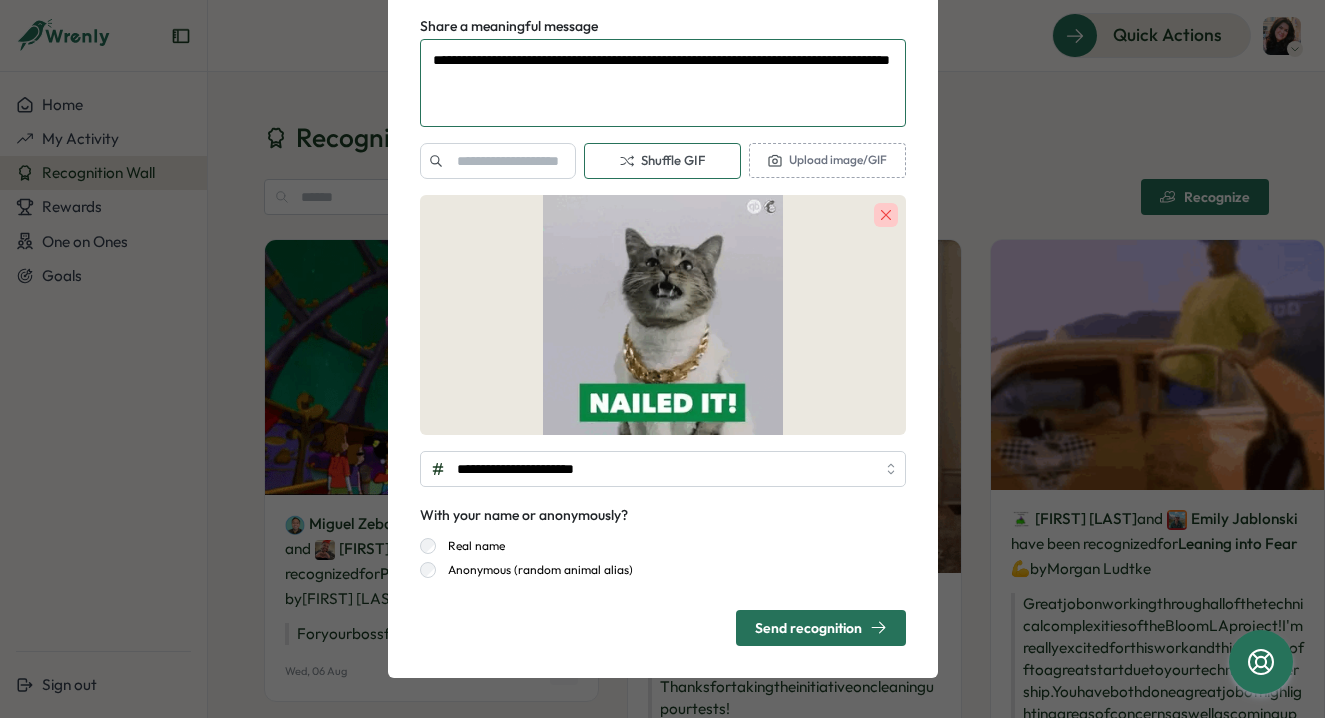 click on "**********" at bounding box center [663, 83] 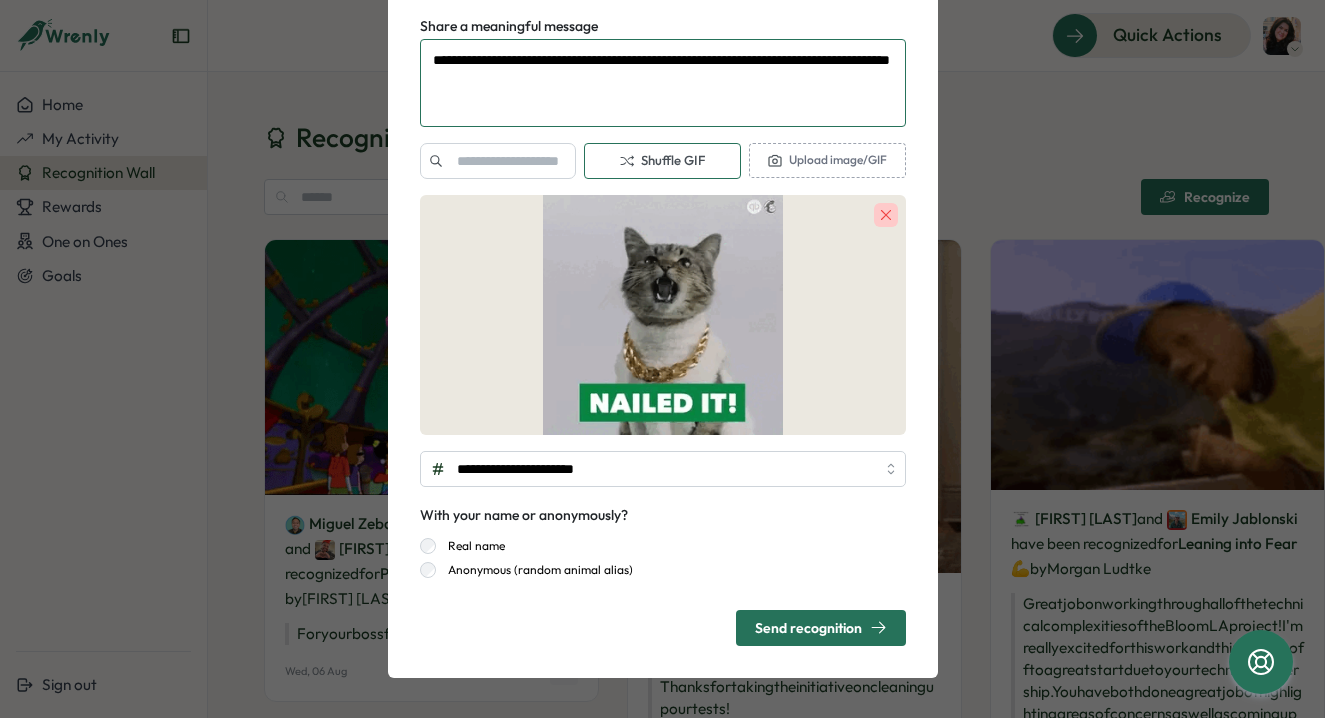 click on "**********" at bounding box center [663, 83] 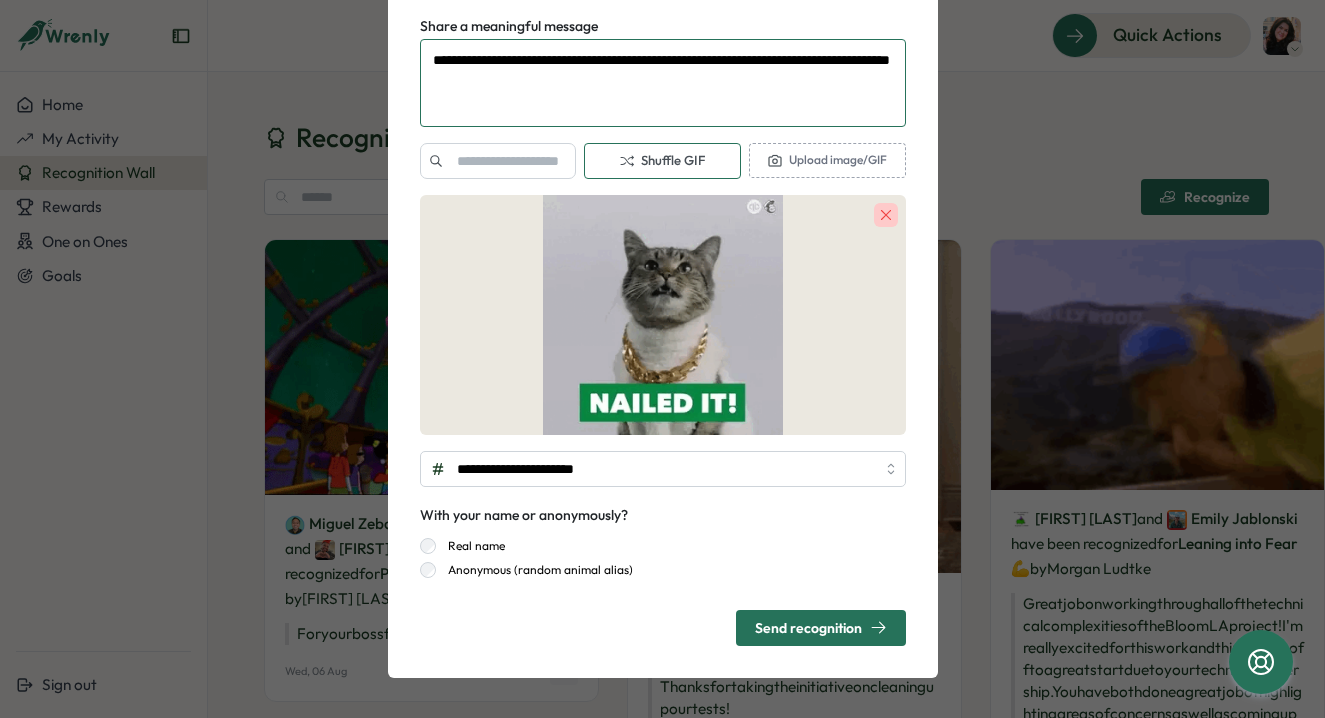 click on "**********" at bounding box center [663, 83] 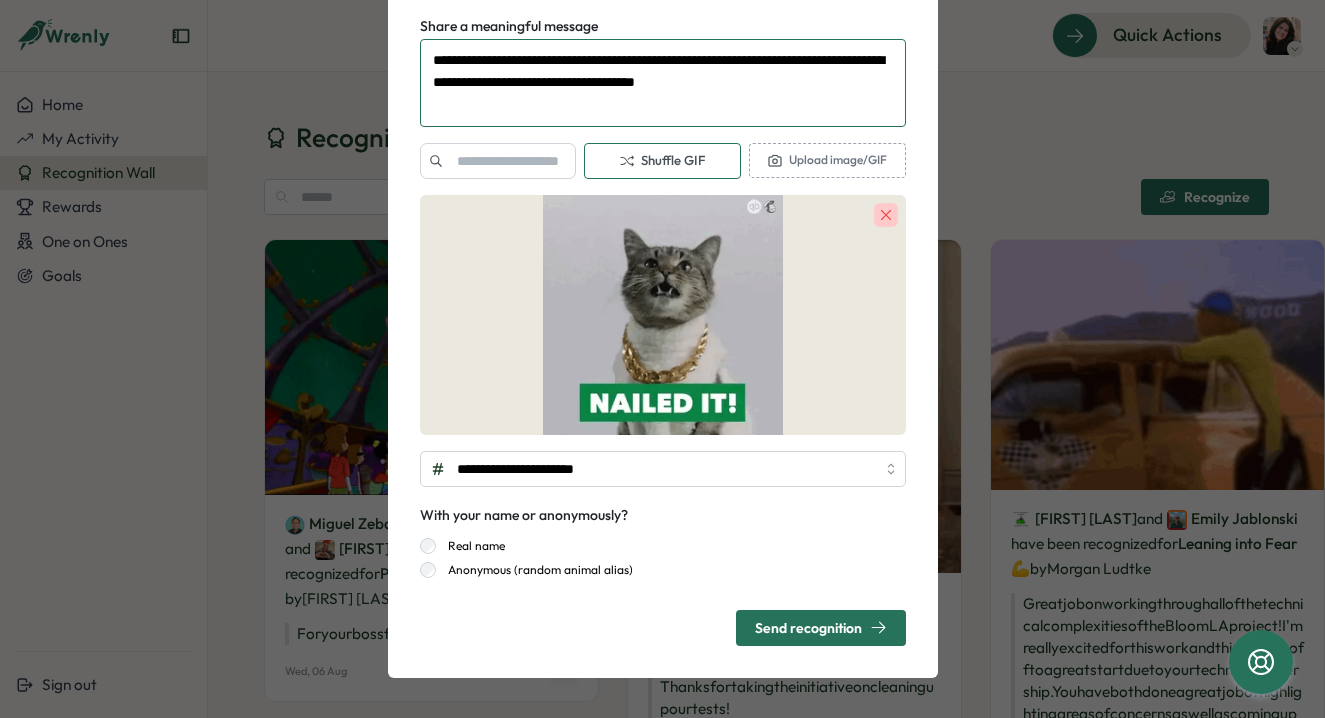 click on "**********" at bounding box center [663, 83] 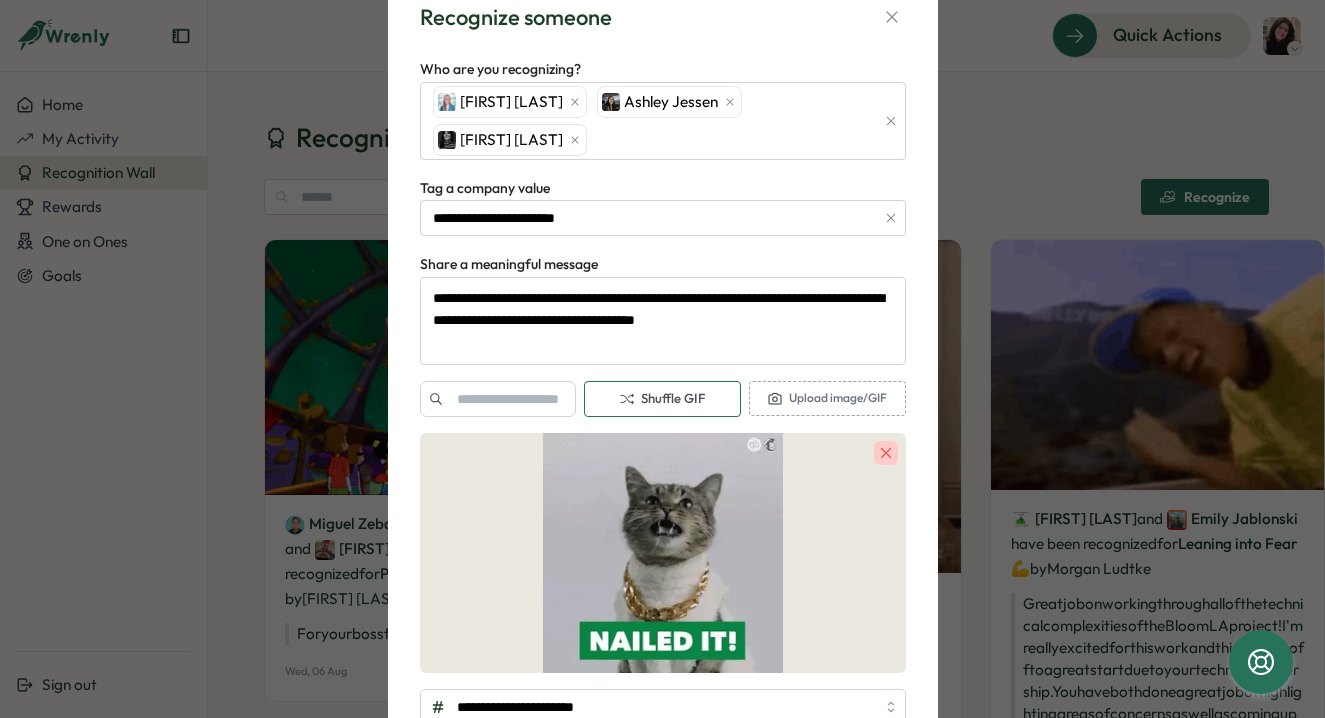 scroll, scrollTop: 58, scrollLeft: 0, axis: vertical 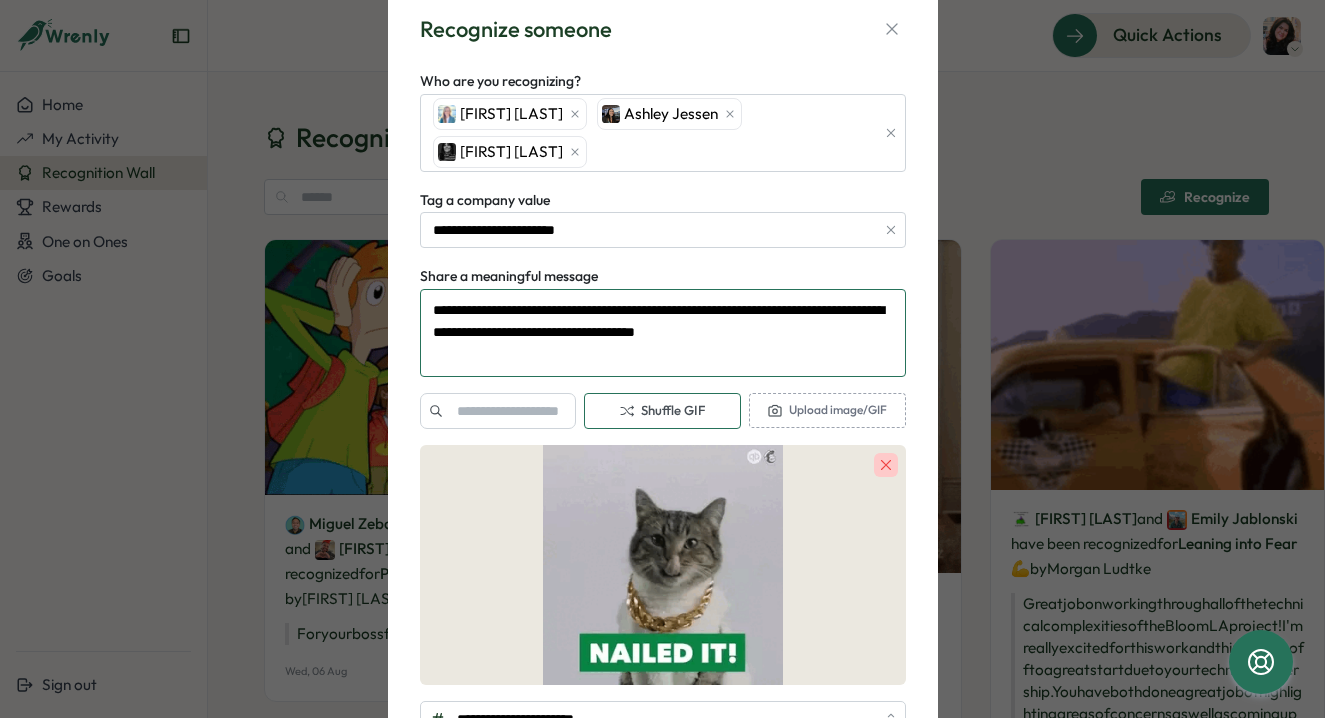 click on "**********" at bounding box center [663, 333] 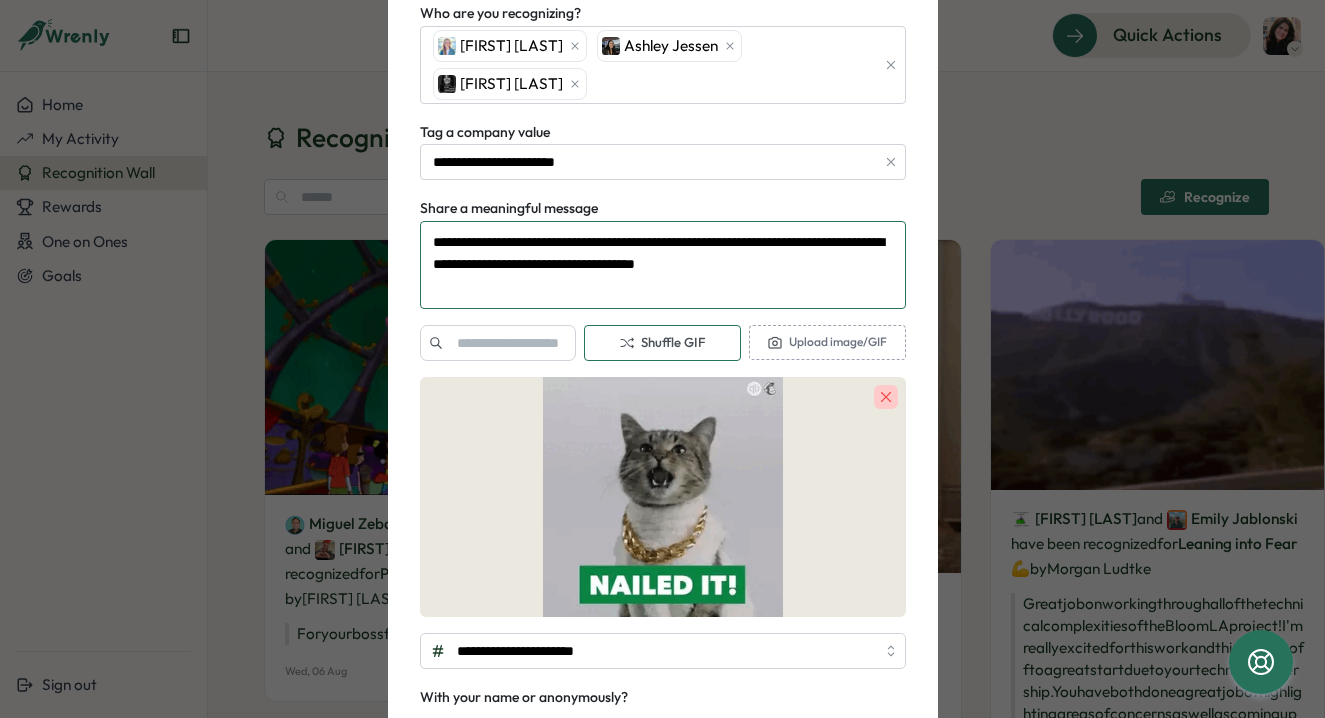 scroll, scrollTop: 131, scrollLeft: 0, axis: vertical 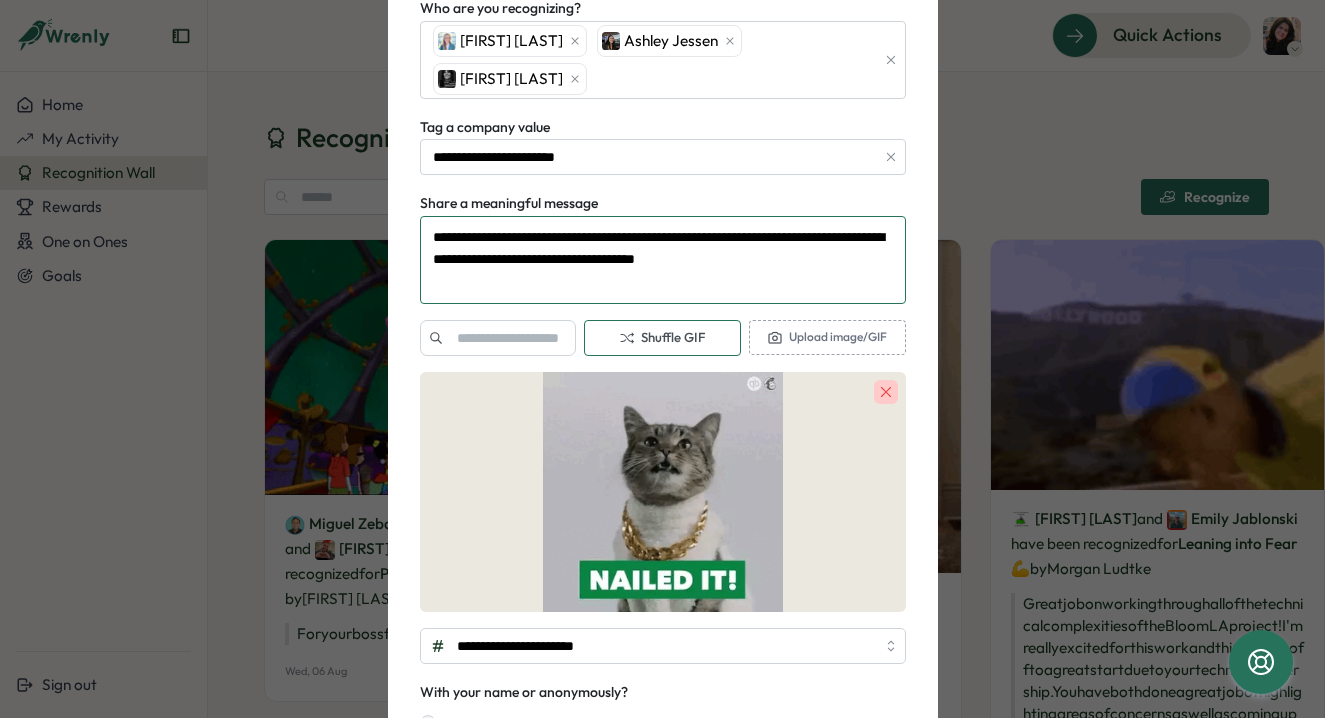 click on "**********" at bounding box center [663, 260] 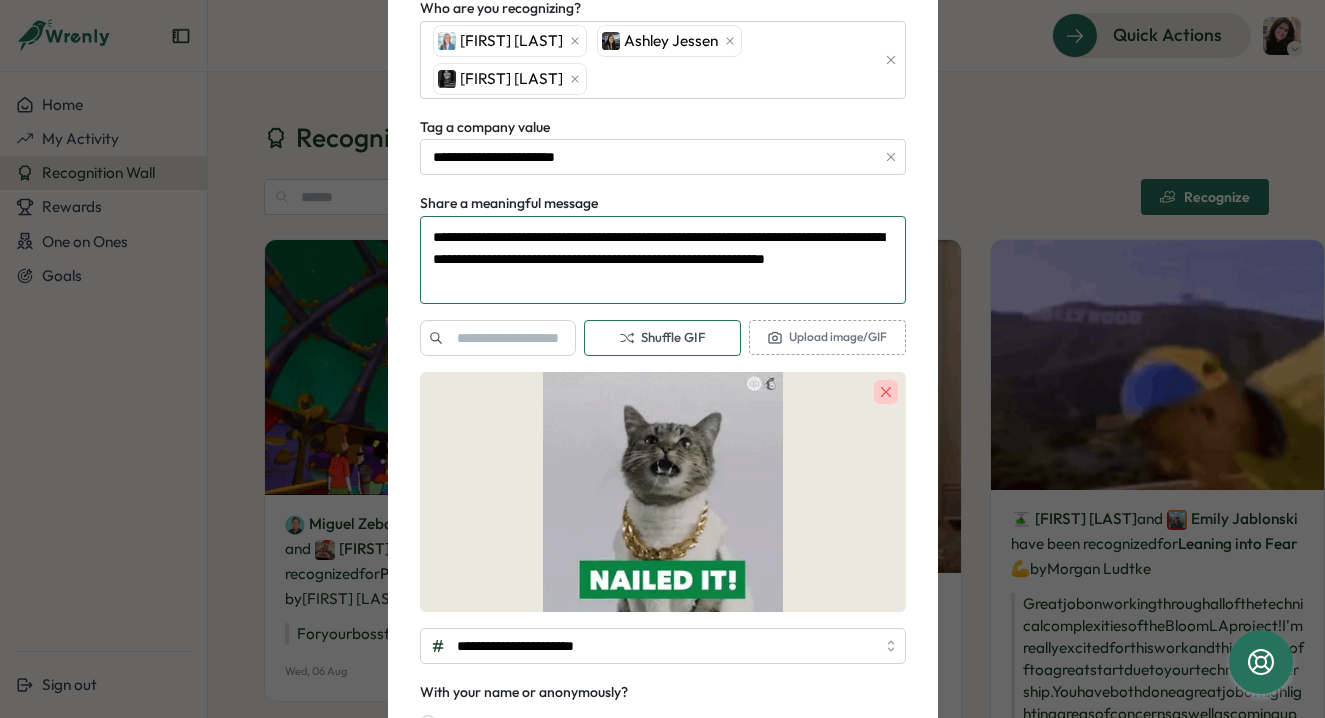 click on "**********" at bounding box center (663, 260) 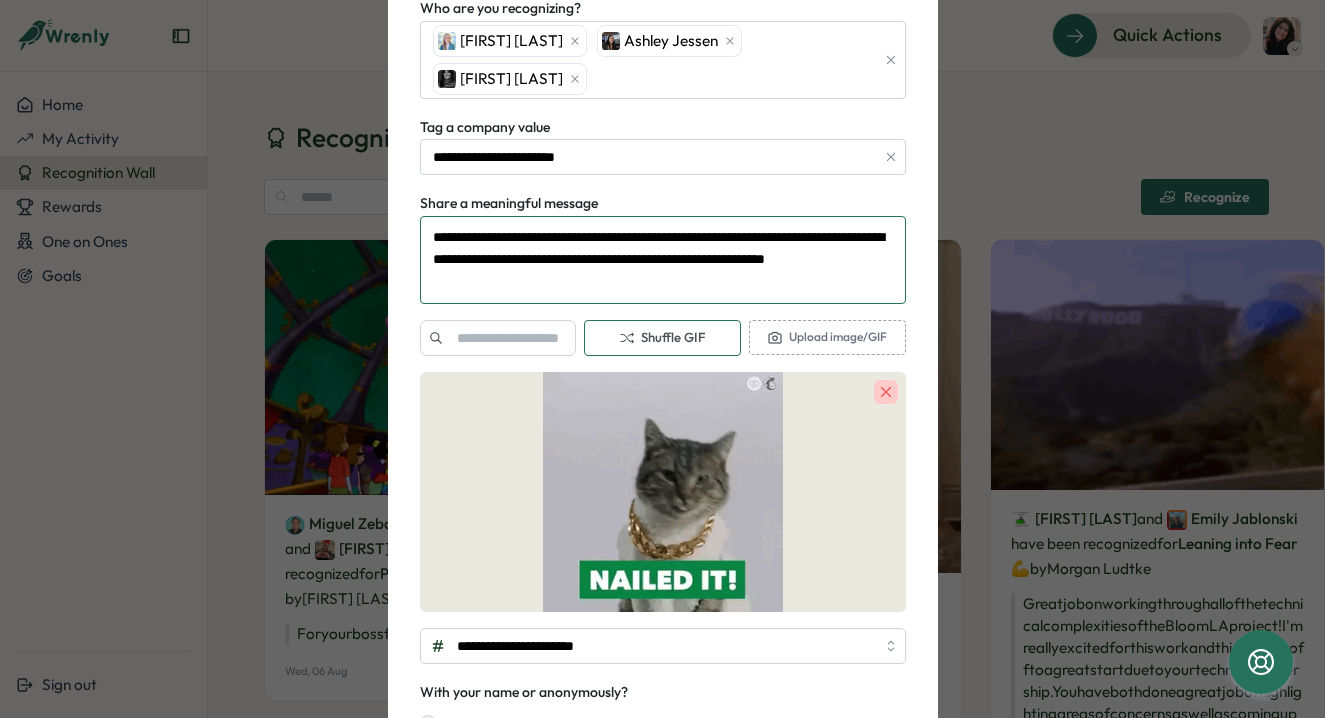 click on "**********" at bounding box center (663, 260) 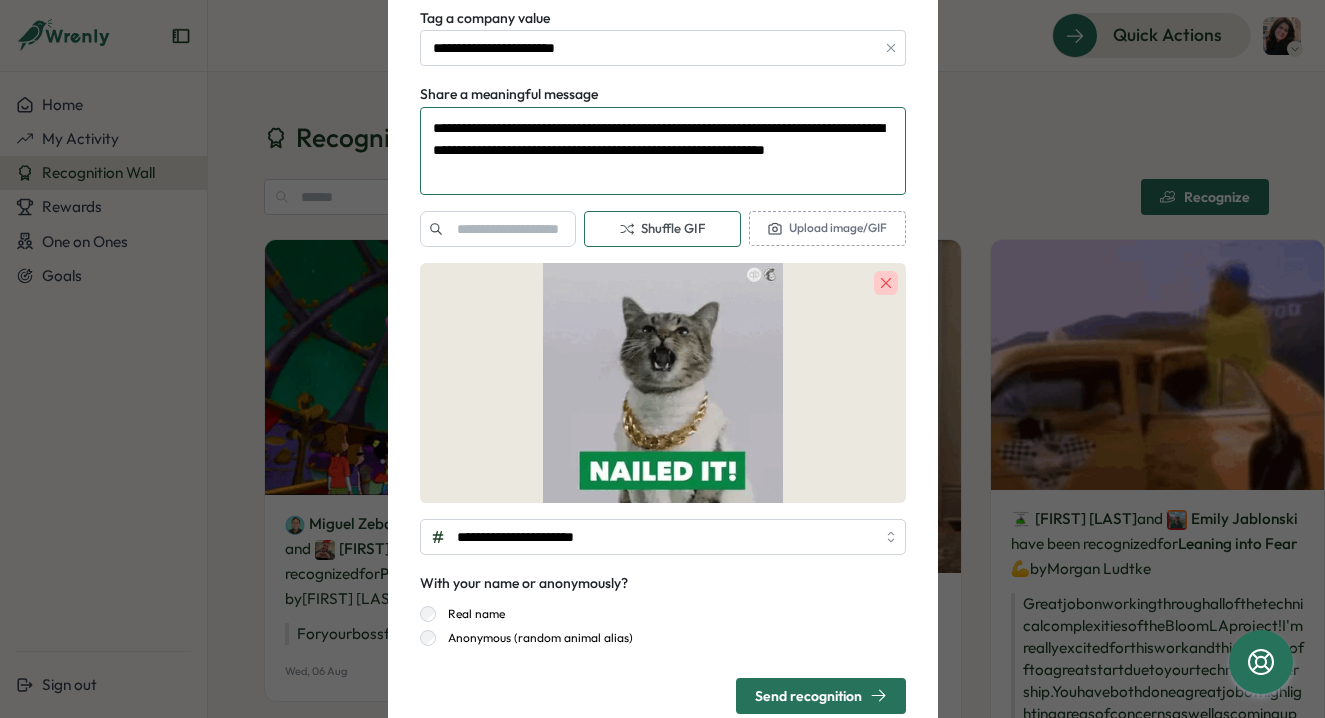 scroll, scrollTop: 308, scrollLeft: 0, axis: vertical 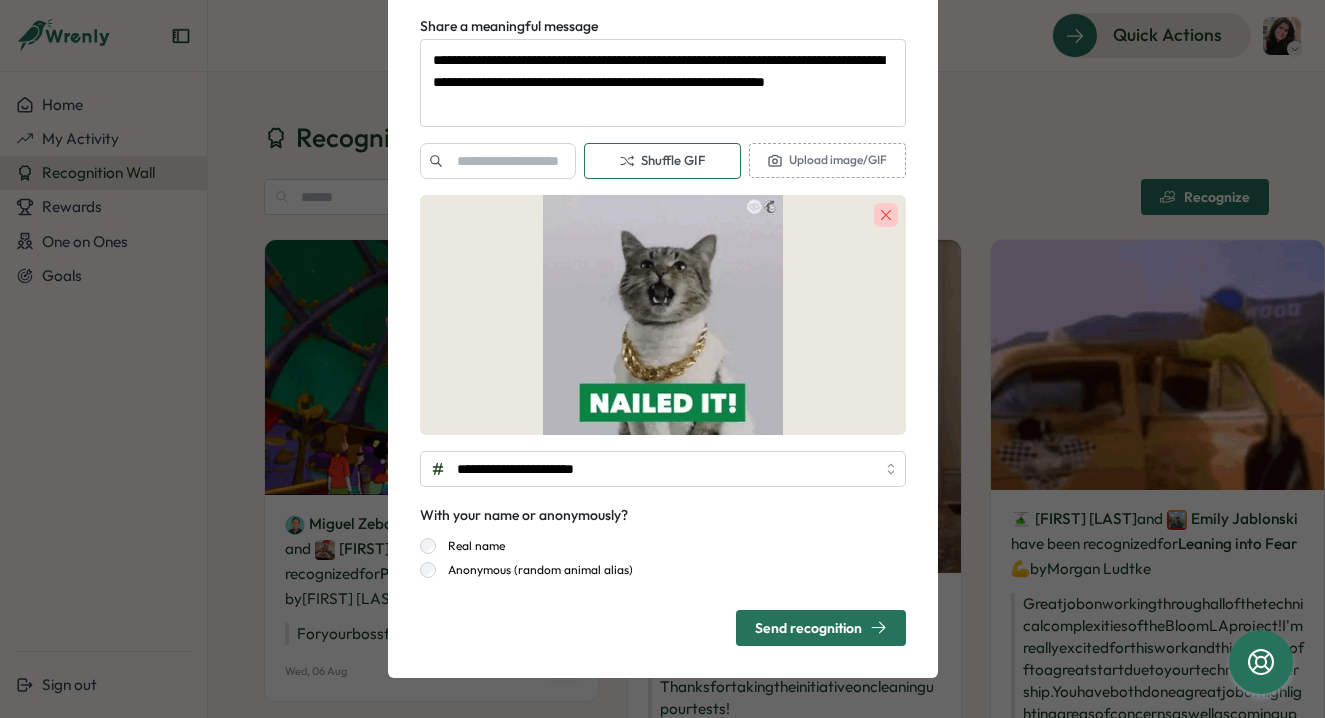 click on "Send recognition" at bounding box center [821, 627] 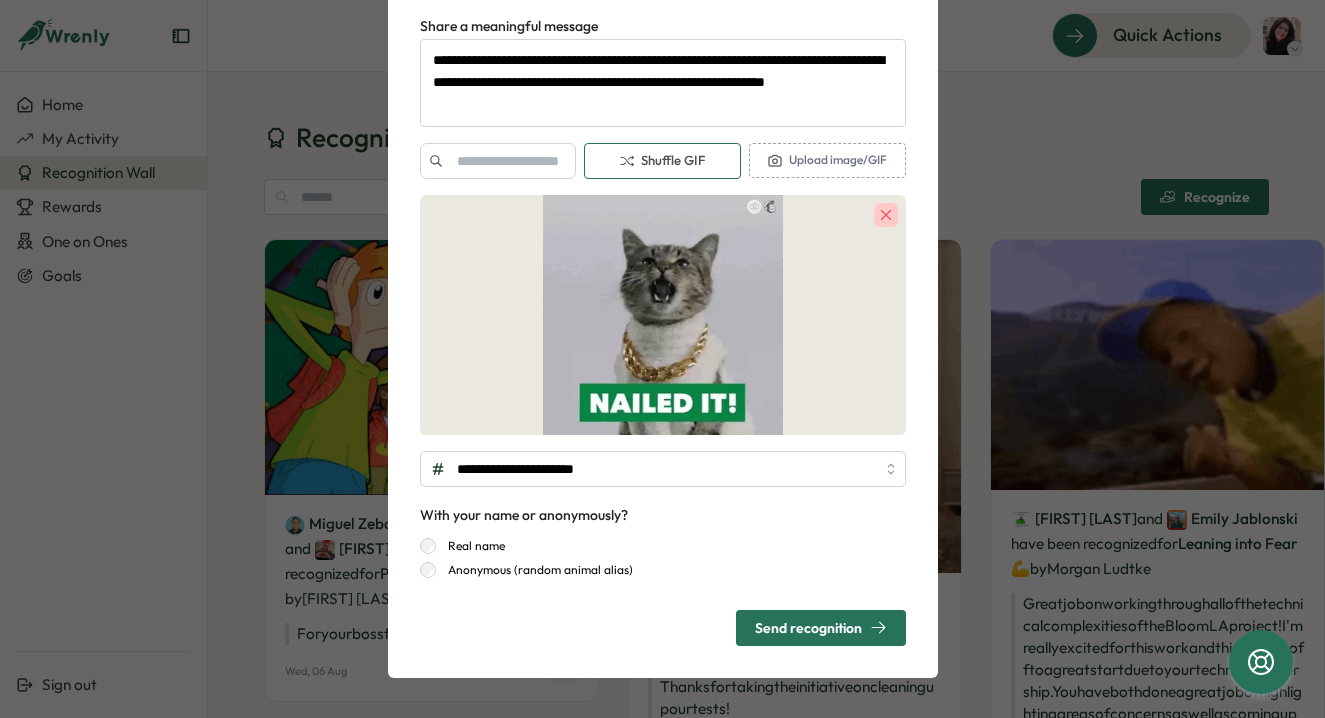 scroll, scrollTop: 0, scrollLeft: 0, axis: both 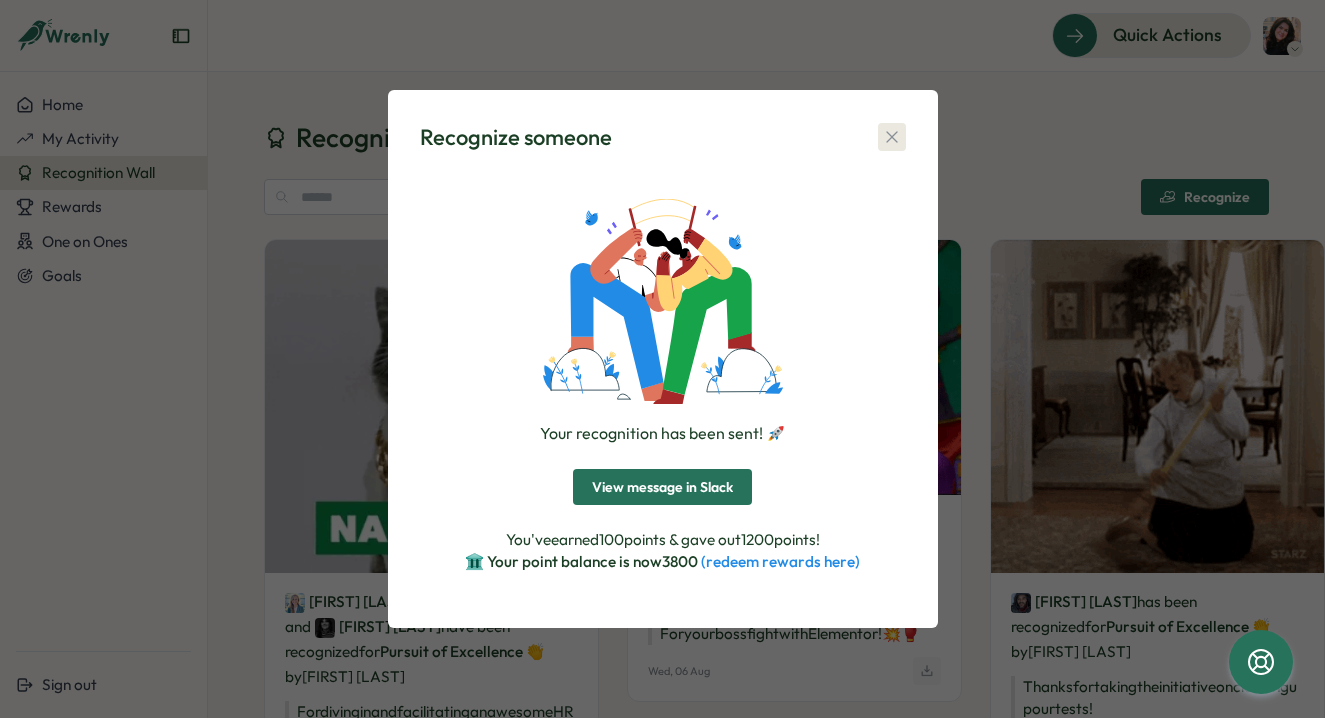 click 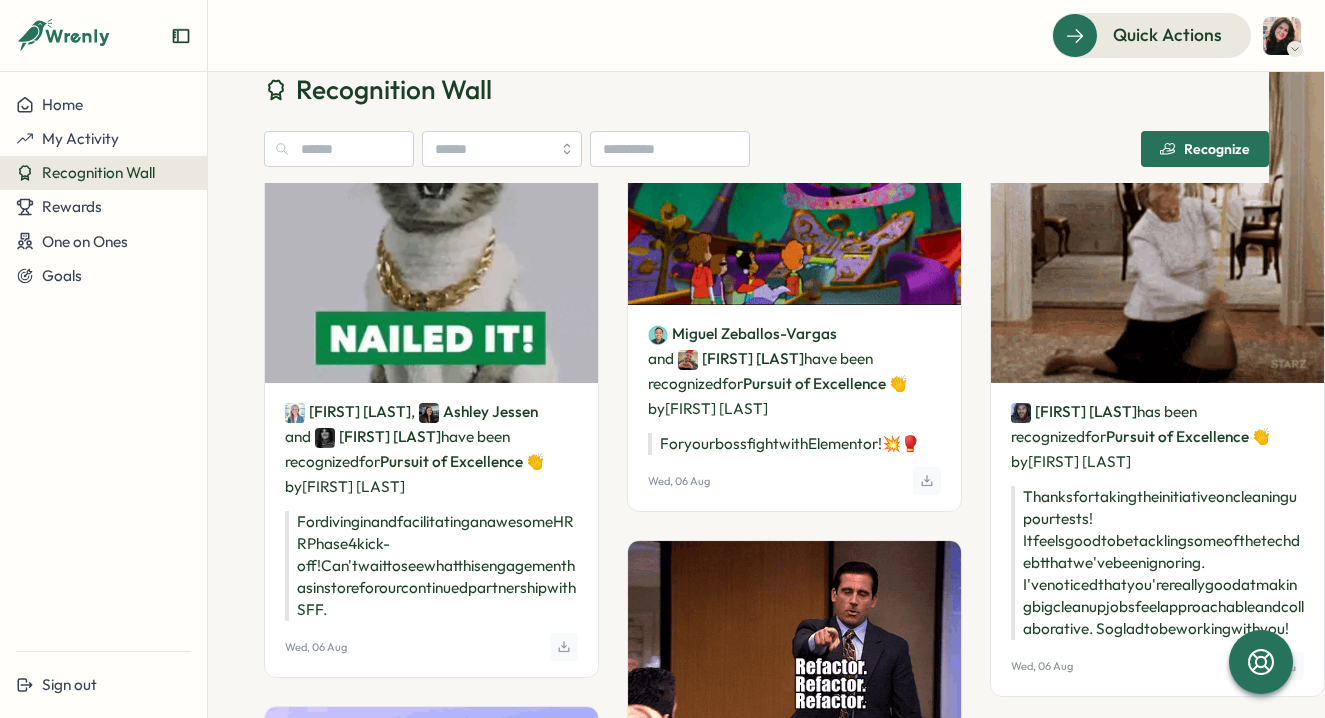 scroll, scrollTop: 0, scrollLeft: 0, axis: both 